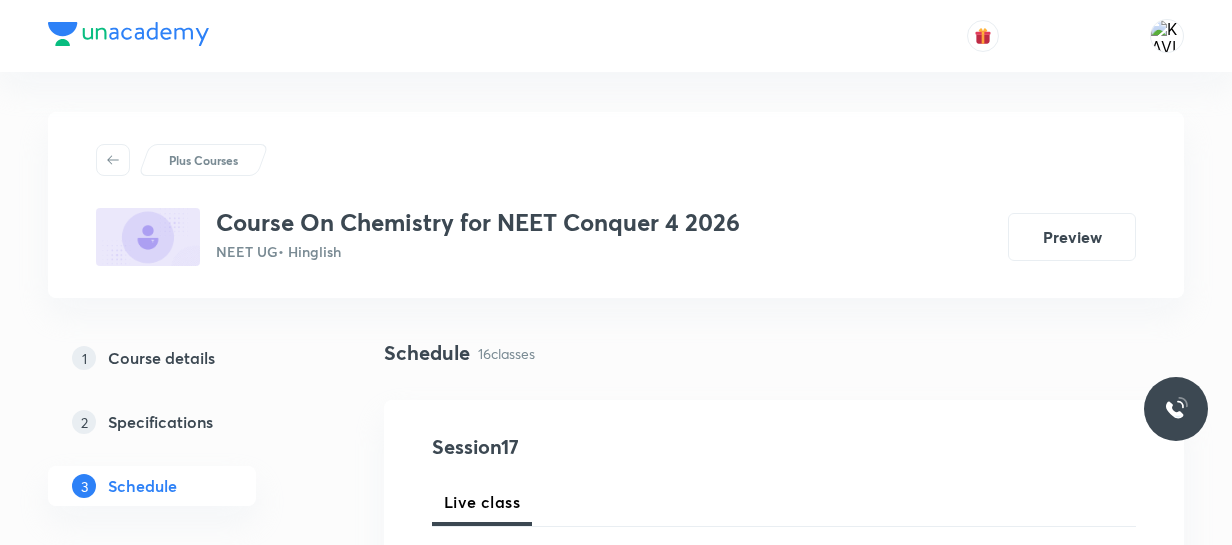 scroll, scrollTop: 0, scrollLeft: 0, axis: both 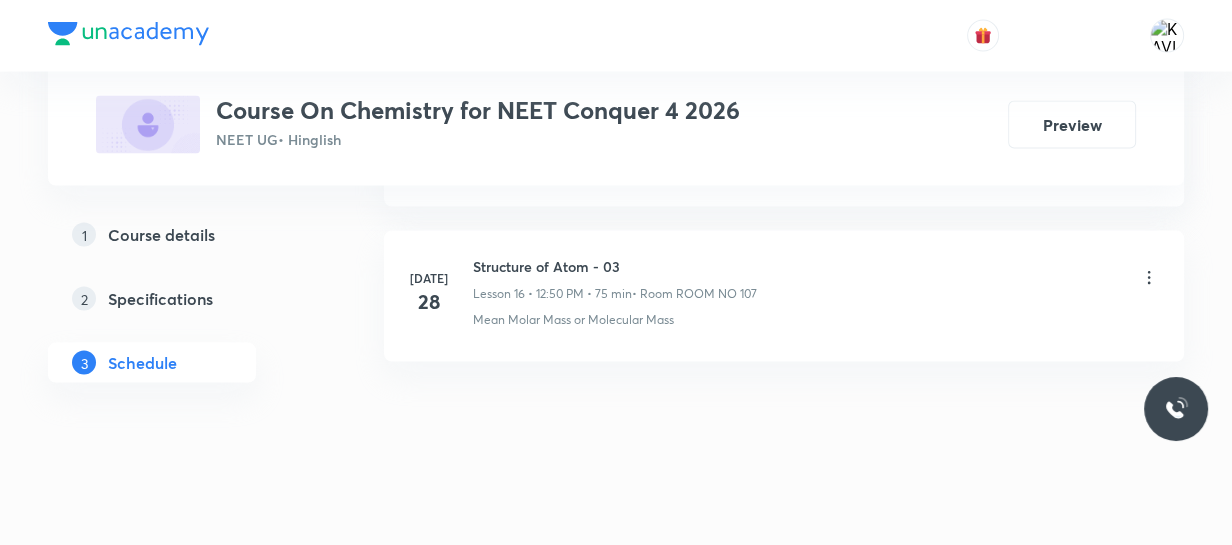 click on "Structure of Atom - 03" at bounding box center [615, 266] 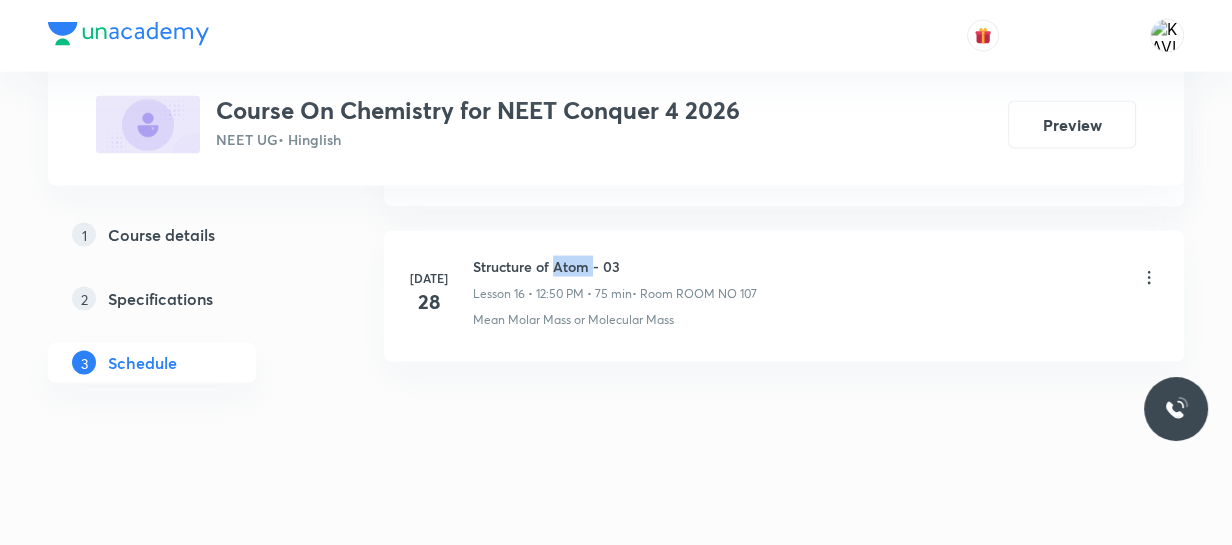 click on "Structure of Atom - 03" at bounding box center [615, 266] 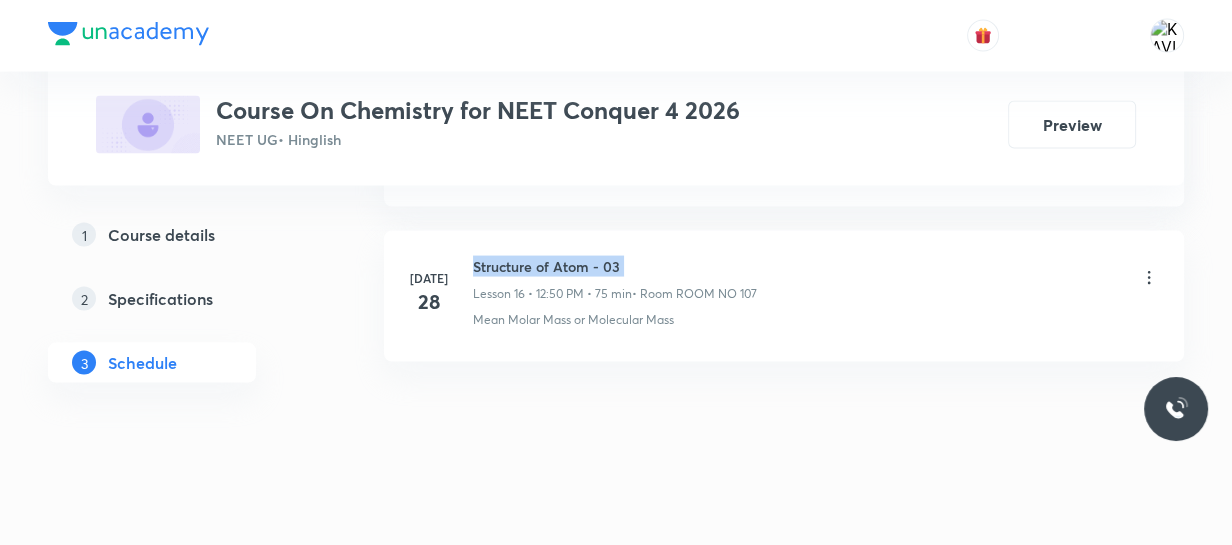 click on "Structure of Atom - 03" at bounding box center (615, 266) 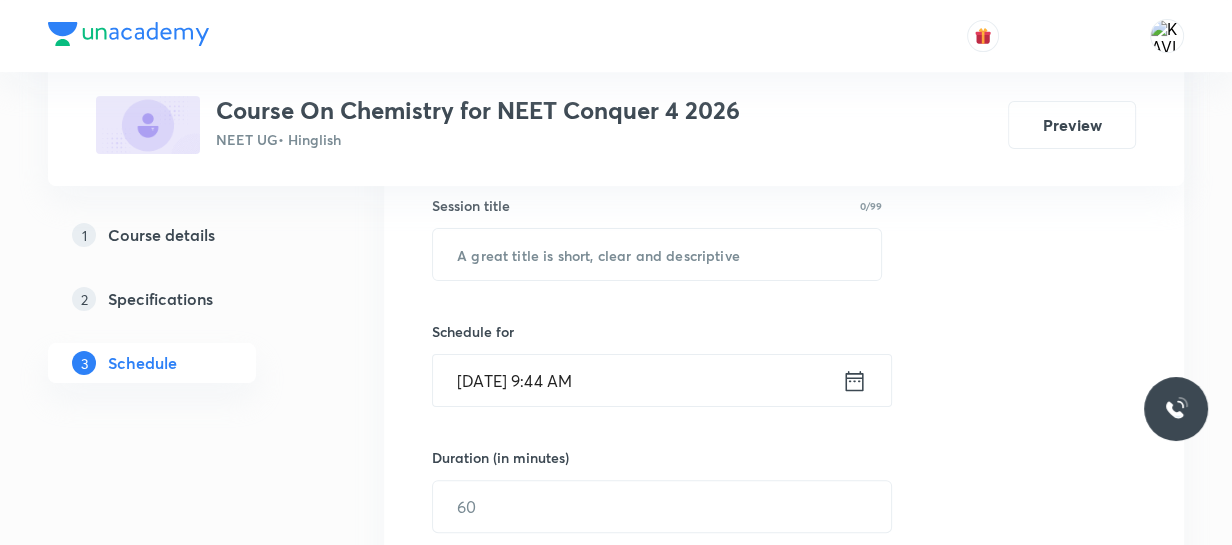 scroll, scrollTop: 395, scrollLeft: 0, axis: vertical 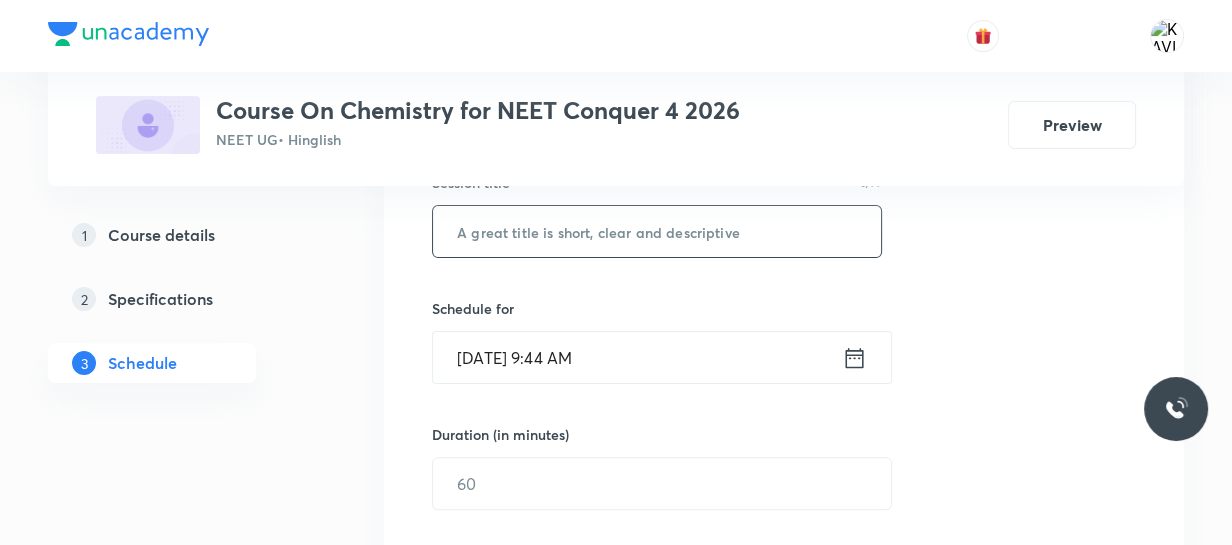 click at bounding box center (657, 231) 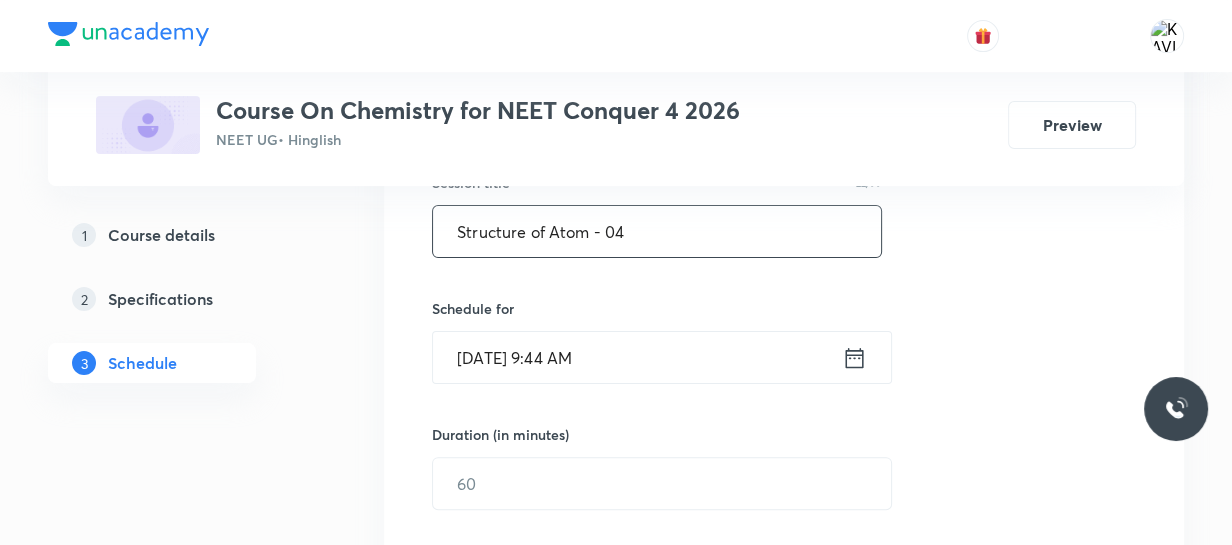 type on "Structure of Atom - 04" 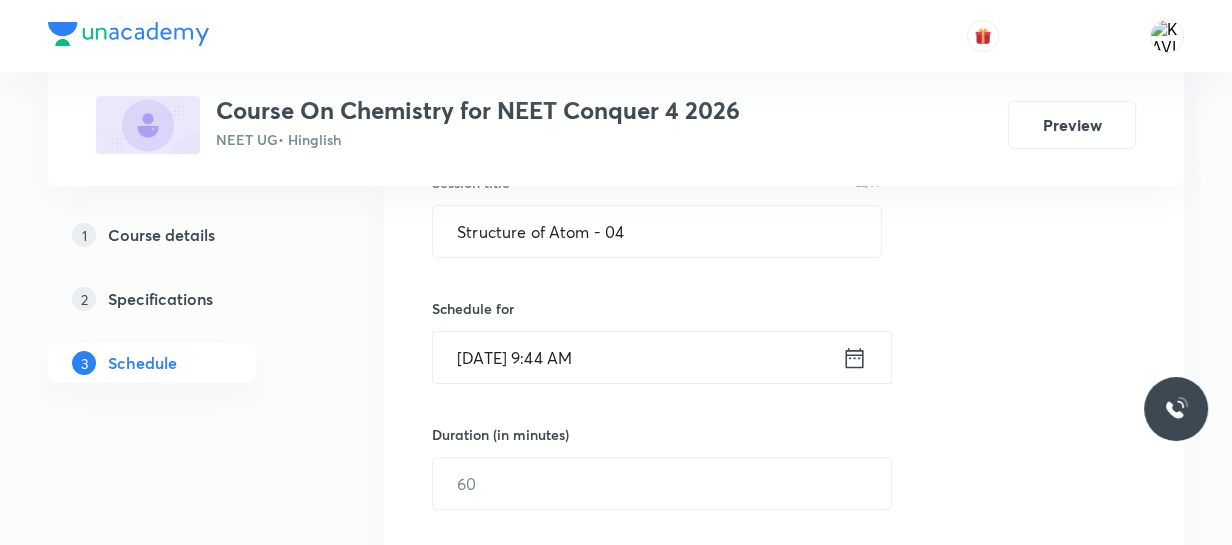 click 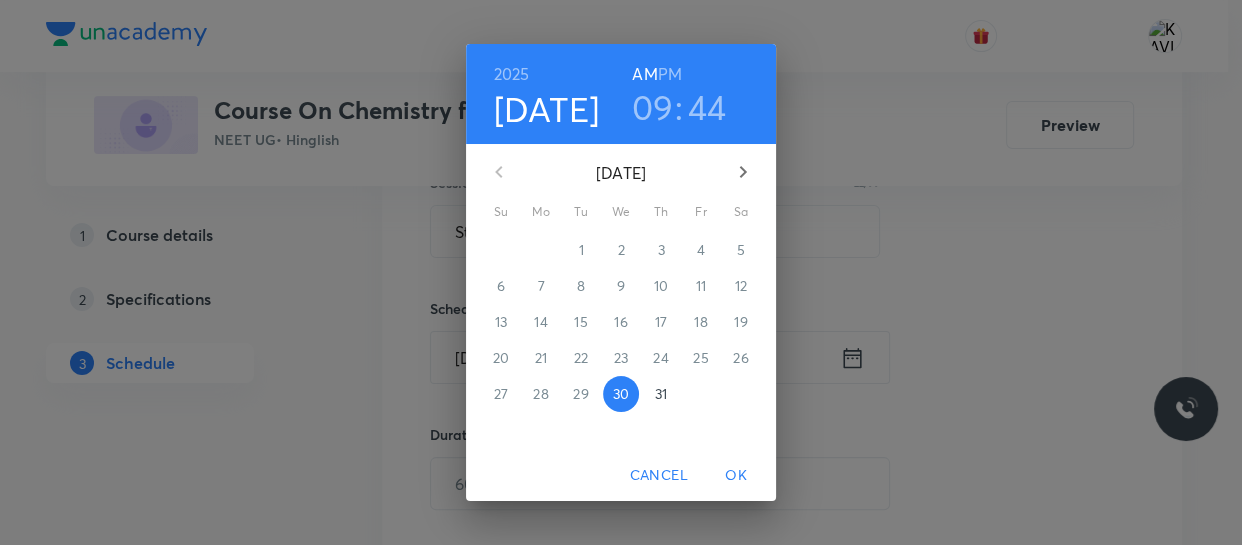 click on "09" at bounding box center (653, 107) 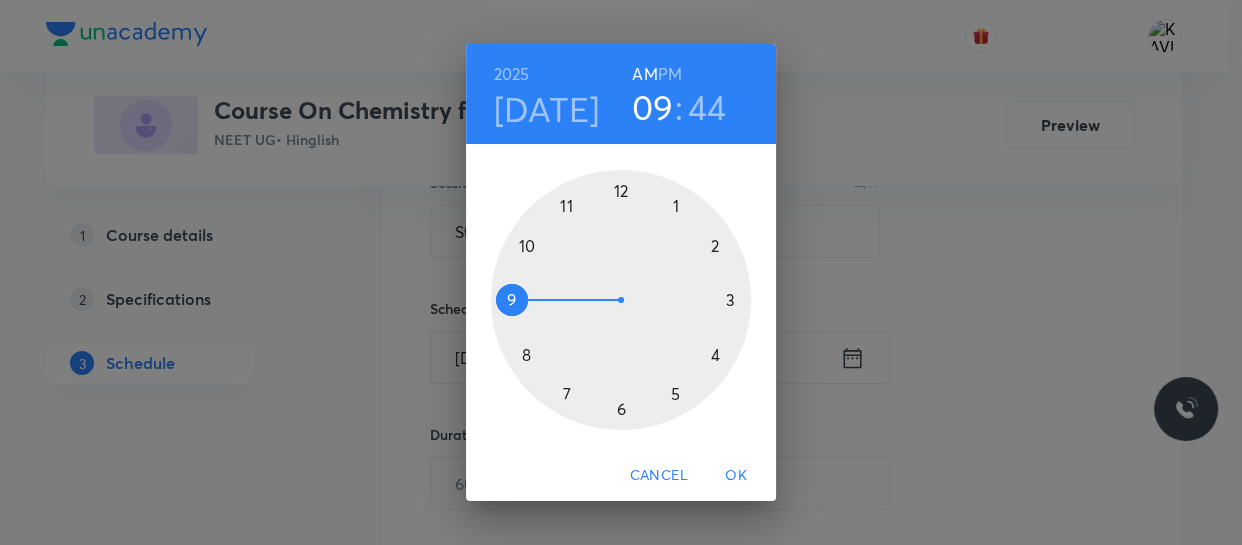 click at bounding box center [621, 300] 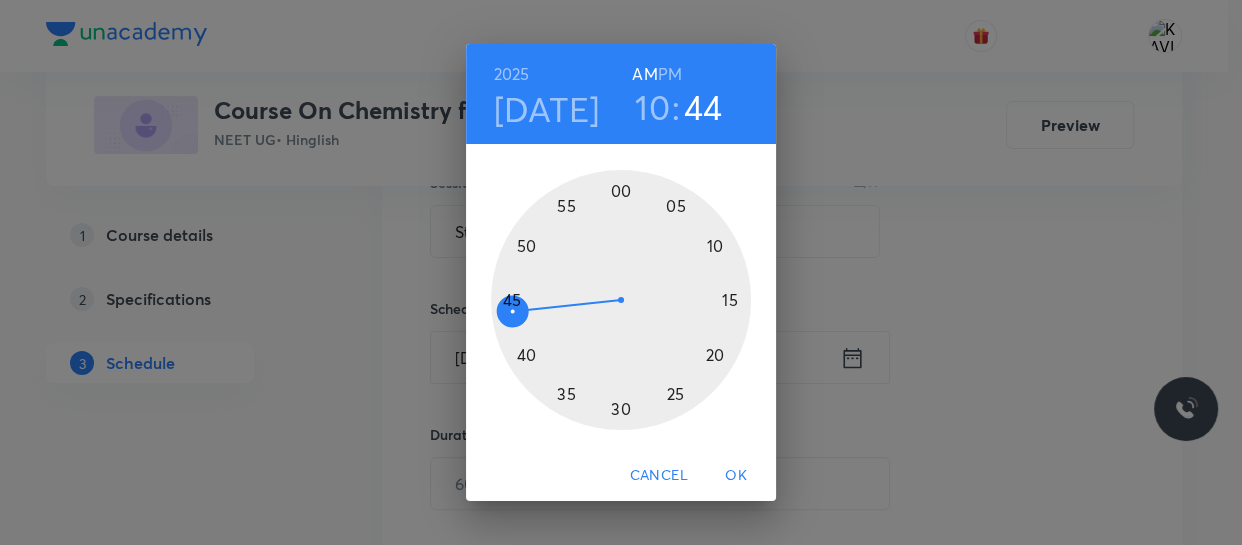 click at bounding box center (621, 300) 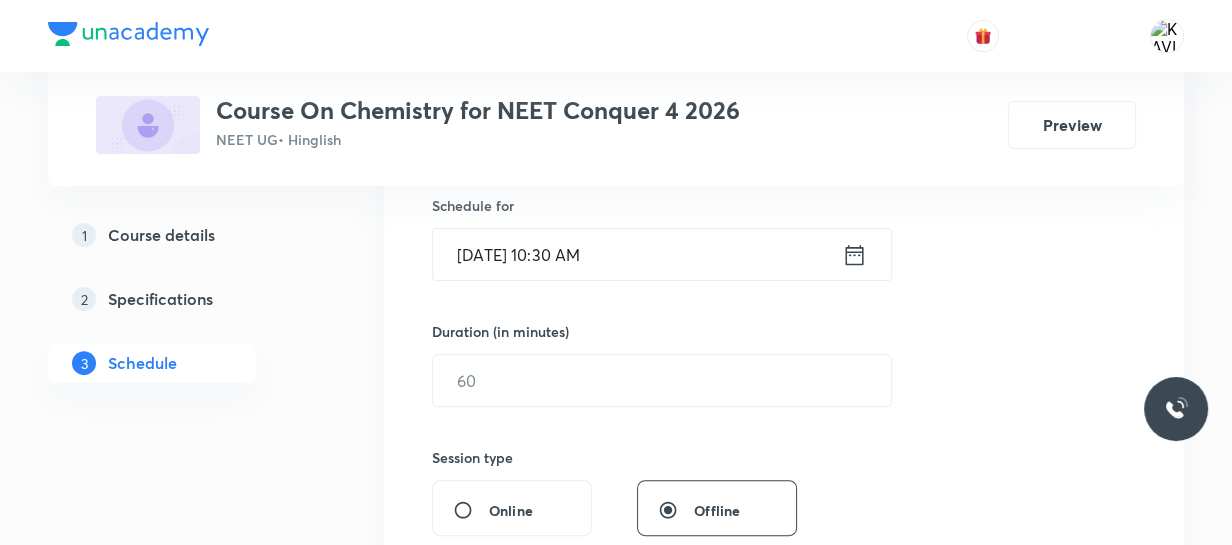 scroll, scrollTop: 505, scrollLeft: 0, axis: vertical 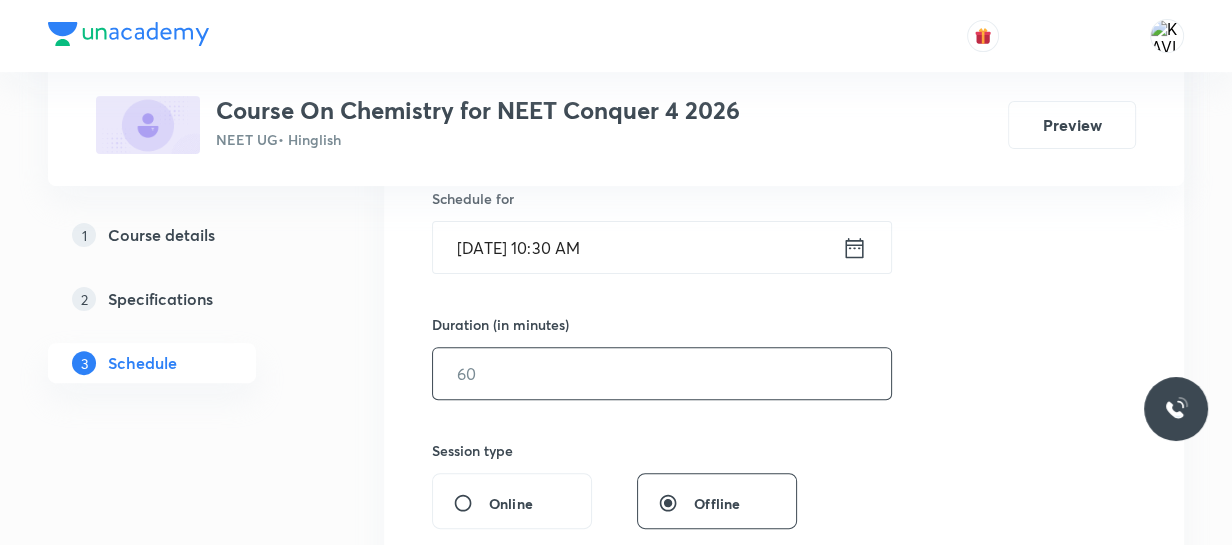click at bounding box center [662, 373] 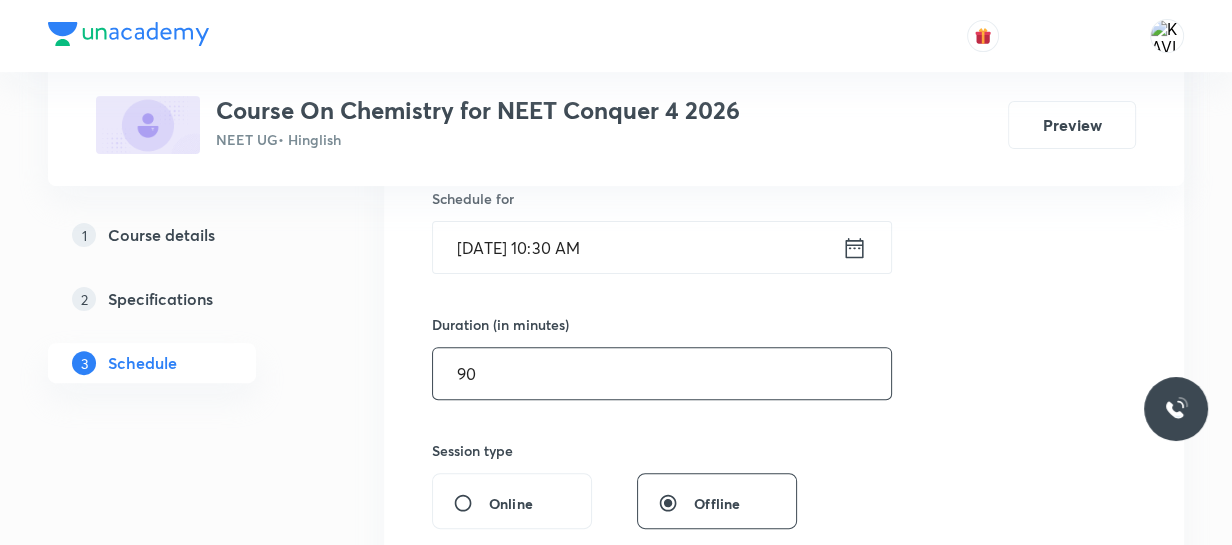type on "9" 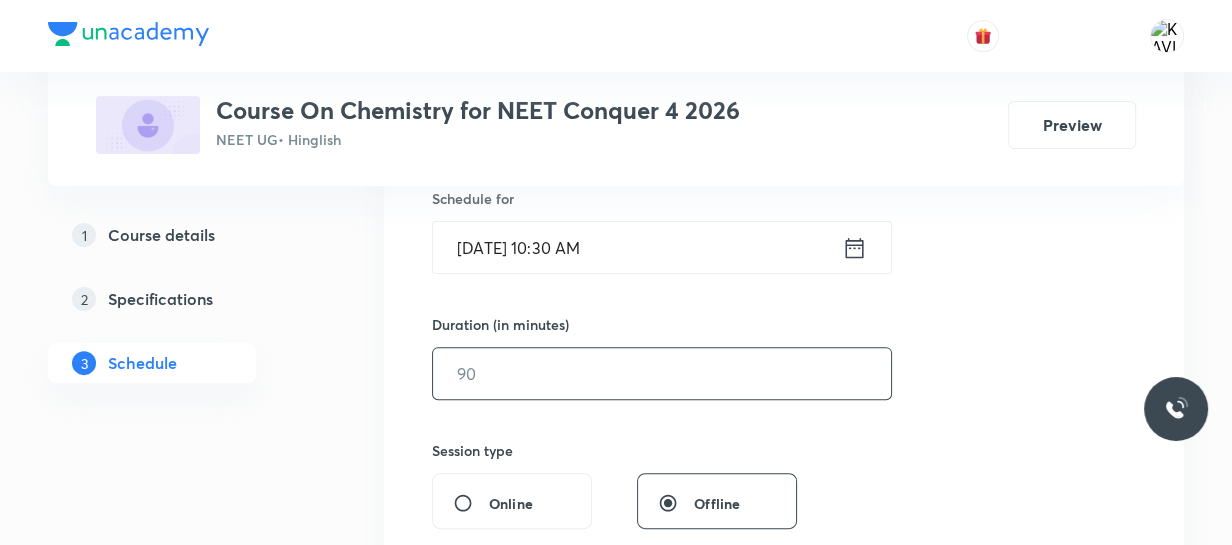 type on "0" 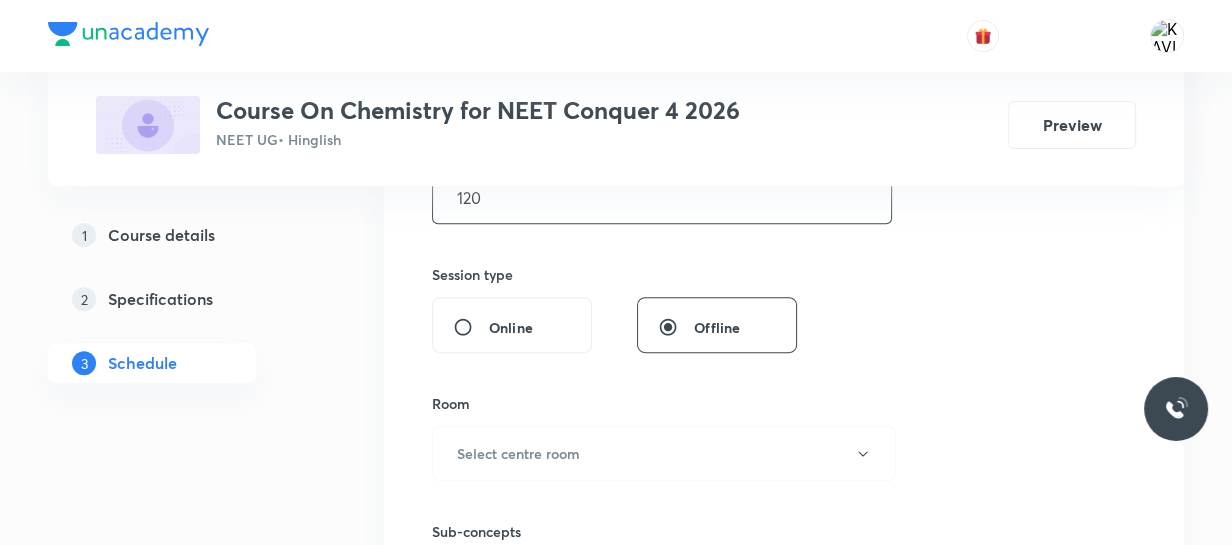 scroll, scrollTop: 698, scrollLeft: 0, axis: vertical 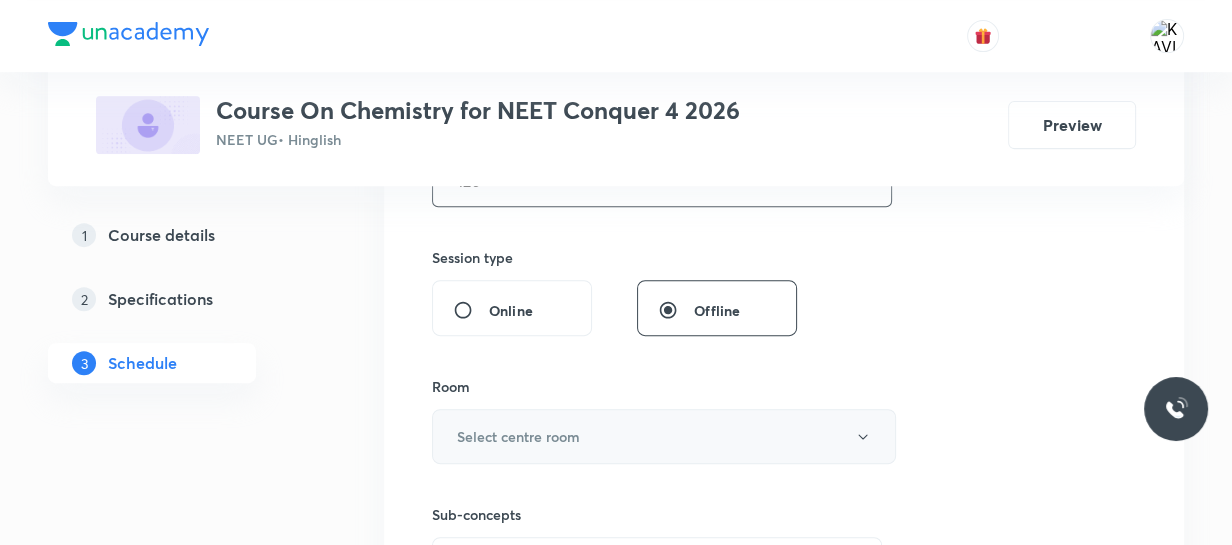 type on "120" 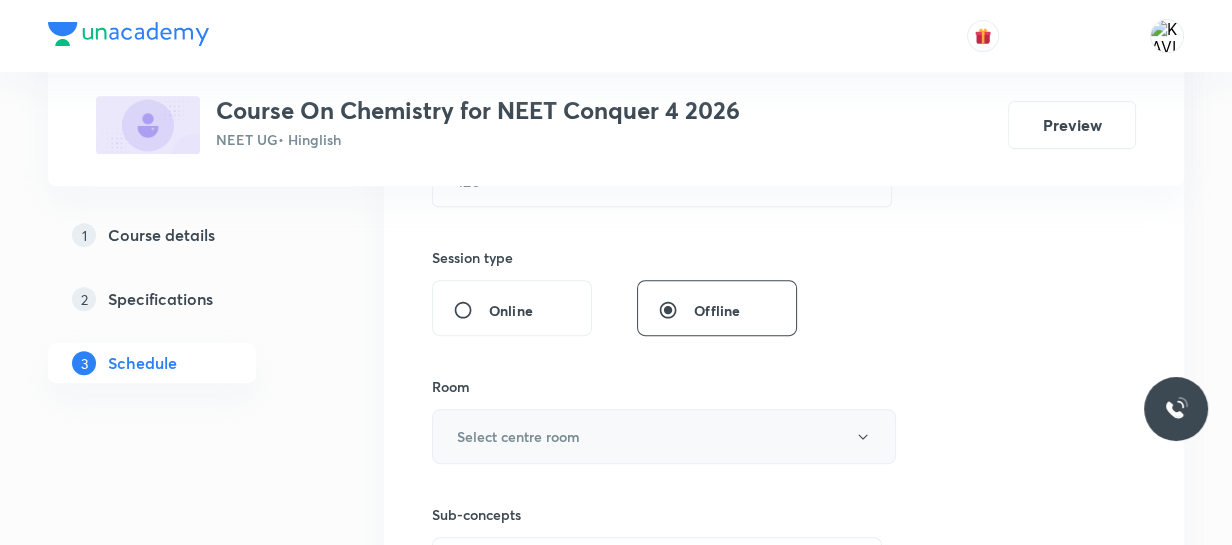 click on "Select centre room" at bounding box center (664, 436) 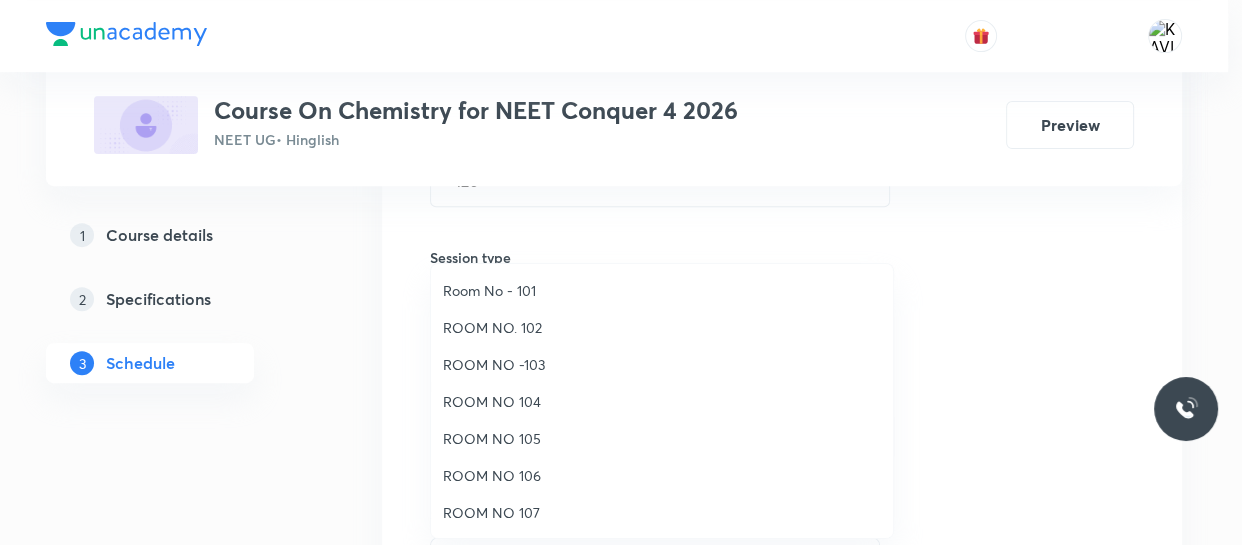 click on "ROOM NO 107" at bounding box center (662, 512) 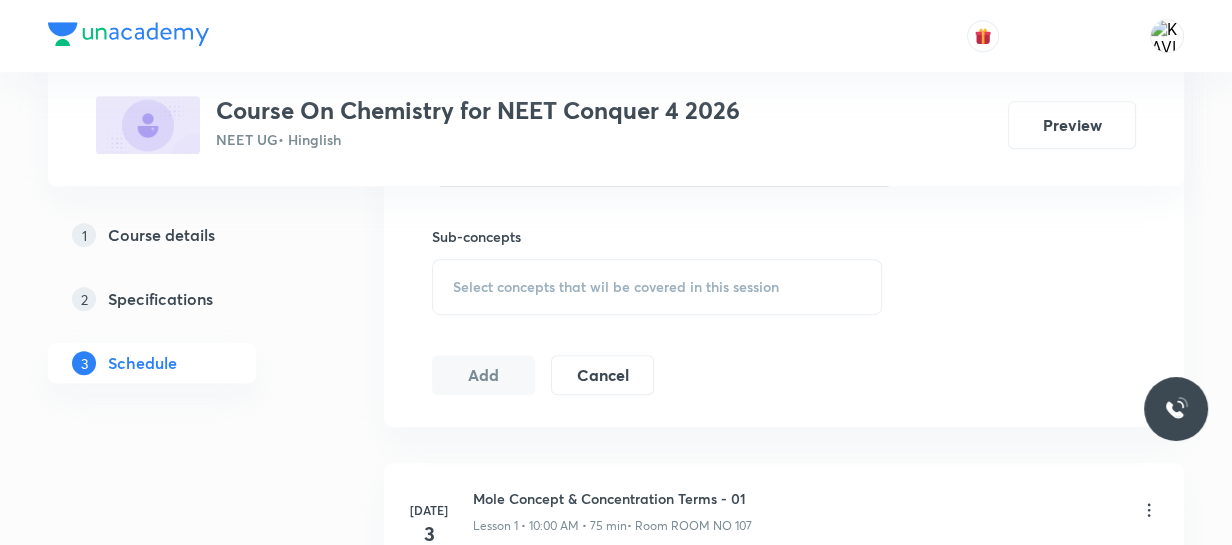 scroll, scrollTop: 979, scrollLeft: 0, axis: vertical 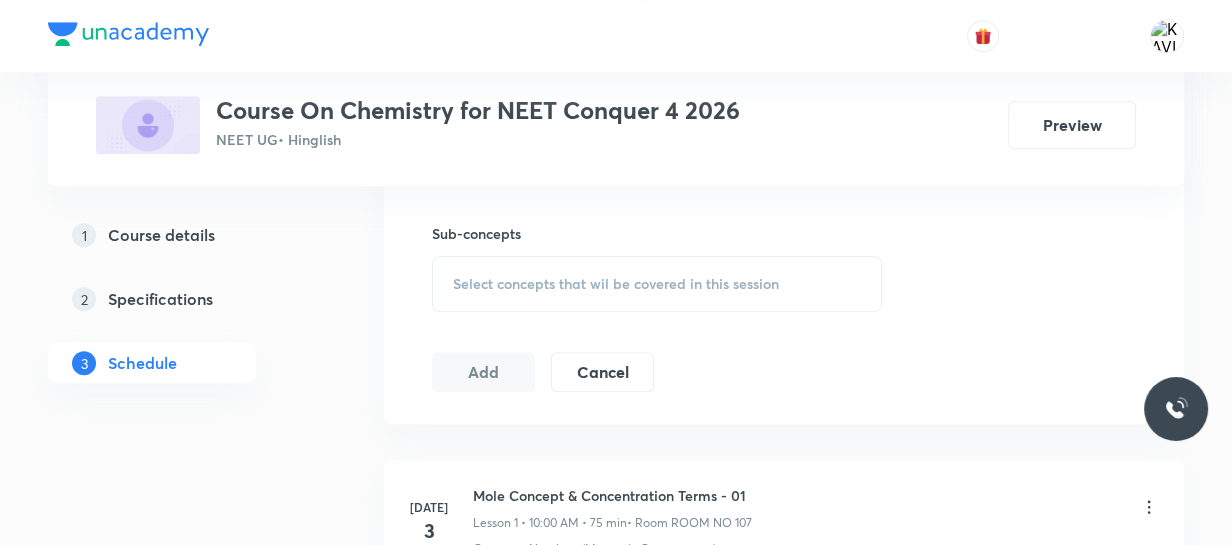 click on "Select concepts that wil be covered in this session" at bounding box center (616, 284) 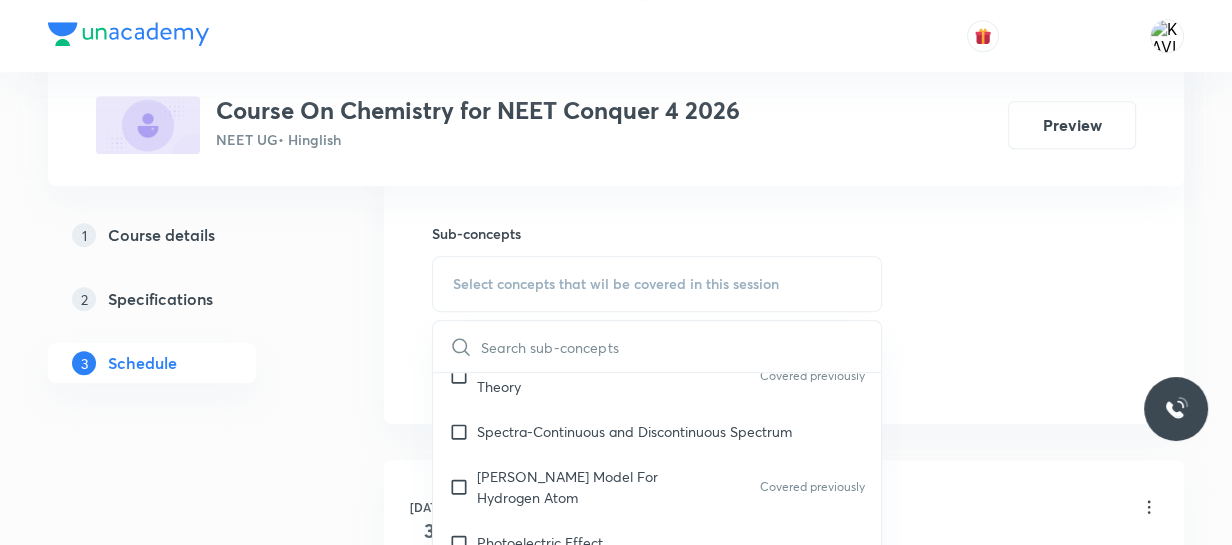 scroll, scrollTop: 1416, scrollLeft: 0, axis: vertical 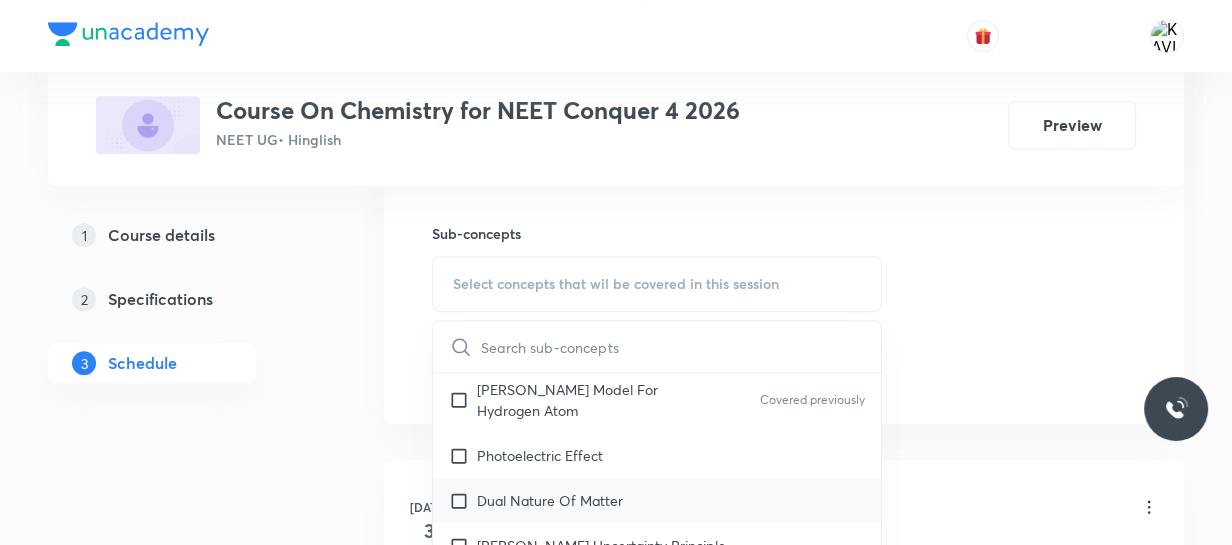 click on "Dual Nature Of Matter" at bounding box center [550, 500] 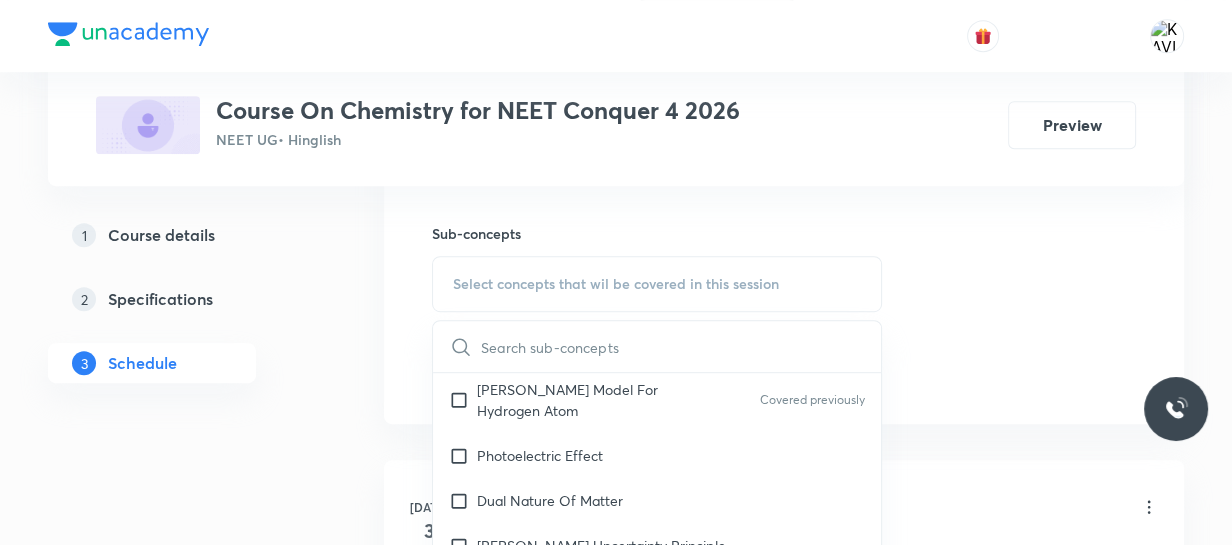 checkbox on "true" 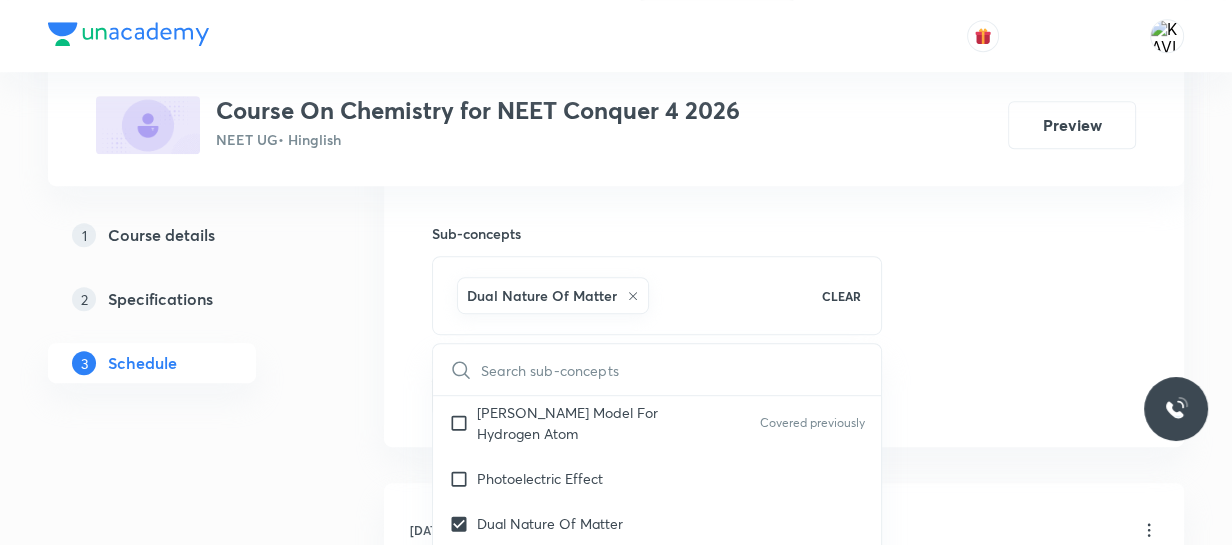 click on "Session  17 Live class Session title 22/99 Structure of Atom - 04 ​ Schedule for Jul 30, 2025, 10:30 AM ​ Duration (in minutes) 120 ​   Session type Online Offline Room ROOM NO 107 Sub-concepts Dual Nature Of Matter CLEAR ​ Chemistry - Full Syllabus Mock Questions Chemistry - Full Syllabus Mock Questions Chemistry Previous Year Chemistry Previous Year Questions Chemistry Previous Year Questions General Topics & Mole Concept Basic Concepts Mole – Basic Introduction Covered previously Percentage Composition Stoichiometry Principle of Atom Conservation (POAC) Relation between Stoichiometric Quantities Application of Mole Concept: Gravimetric Analysis Electronic Configuration Of Atoms (Hund's rule)  Quantum Numbers (Magnetic Quantum no.) Covered previously Quantum Numbers(Pauli's Exclusion law) Mean Molar Mass or Molecular Mass Covered previously Variation of Conductivity with Concentration Covered previously Mechanism of Corrosion Atomic Structure Discovery Of Electron Covered previously Atomic Models" at bounding box center [784, -66] 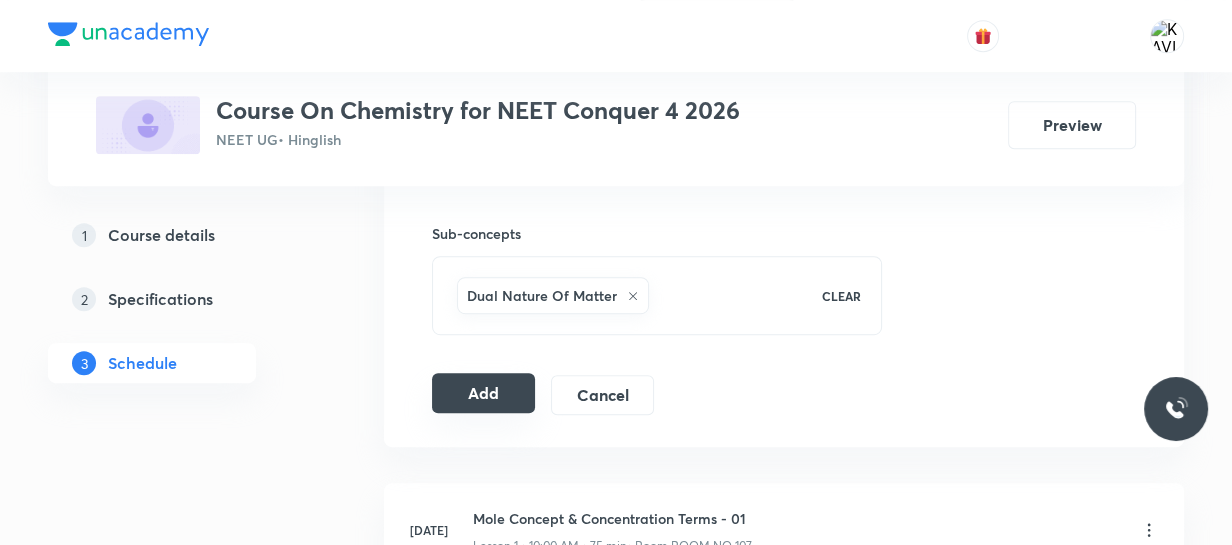 click on "Add" at bounding box center (483, 393) 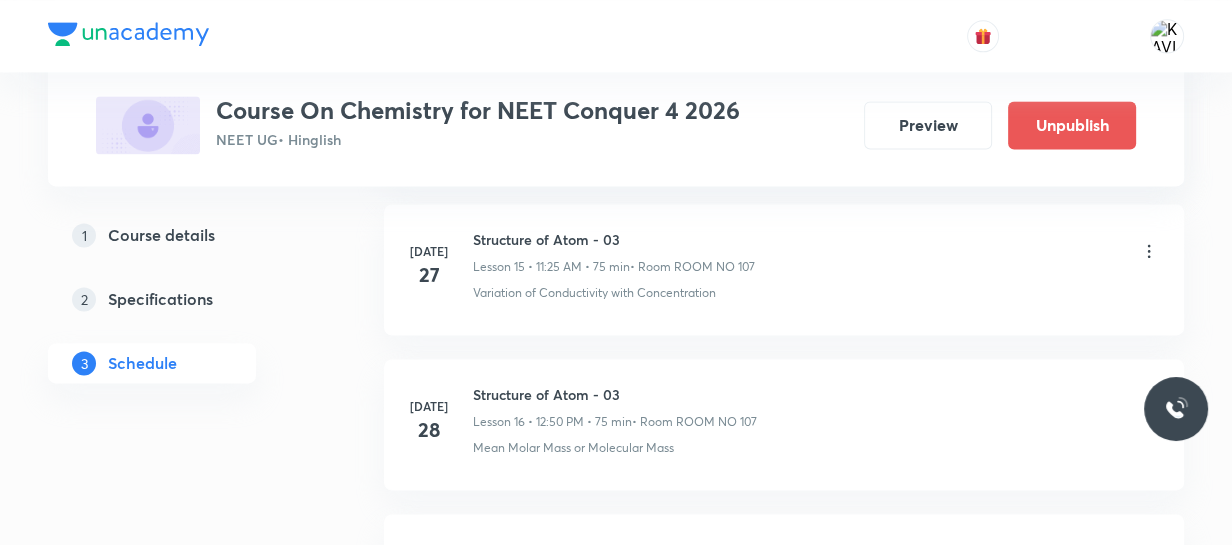 scroll, scrollTop: 2770, scrollLeft: 0, axis: vertical 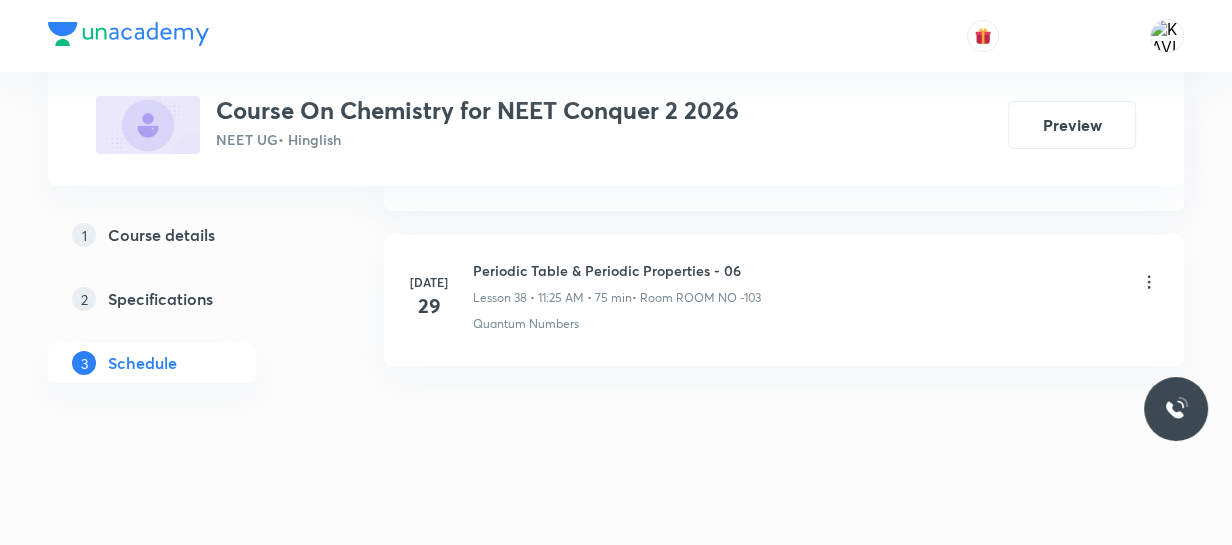 click on "Periodic Table & Periodic Properties - 06" at bounding box center (617, 270) 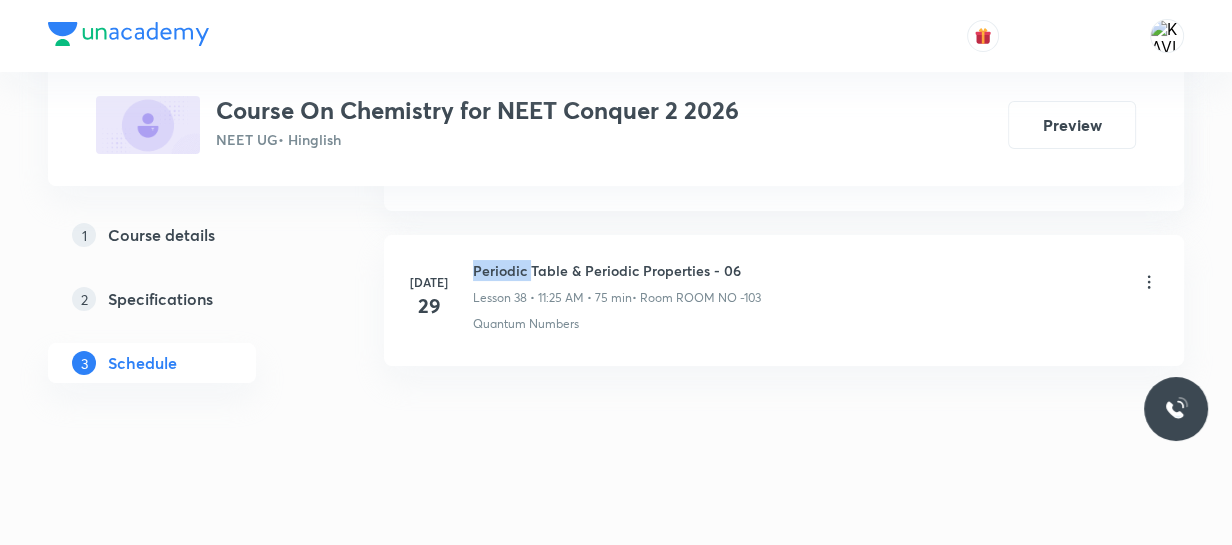 click on "Periodic Table & Periodic Properties - 06" at bounding box center (617, 270) 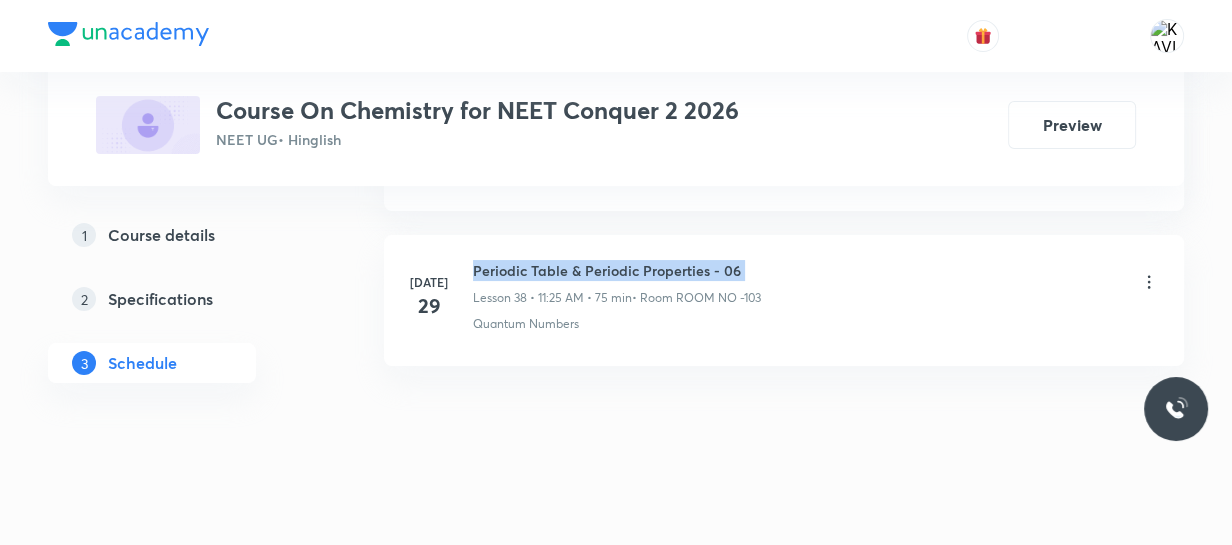 click on "Periodic Table & Periodic Properties - 06" at bounding box center (617, 270) 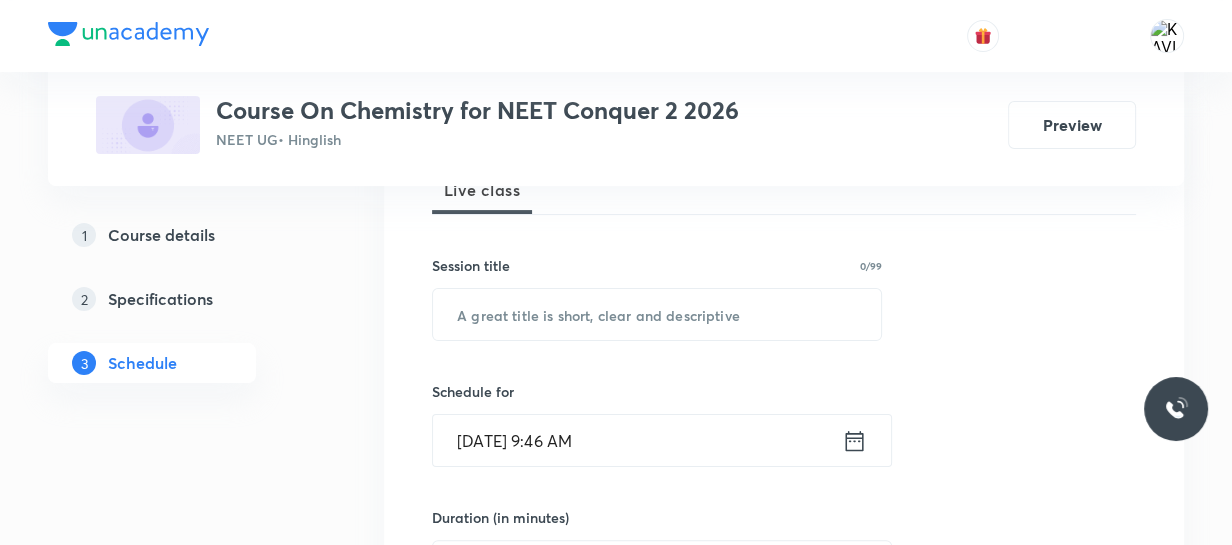 scroll, scrollTop: 318, scrollLeft: 0, axis: vertical 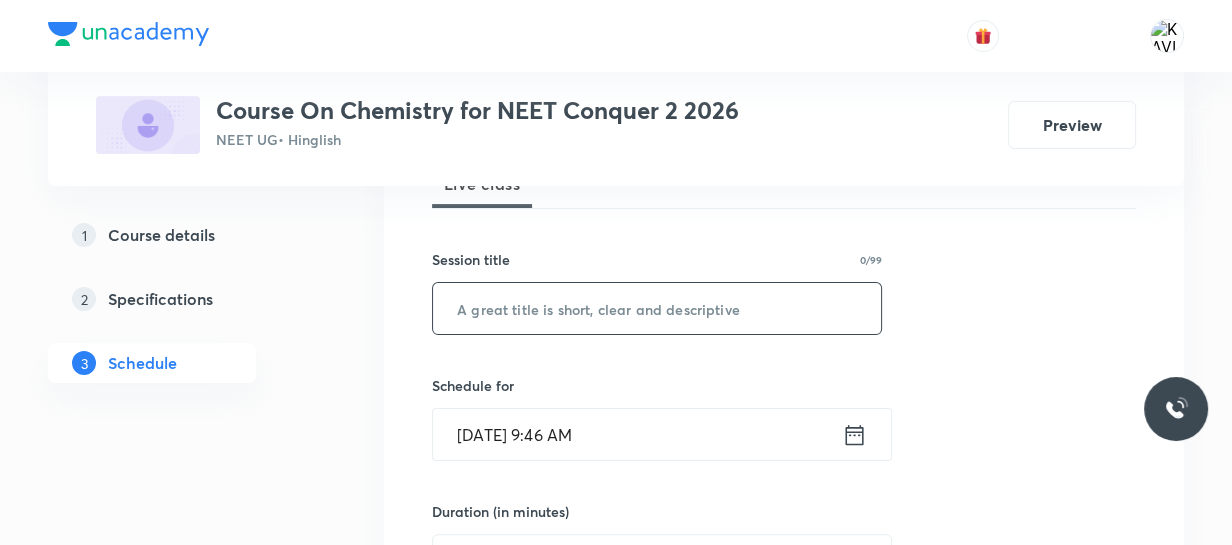 click at bounding box center (657, 308) 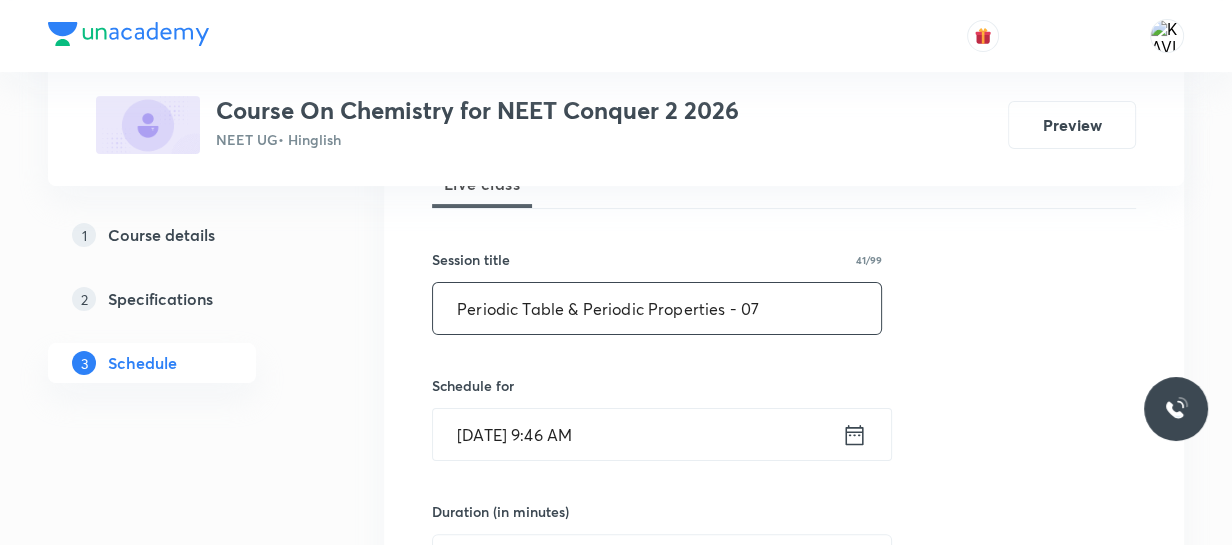 type on "Periodic Table & Periodic Properties - 07" 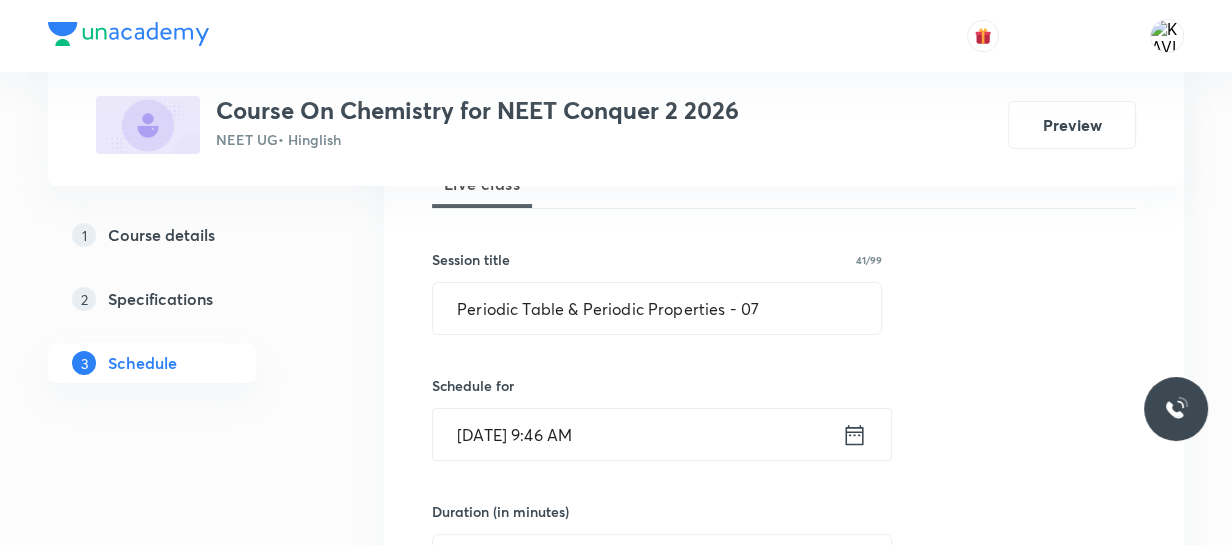 click 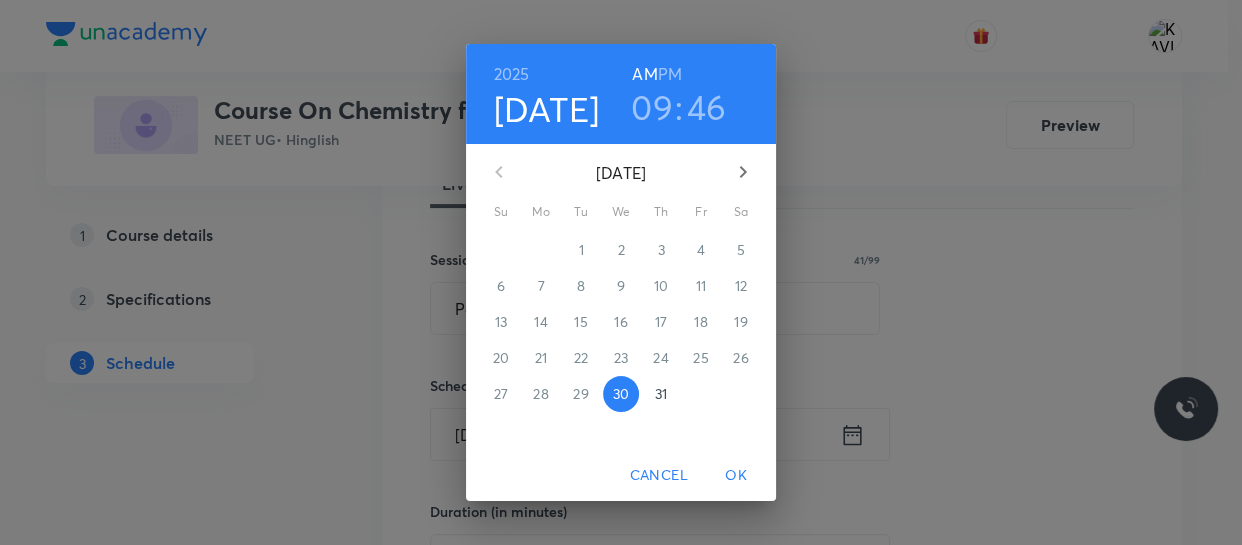 click on "PM" at bounding box center [670, 74] 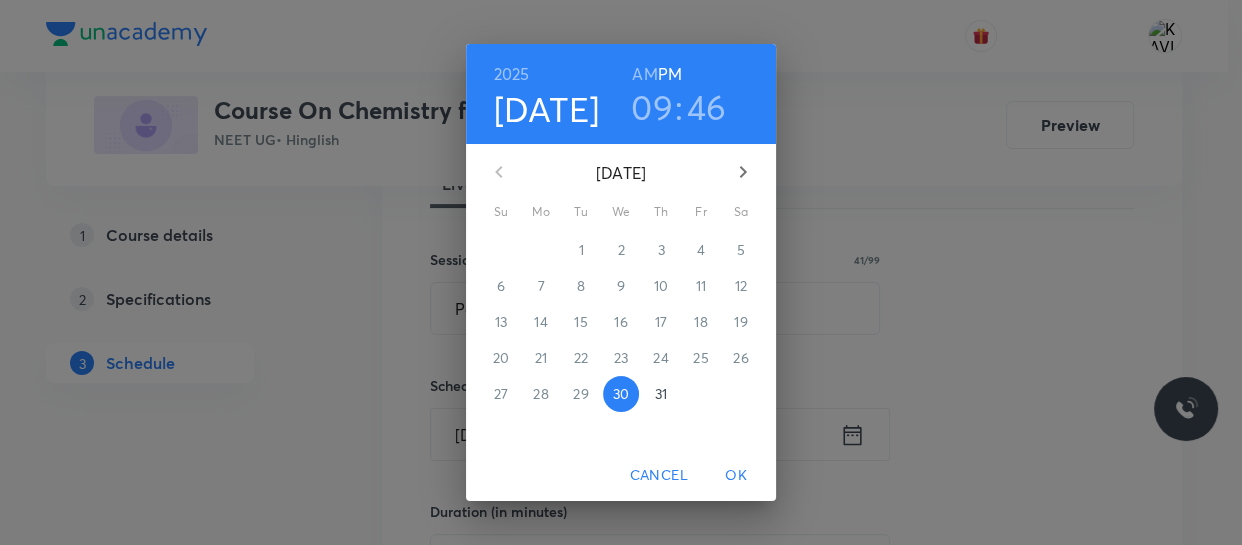 click on "09" at bounding box center (652, 107) 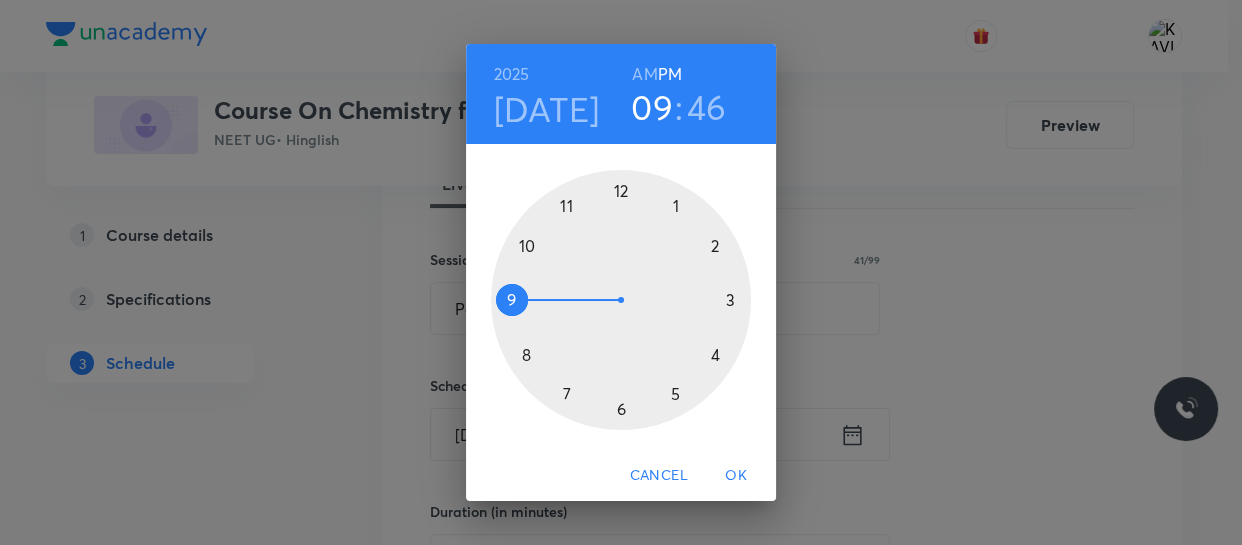 click at bounding box center (621, 300) 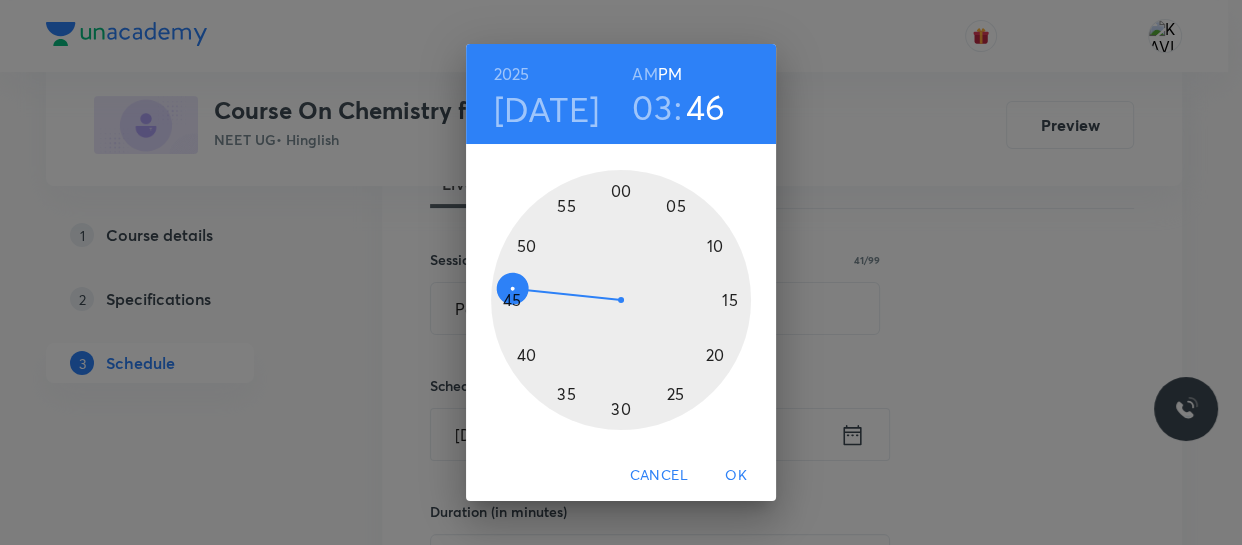 click at bounding box center [621, 300] 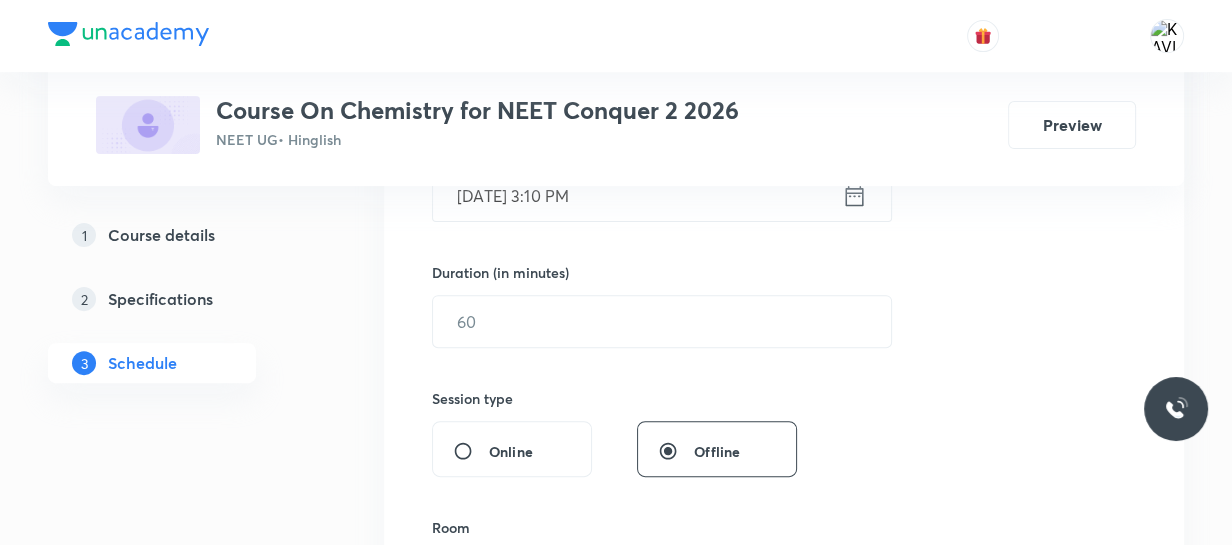 scroll, scrollTop: 558, scrollLeft: 0, axis: vertical 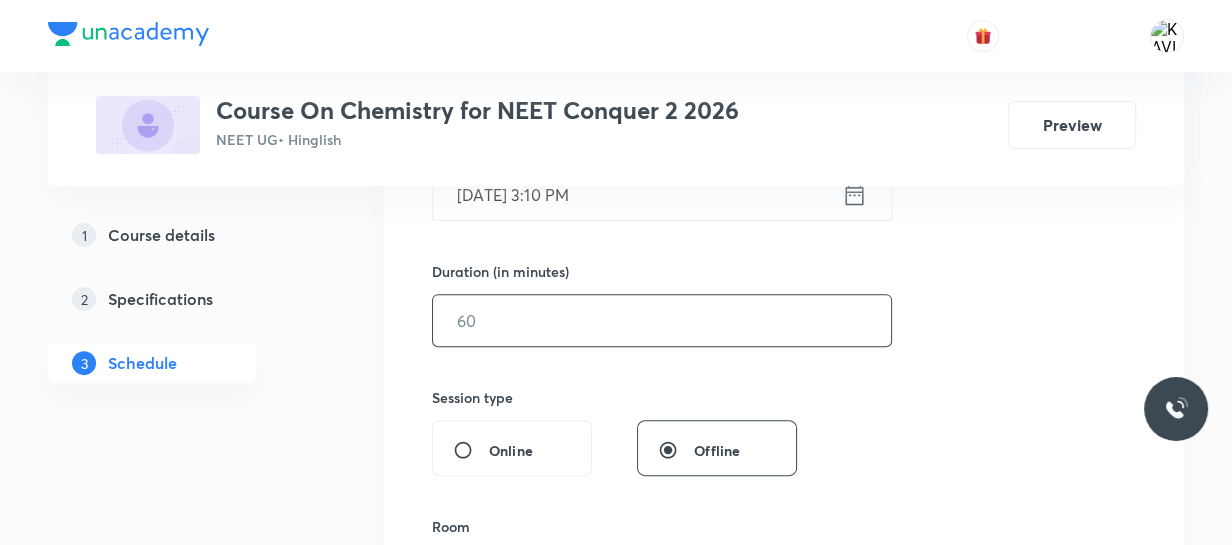click at bounding box center [662, 320] 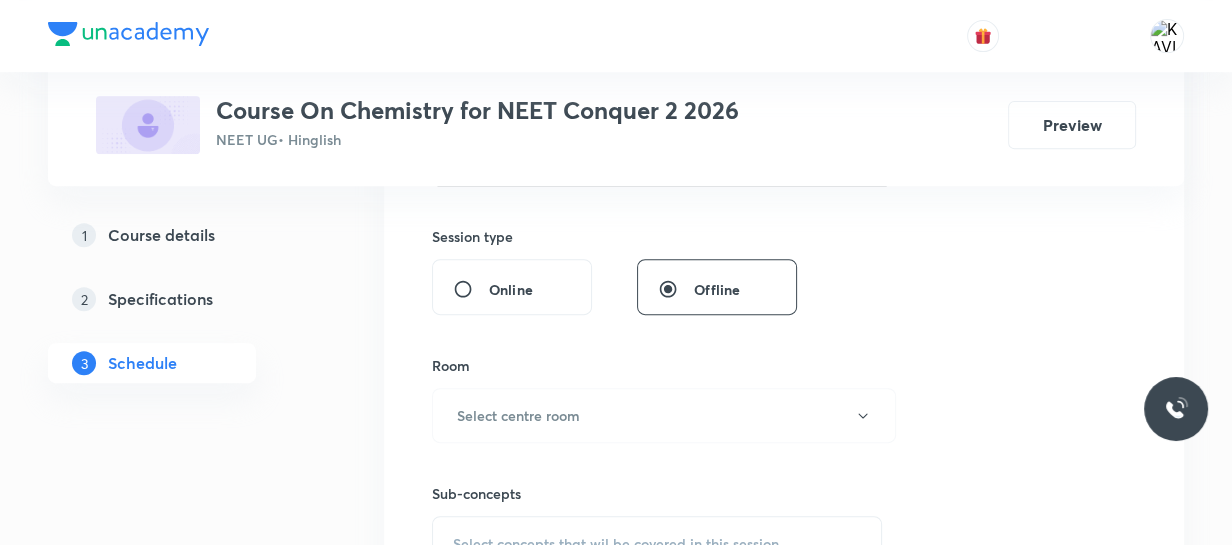 scroll, scrollTop: 720, scrollLeft: 0, axis: vertical 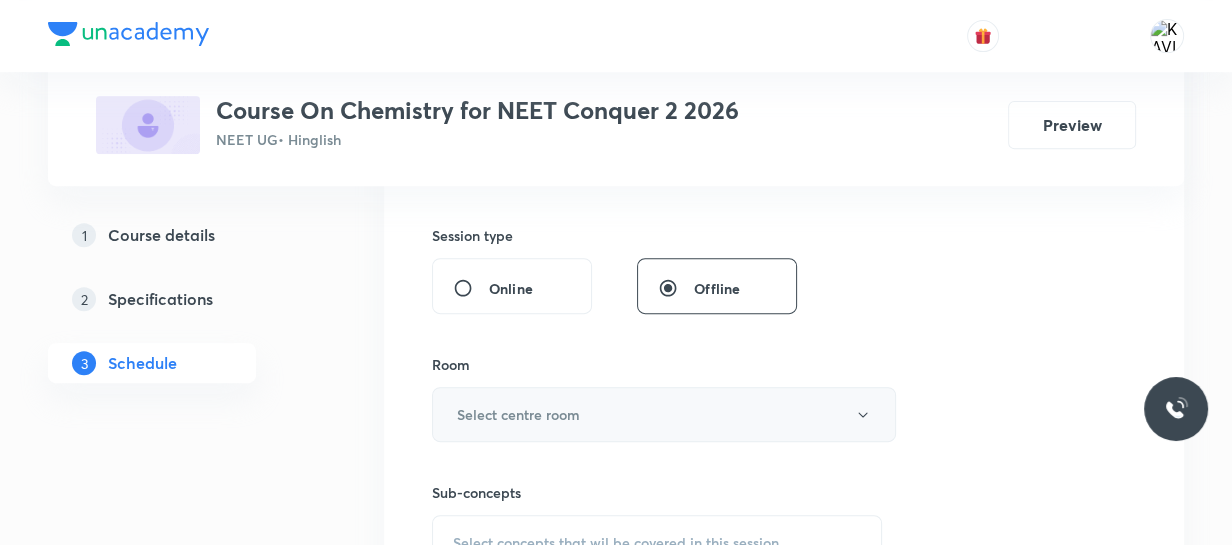 type on "120" 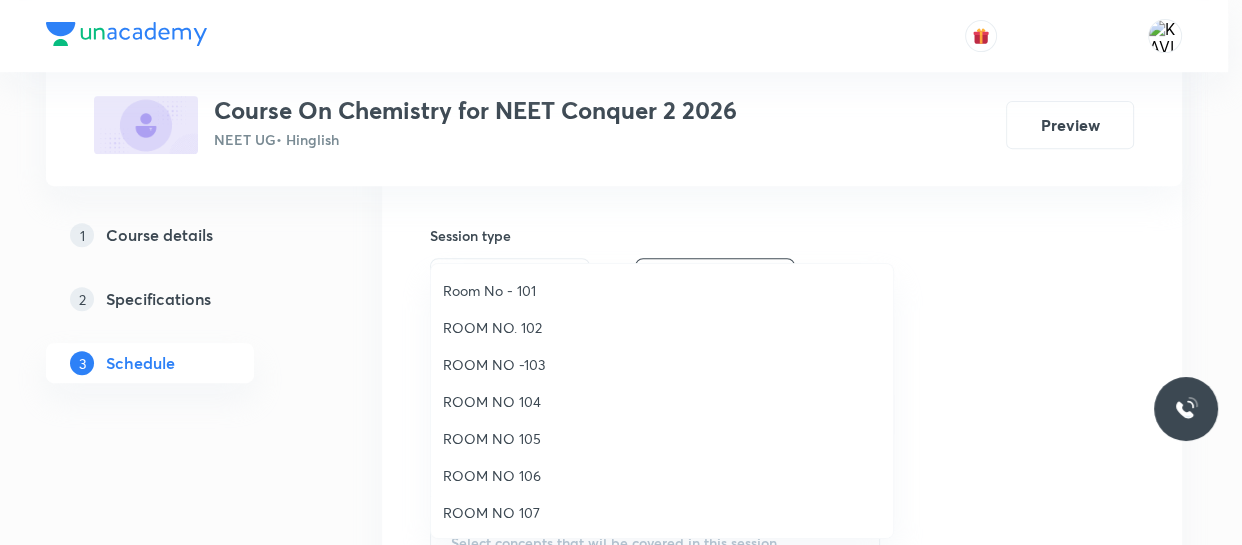 click on "ROOM NO -103" at bounding box center [662, 364] 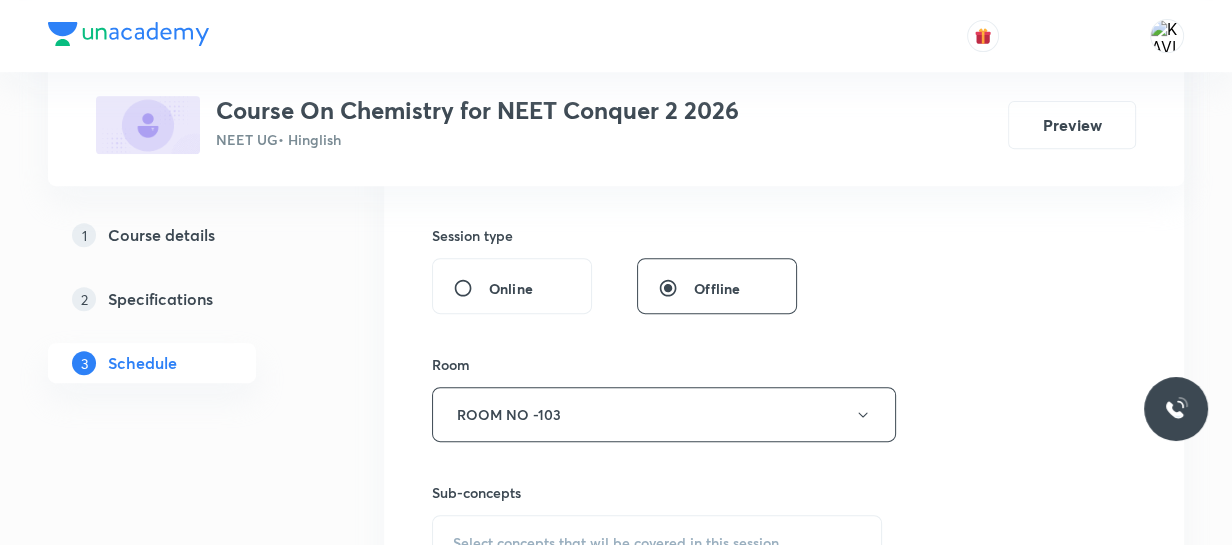 scroll, scrollTop: 945, scrollLeft: 0, axis: vertical 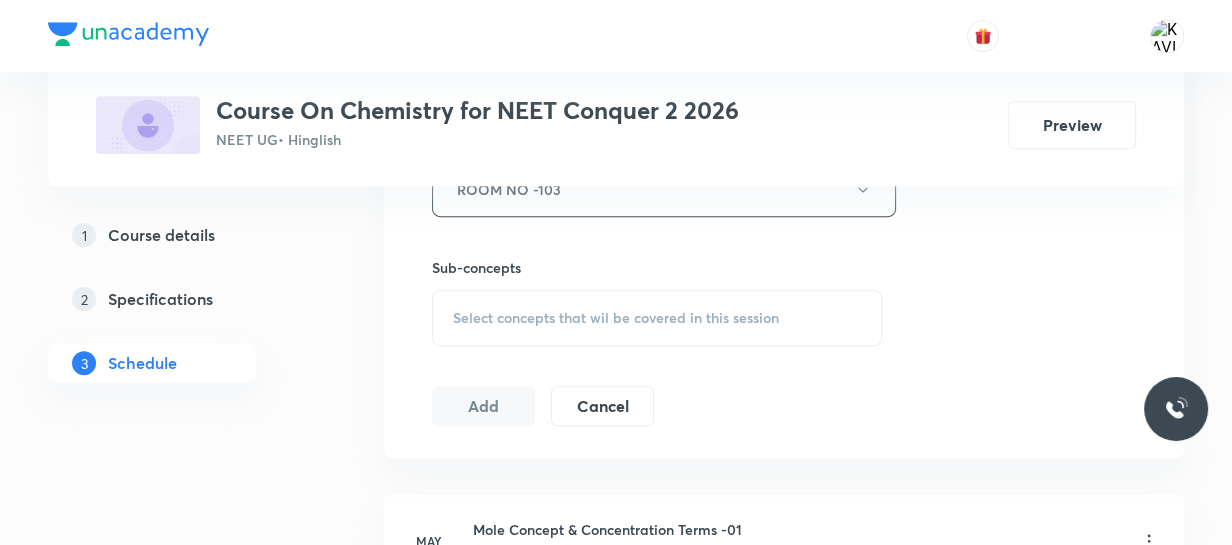 click on "Select concepts that wil be covered in this session" at bounding box center (616, 318) 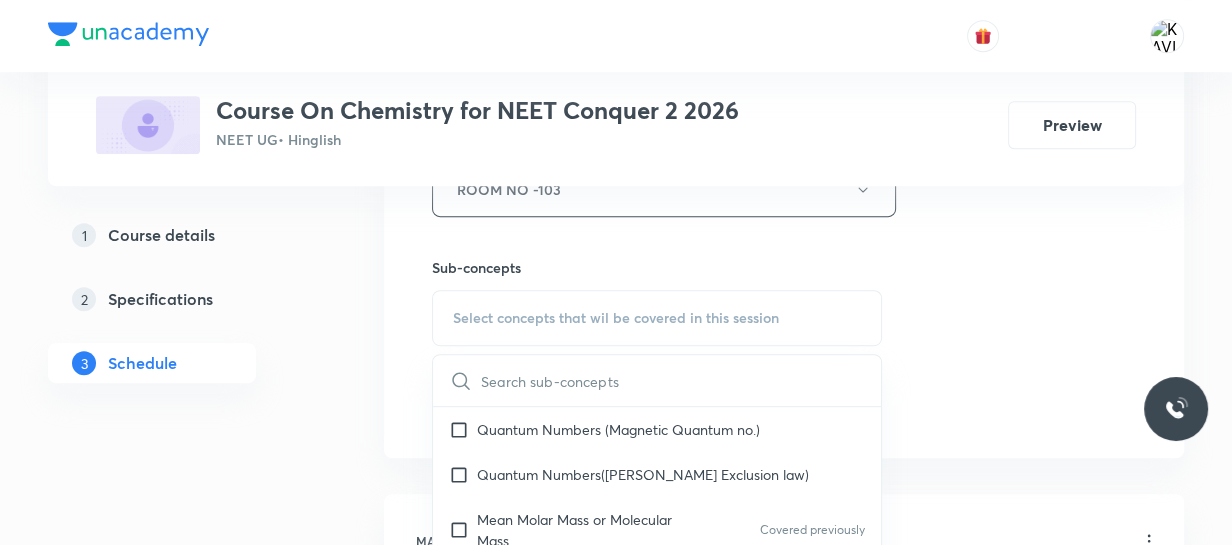 scroll, scrollTop: 935, scrollLeft: 0, axis: vertical 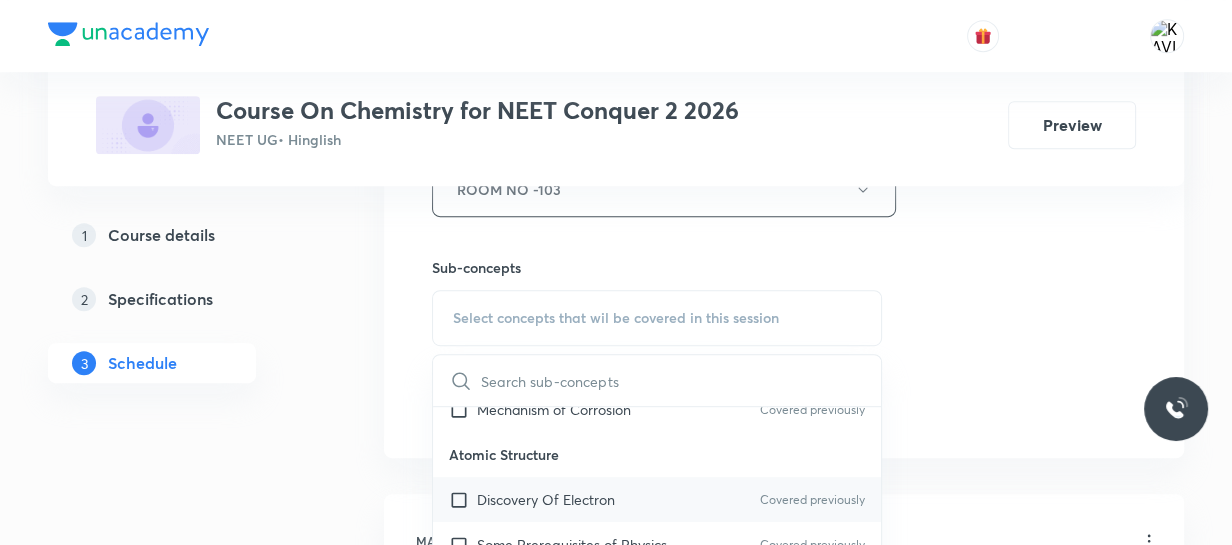 click on "Discovery Of Electron Covered previously" at bounding box center (657, 499) 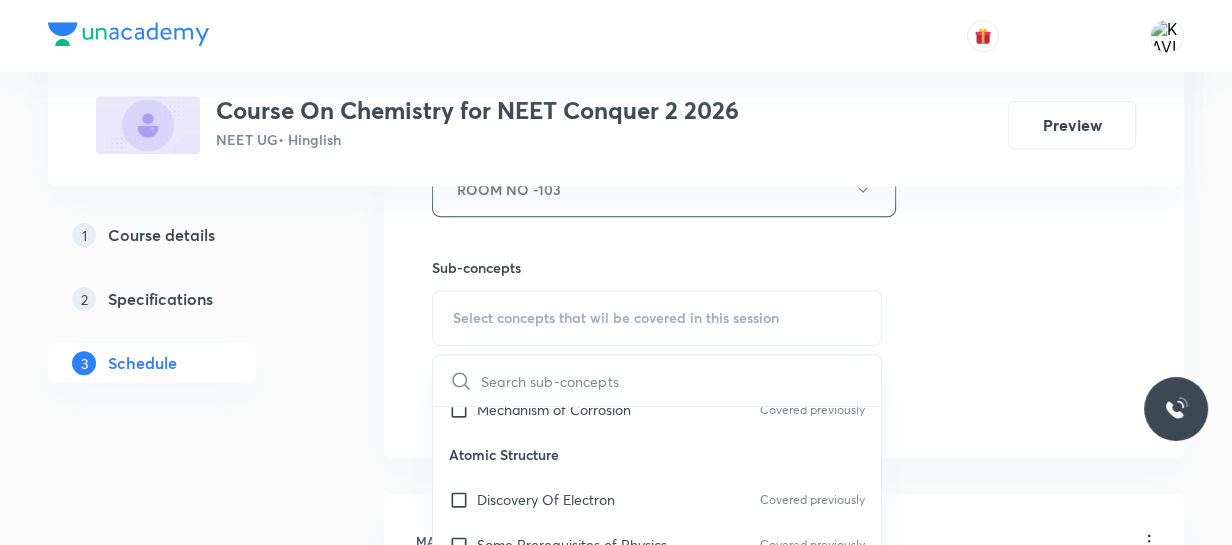 checkbox on "true" 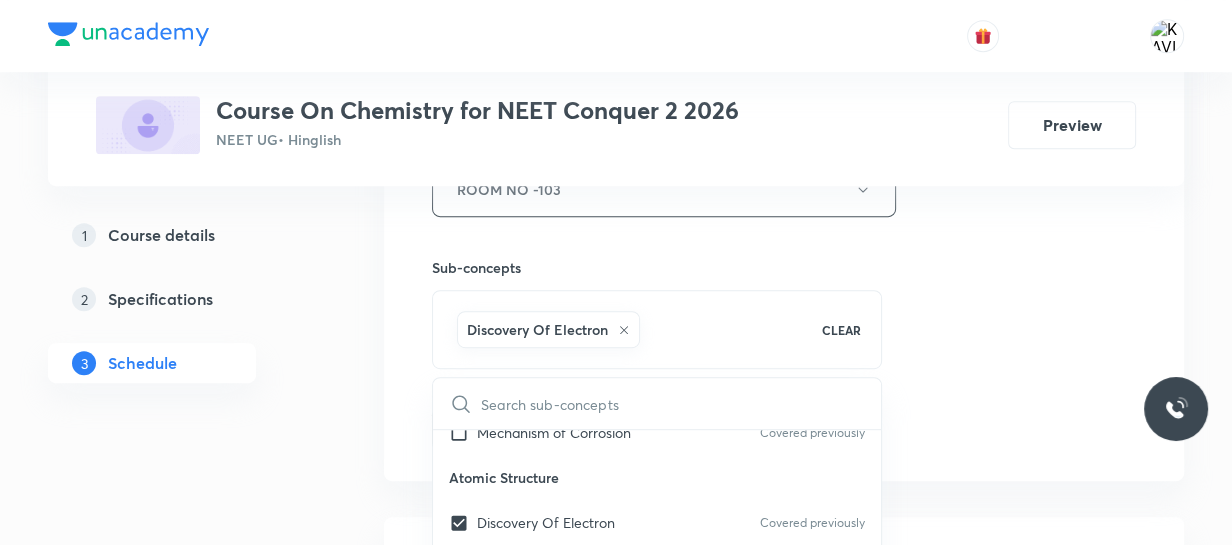 click on "Session  39 Live class Session title 41/99 Periodic Table & Periodic Properties - 07 ​ Schedule for Jul 30, 2025, 3:10 PM ​ Duration (in minutes) 120 ​   Session type Online Offline Room ROOM NO -103 Sub-concepts Discovery Of Electron CLEAR ​ Chemistry - Full Syllabus Mock Questions Chemistry - Full Syllabus Mock Questions Chemistry Previous Year Covered previously Chemistry Previous Year Questions Chemistry Previous Year Questions Covered previously General Topics & Mole Concept Basic Concepts Mole – Basic Introduction Percentage Composition Covered previously Stoichiometry Principle of Atom Conservation (POAC) Covered previously Relation between Stoichiometric Quantities Covered previously Application of Mole Concept: Gravimetric Analysis Electronic Configuration Of Atoms (Hund's rule)  Quantum Numbers (Magnetic Quantum no.) Quantum Numbers(Pauli's Exclusion law) Mean Molar Mass or Molecular Mass Covered previously Variation of Conductivity with Concentration Covered previously Covered previously" at bounding box center (784, -32) 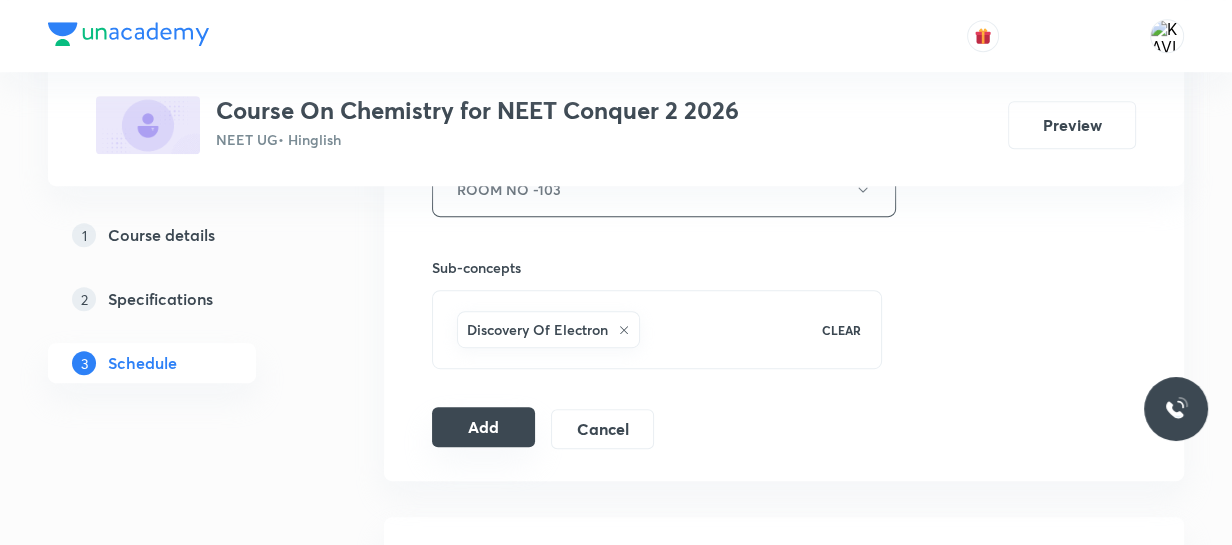 click on "Add" at bounding box center (483, 427) 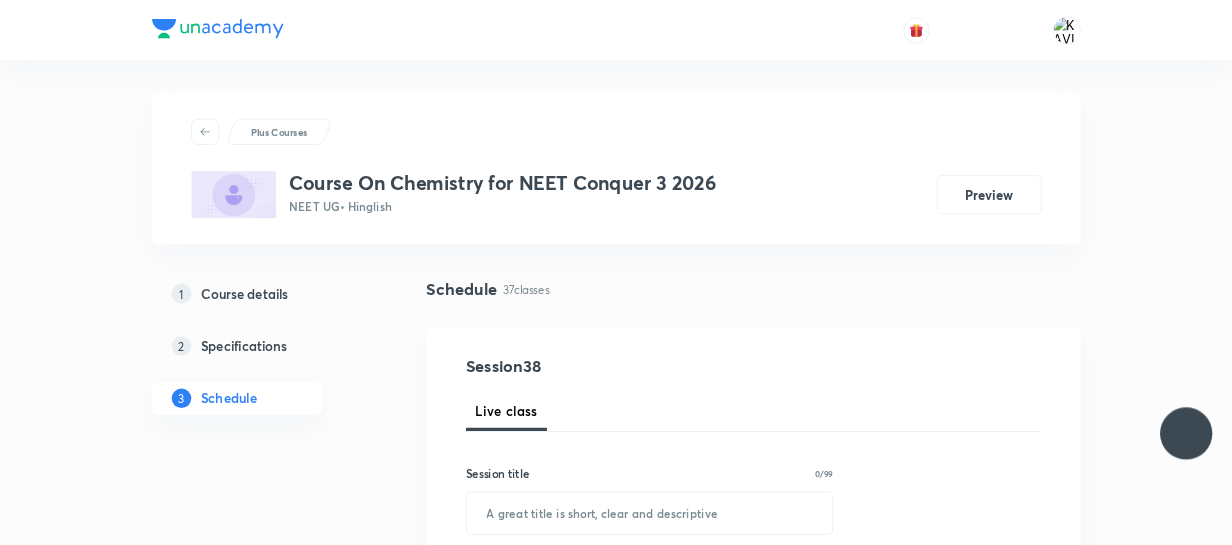 scroll, scrollTop: 0, scrollLeft: 0, axis: both 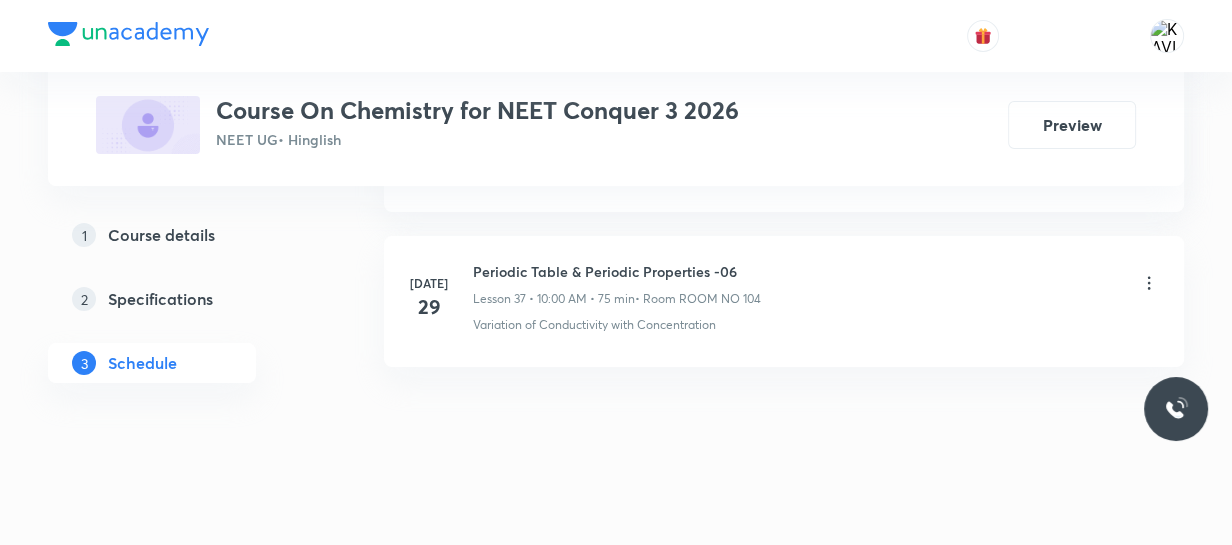 click on "Jul 29 Periodic Table & Periodic Properties -06 Lesson 37 • 10:00 AM • 75 min  • Room ROOM NO 104 Variation of Conductivity with Concentration" at bounding box center [784, 301] 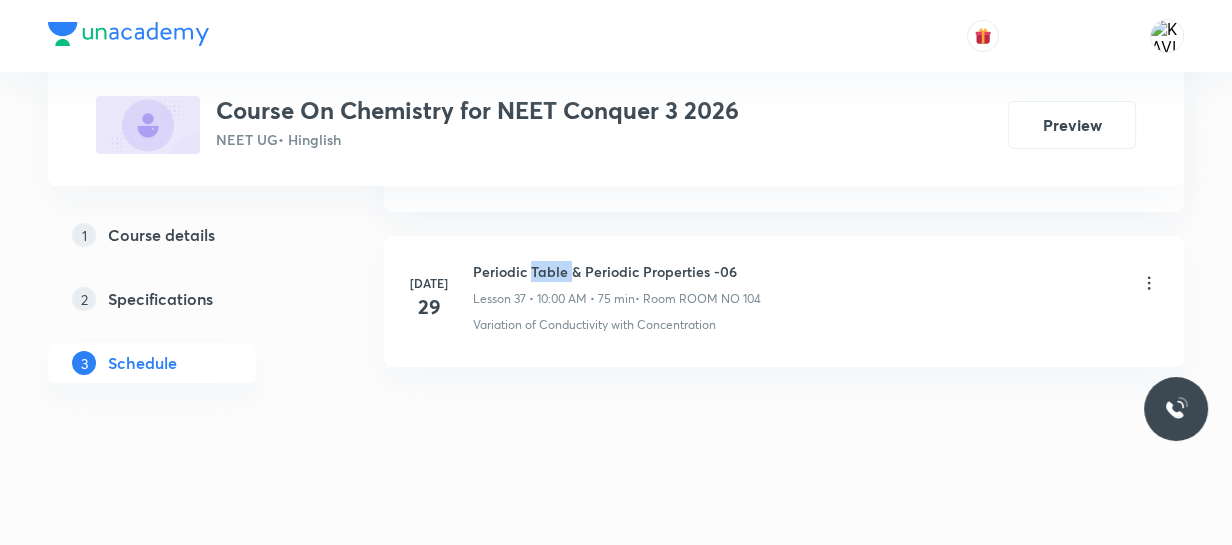 click on "Jul 29 Periodic Table & Periodic Properties -06 Lesson 37 • 10:00 AM • 75 min  • Room ROOM NO 104 Variation of Conductivity with Concentration" at bounding box center (784, 301) 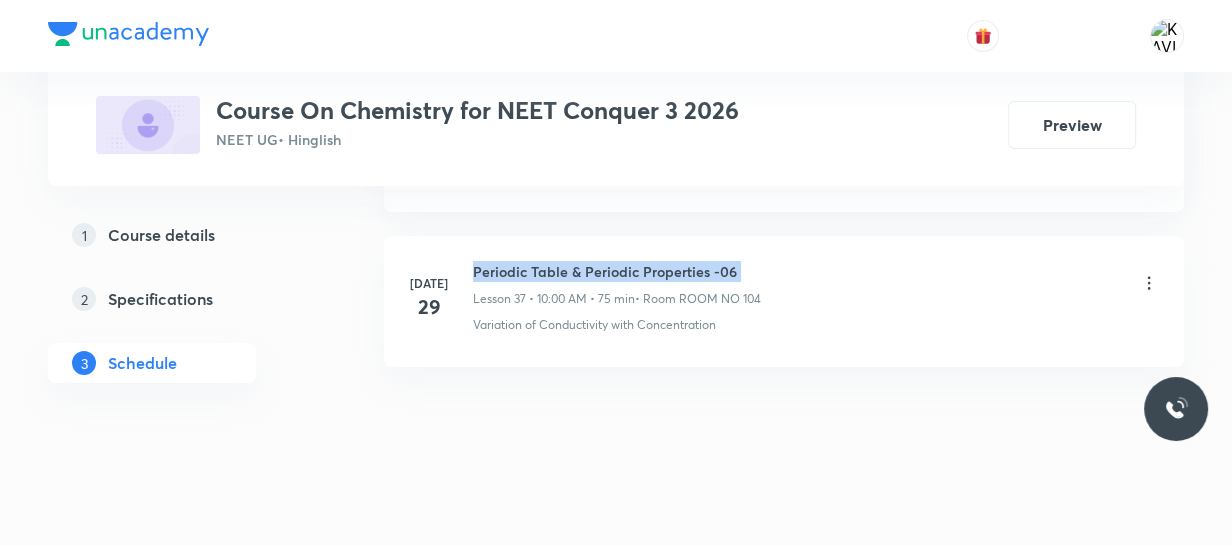 click on "Jul 29 Periodic Table & Periodic Properties -06 Lesson 37 • 10:00 AM • 75 min  • Room ROOM NO 104 Variation of Conductivity with Concentration" at bounding box center [784, 301] 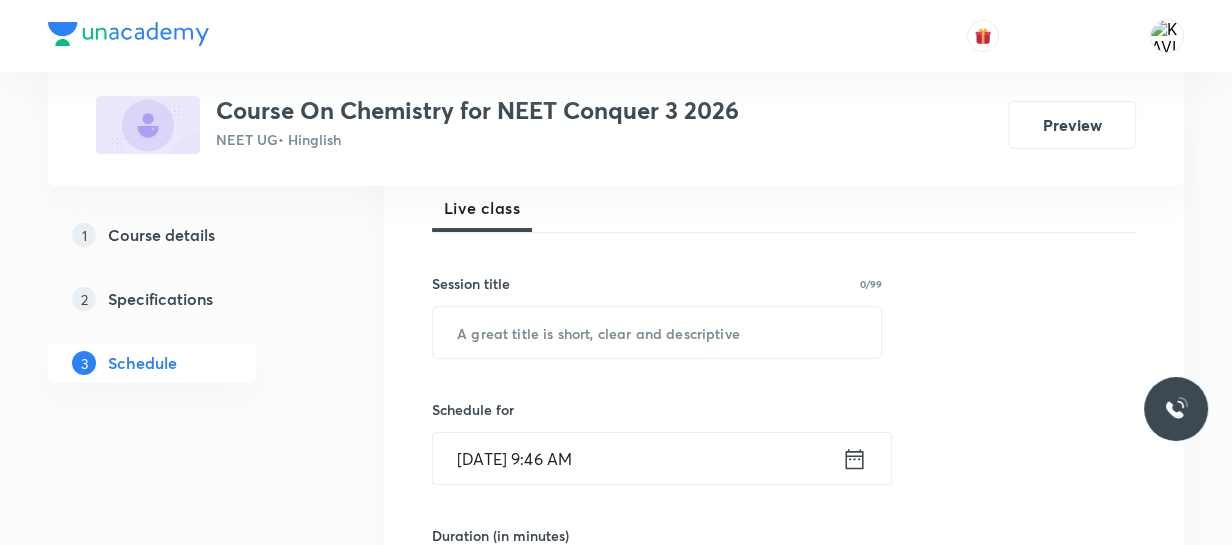 scroll, scrollTop: 295, scrollLeft: 0, axis: vertical 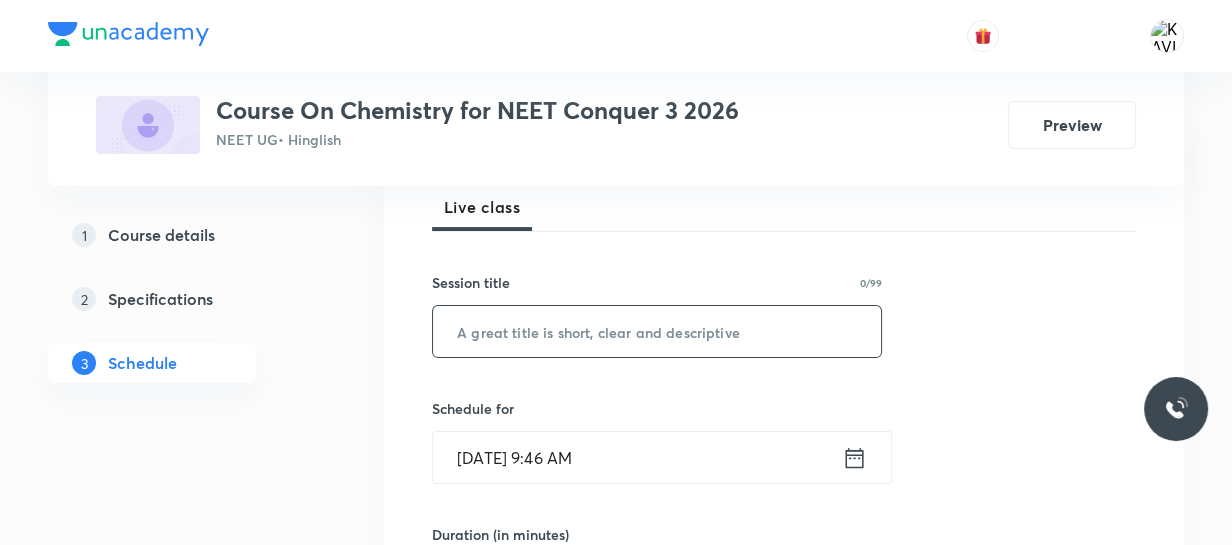 click at bounding box center (657, 331) 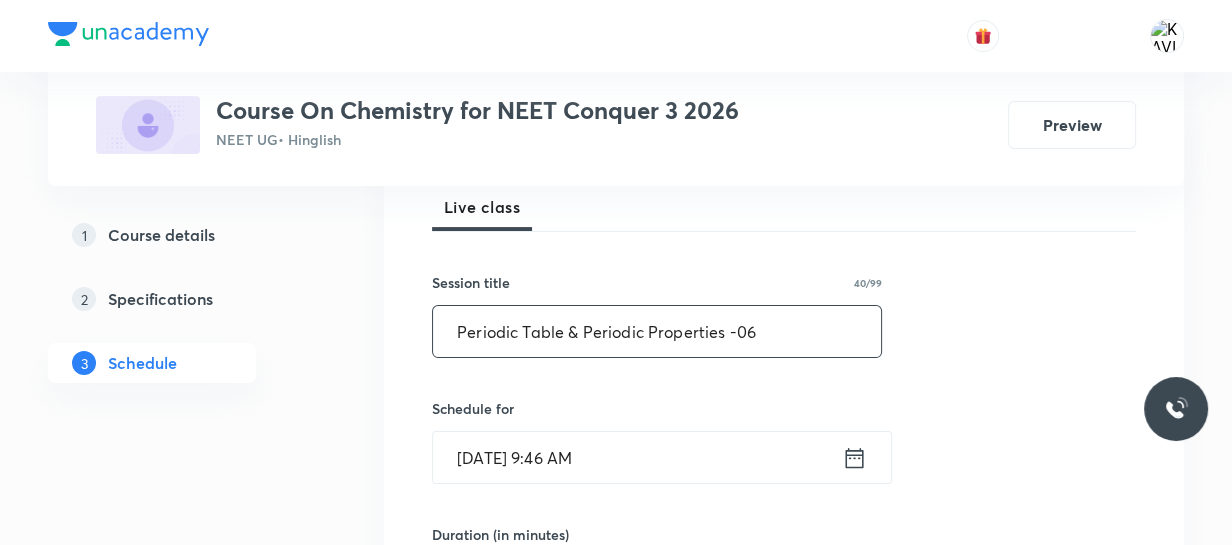 click on "Periodic Table & Periodic Properties -06" at bounding box center (657, 331) 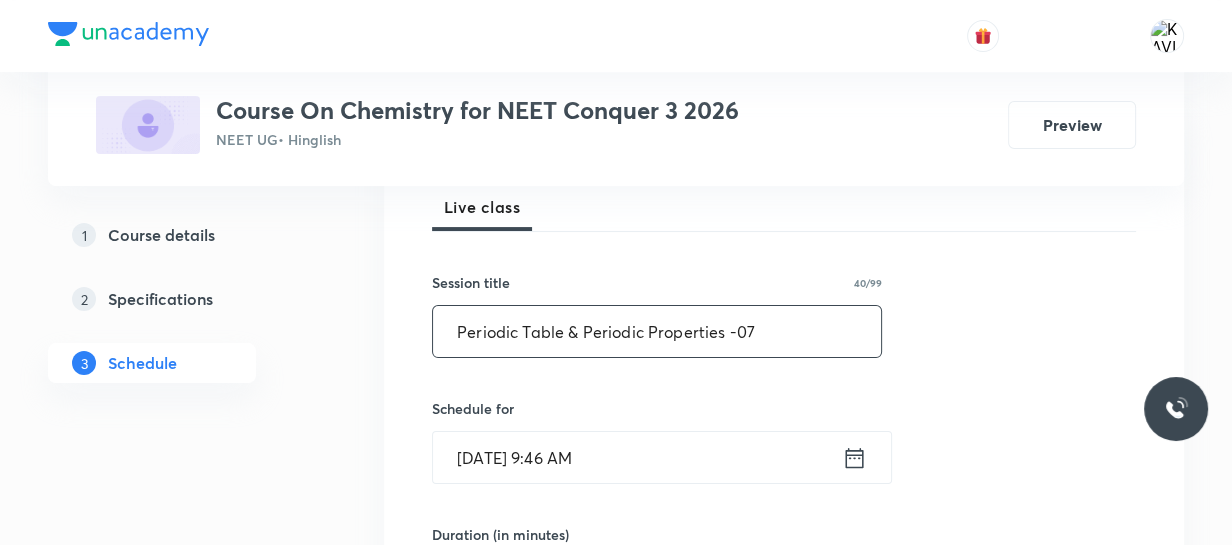 type on "Periodic Table & Periodic Properties -07" 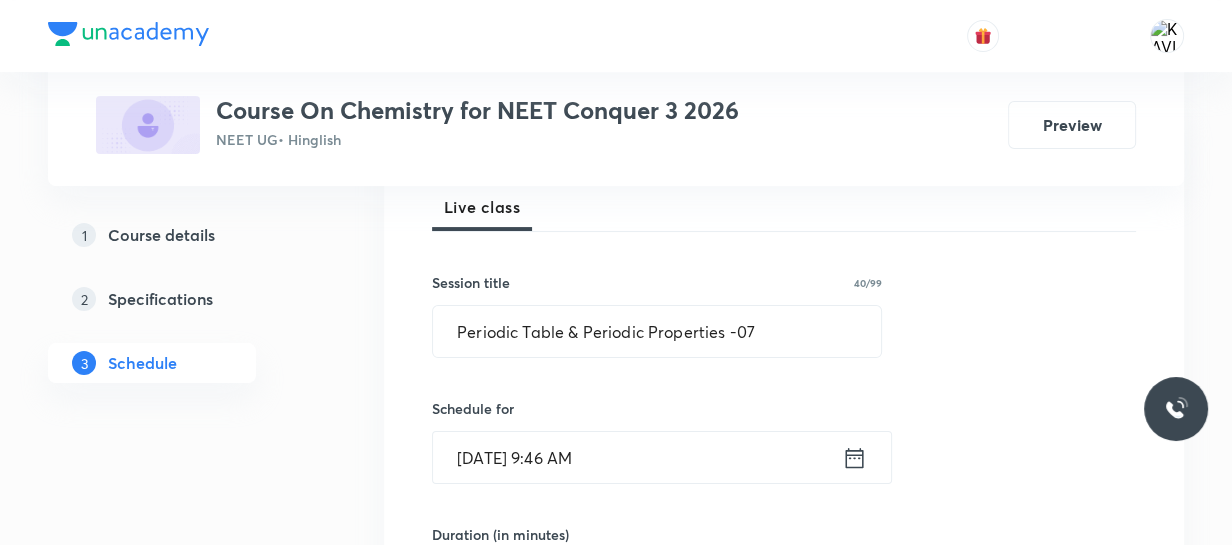 click 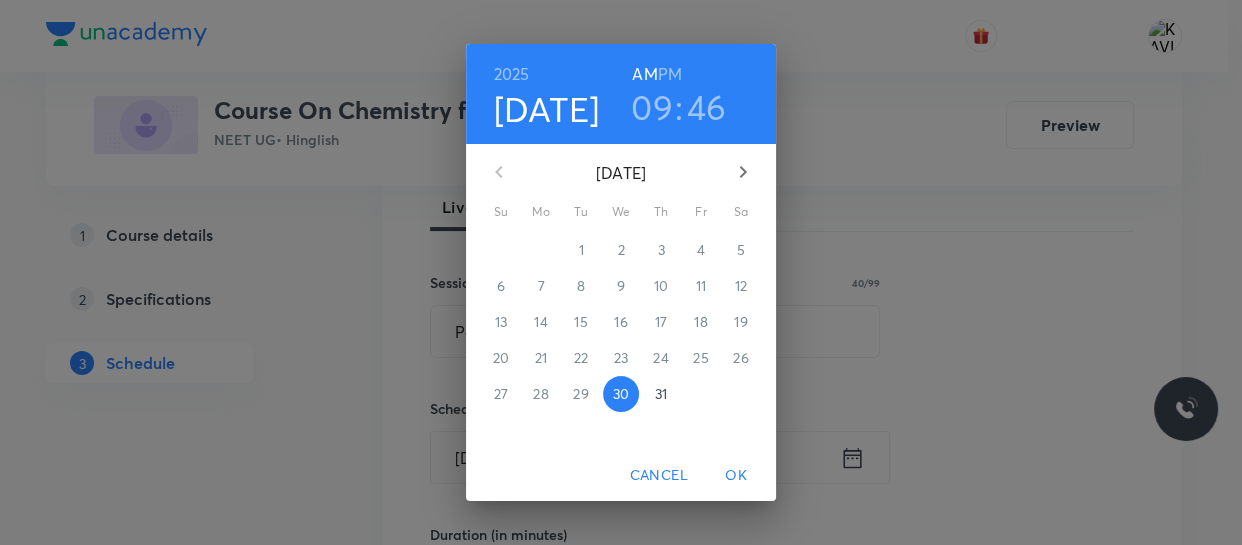 click on "09" at bounding box center (652, 107) 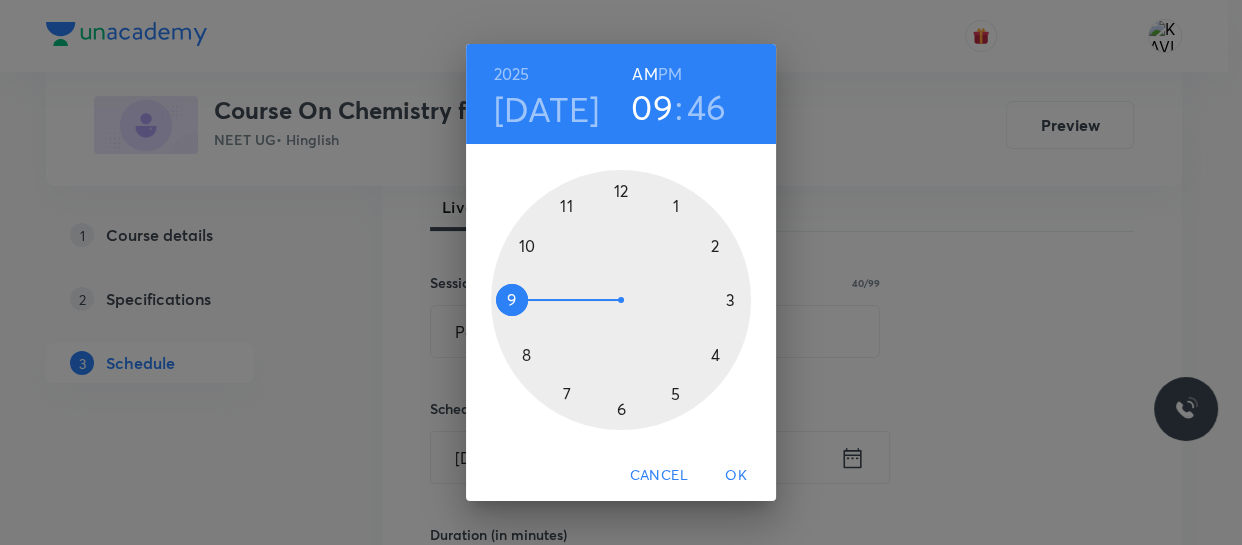 click at bounding box center (621, 300) 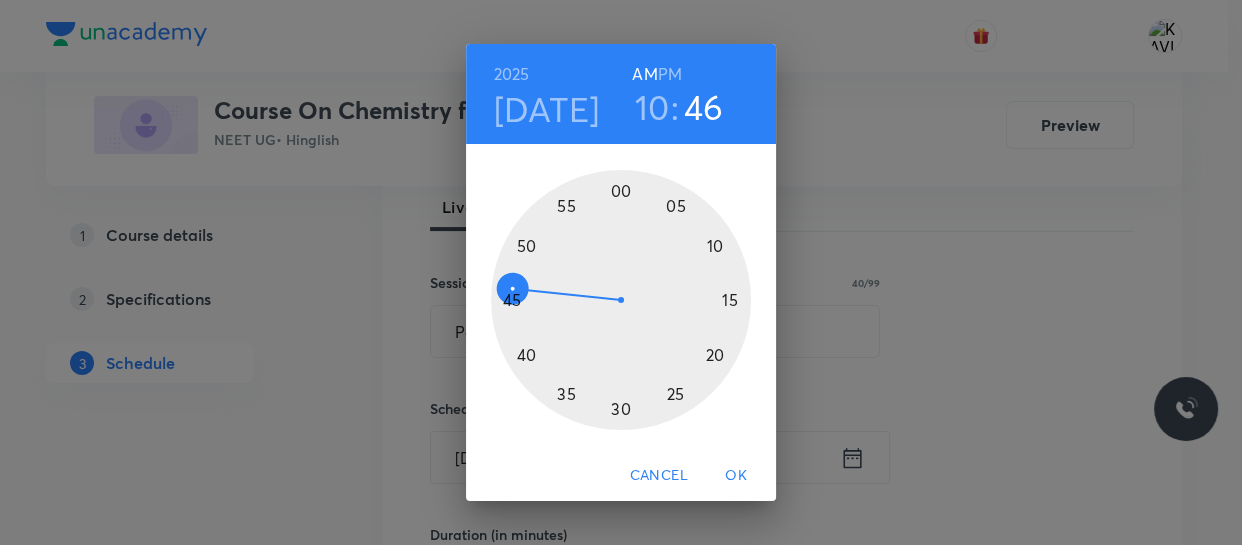 click at bounding box center (621, 300) 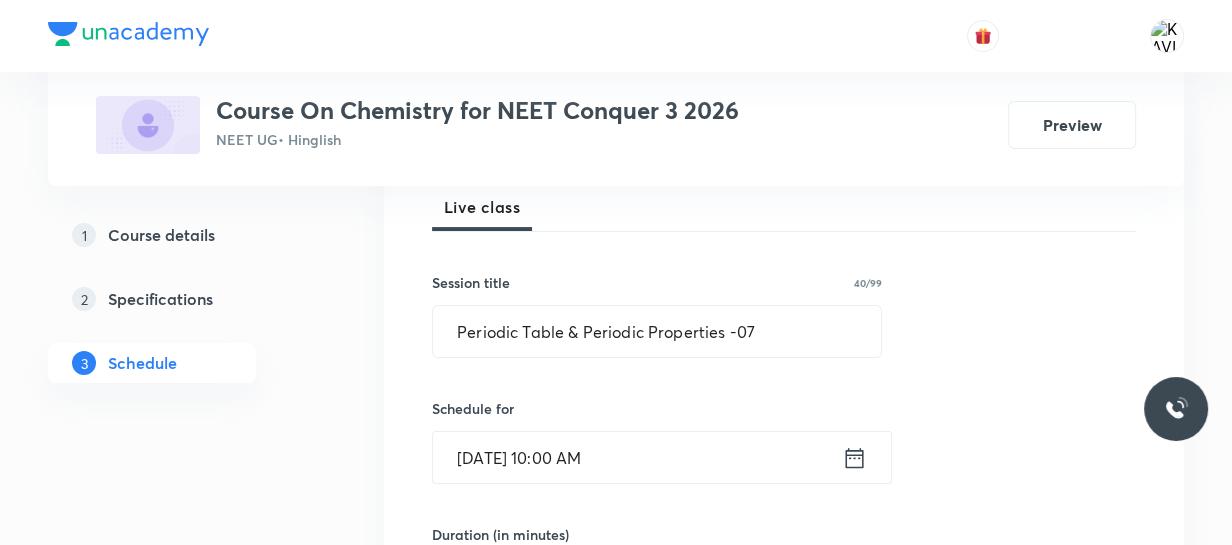 click 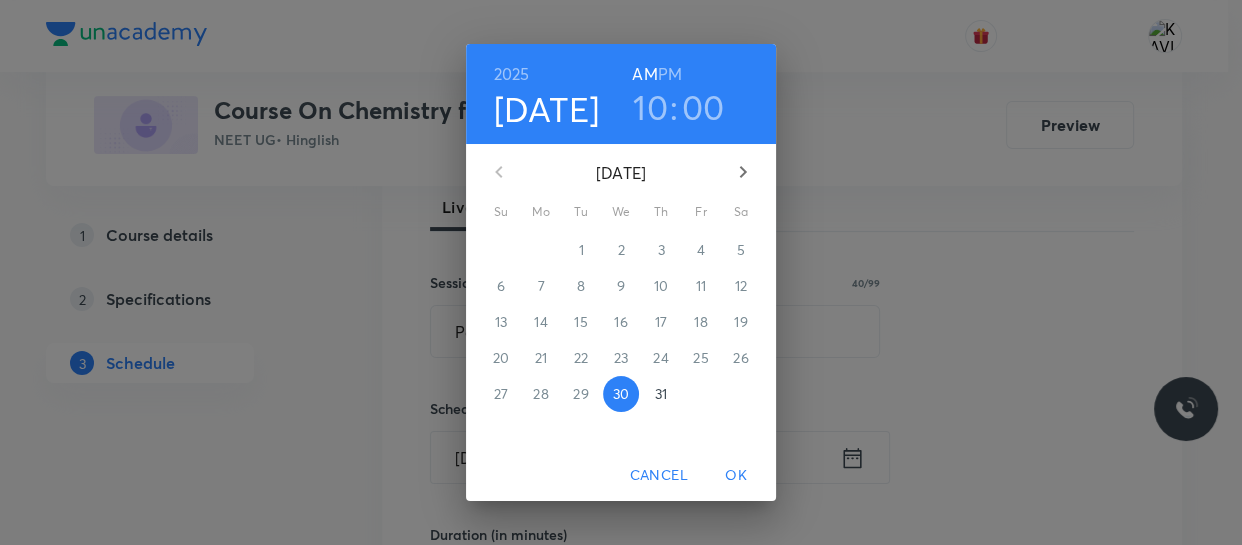 click on "PM" at bounding box center (670, 74) 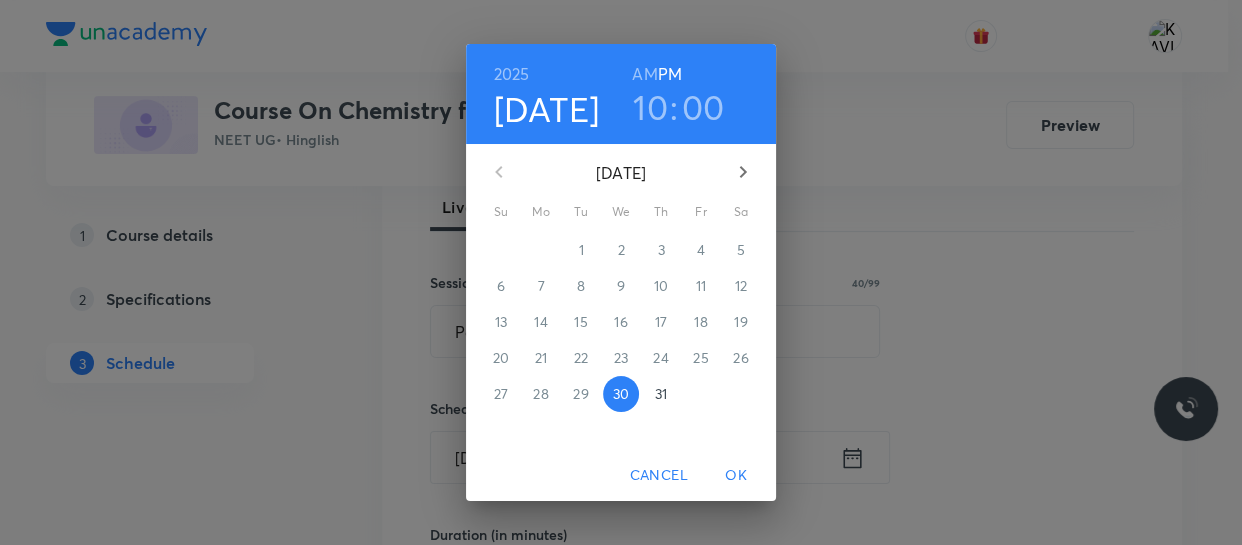 click on "10" at bounding box center [650, 107] 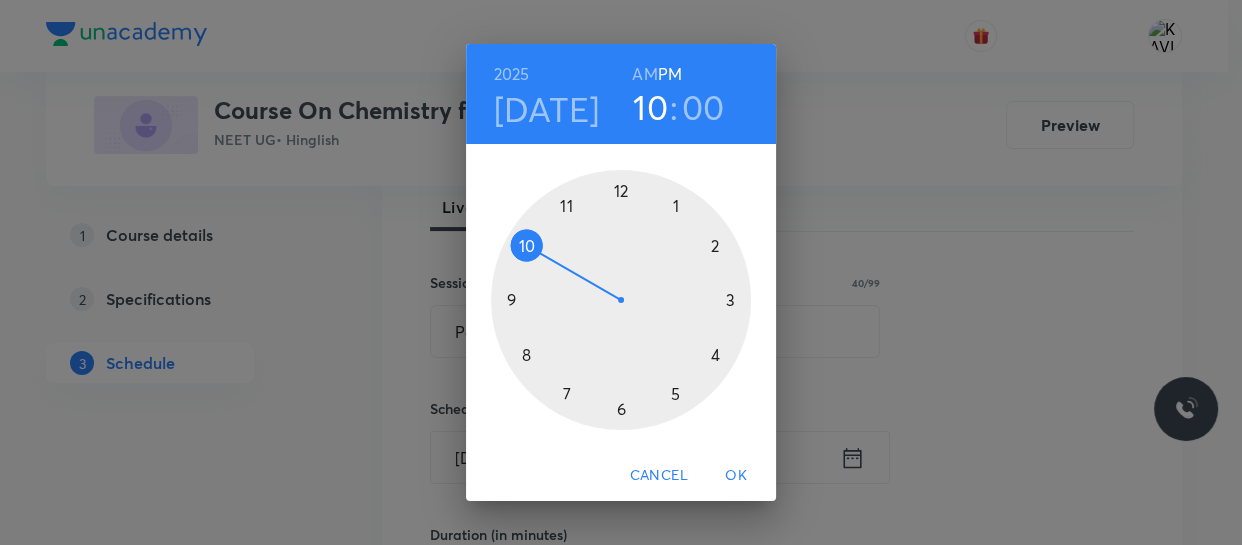 click at bounding box center (621, 300) 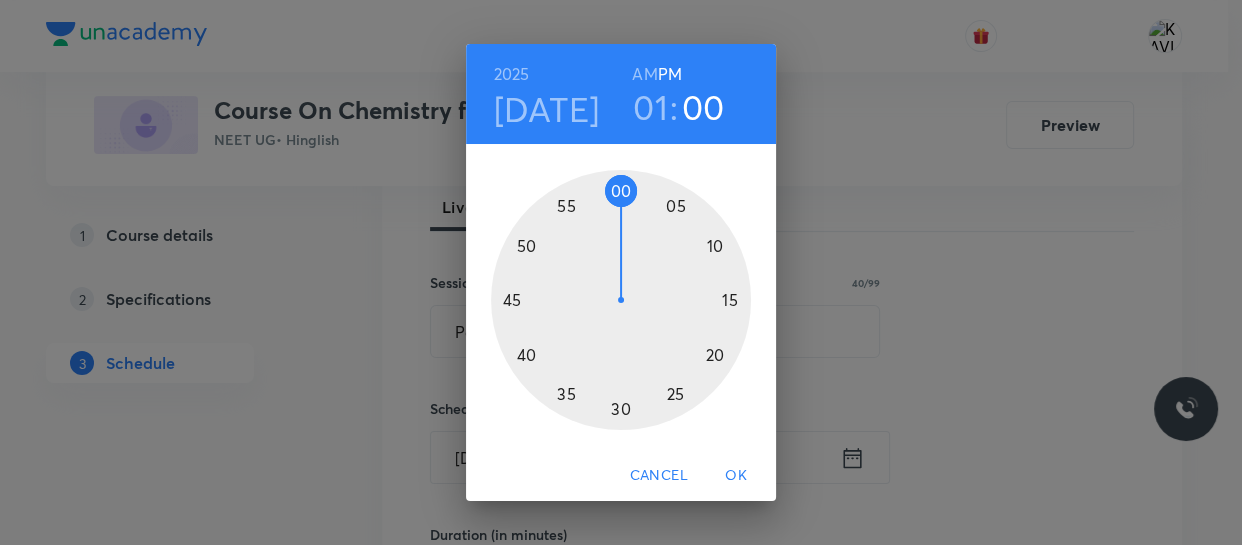 click at bounding box center (621, 300) 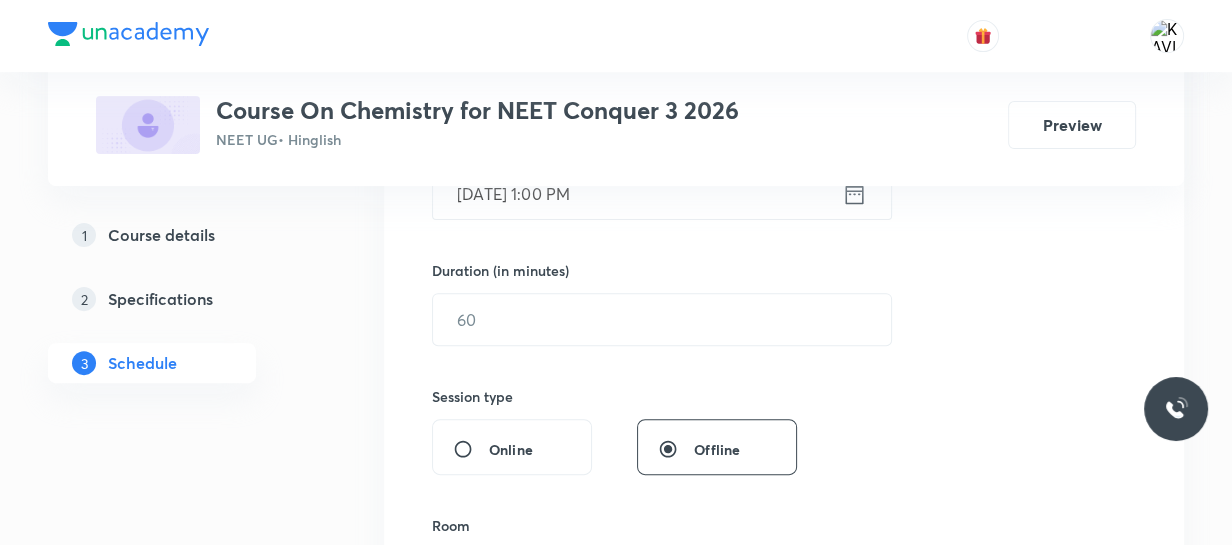 scroll, scrollTop: 560, scrollLeft: 0, axis: vertical 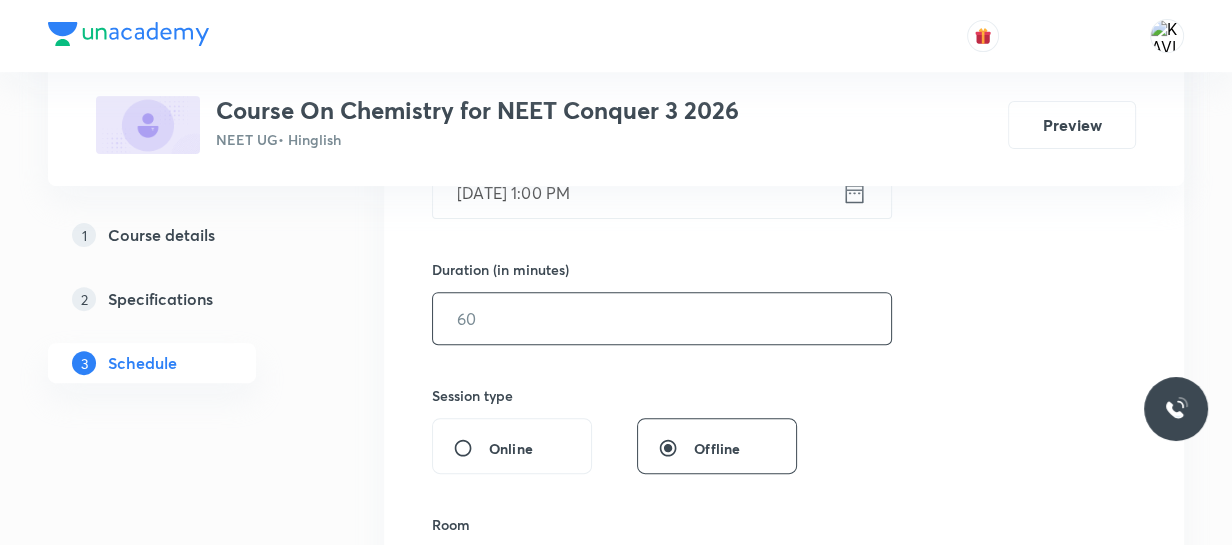 click at bounding box center [662, 318] 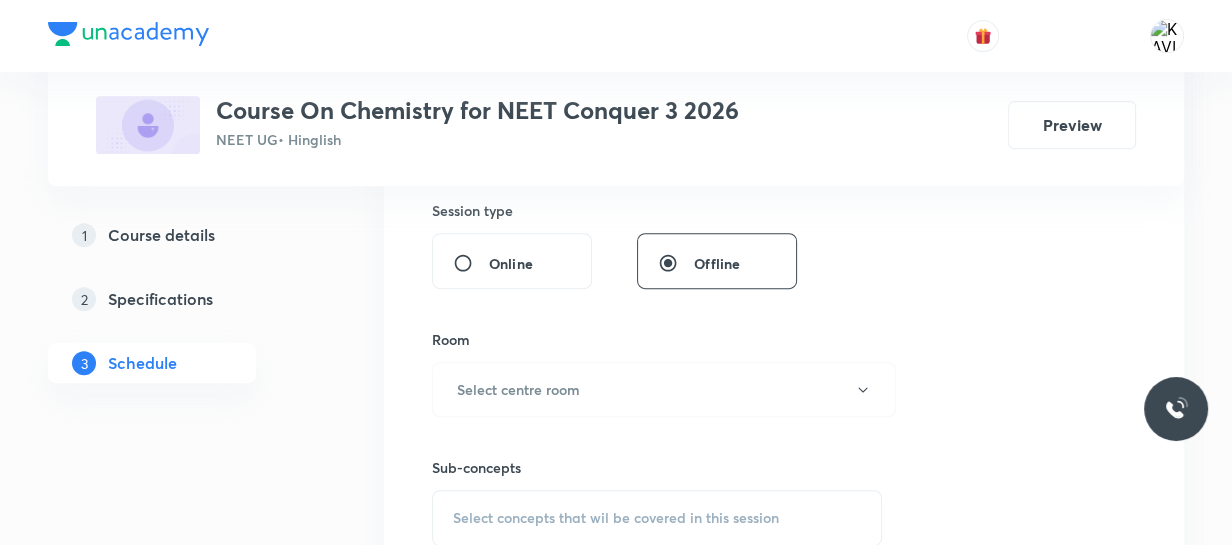 scroll, scrollTop: 747, scrollLeft: 0, axis: vertical 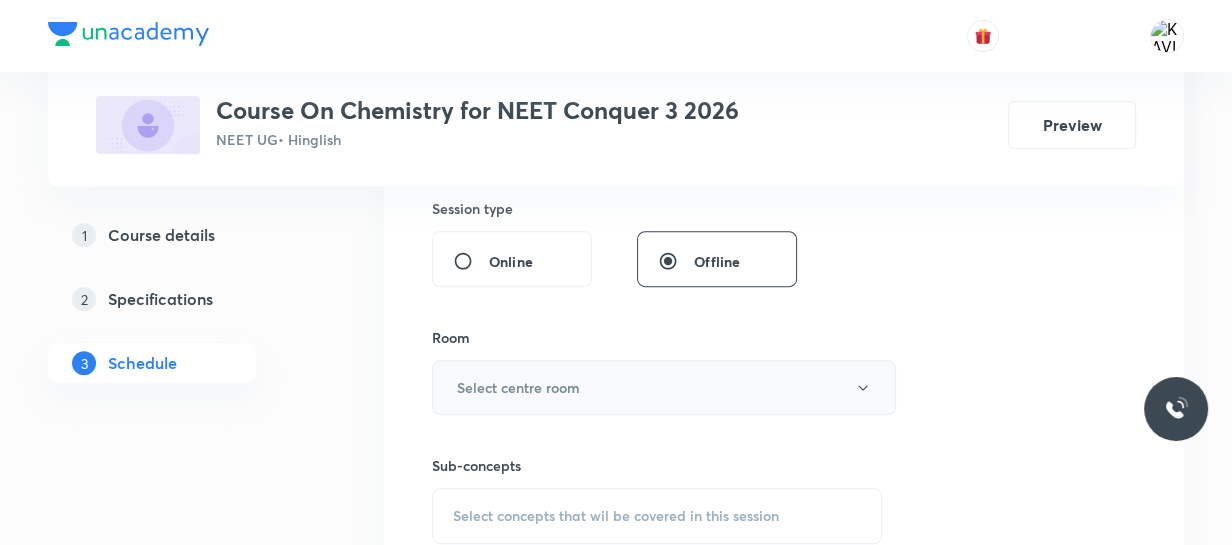 type on "120" 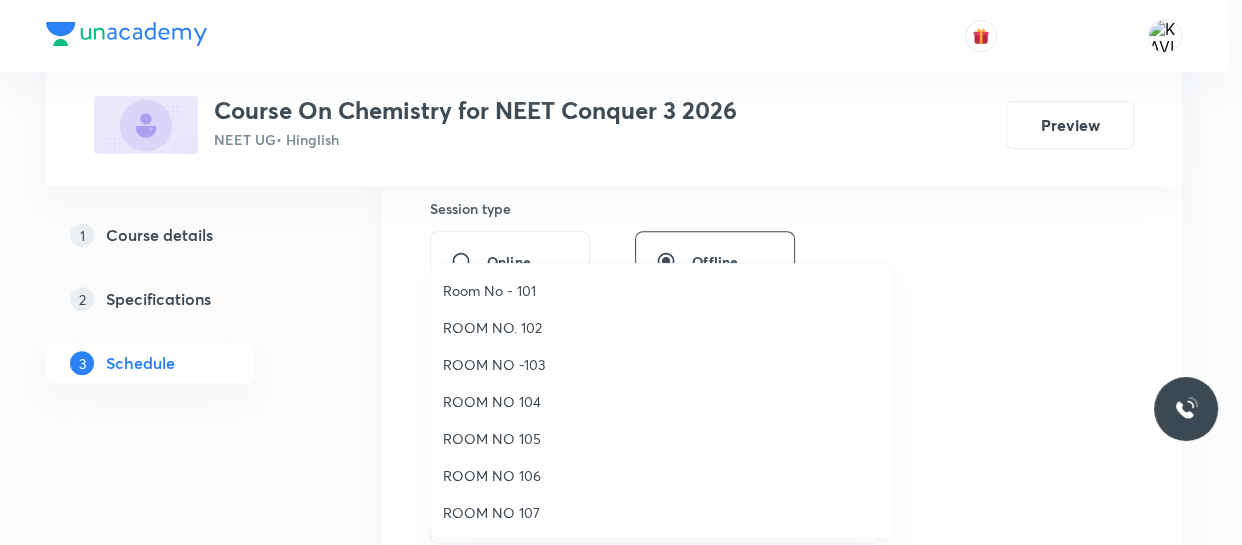 click on "ROOM NO 104" at bounding box center (662, 401) 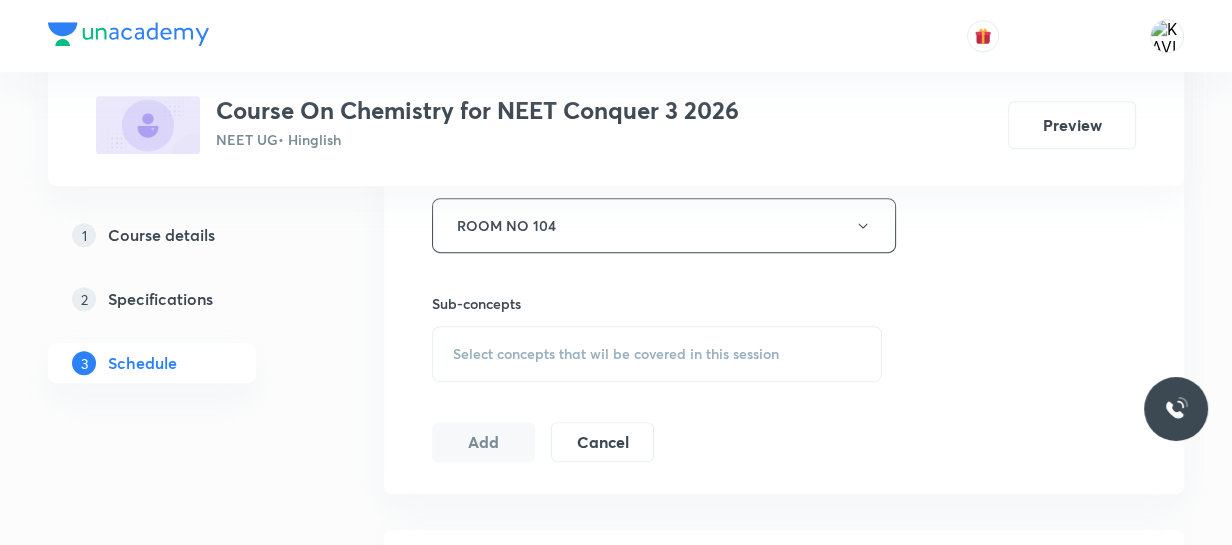 scroll, scrollTop: 910, scrollLeft: 0, axis: vertical 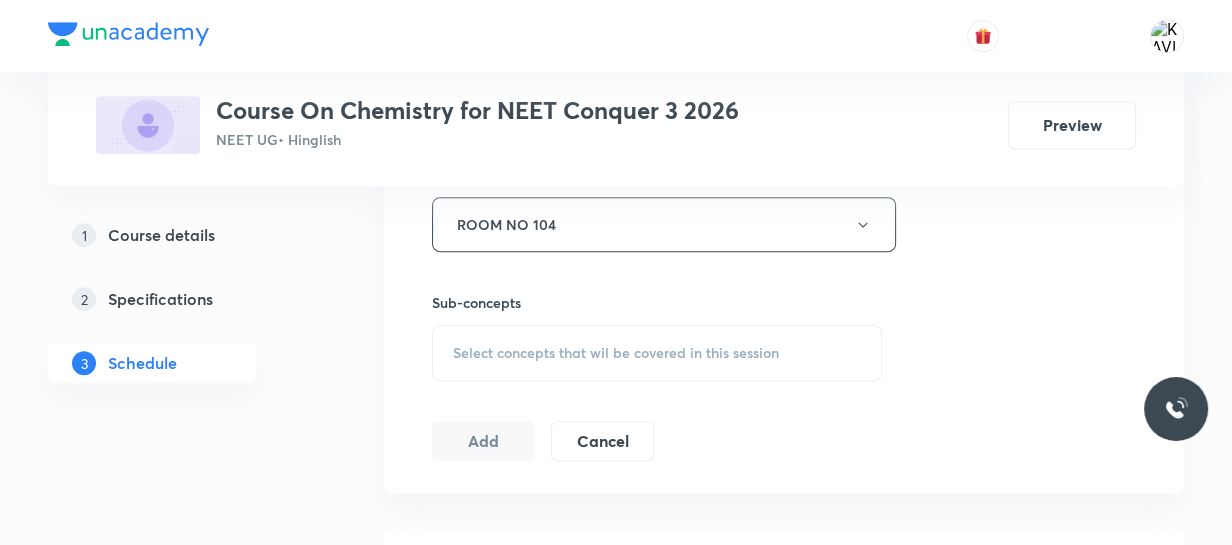 click on "Select concepts that wil be covered in this session" at bounding box center [657, 353] 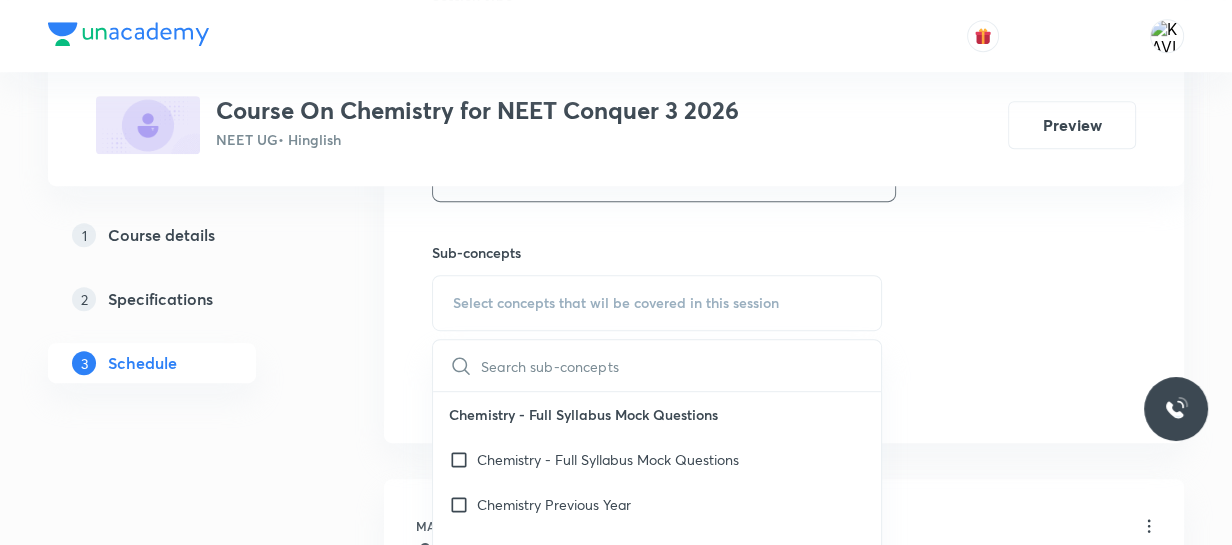 scroll, scrollTop: 970, scrollLeft: 0, axis: vertical 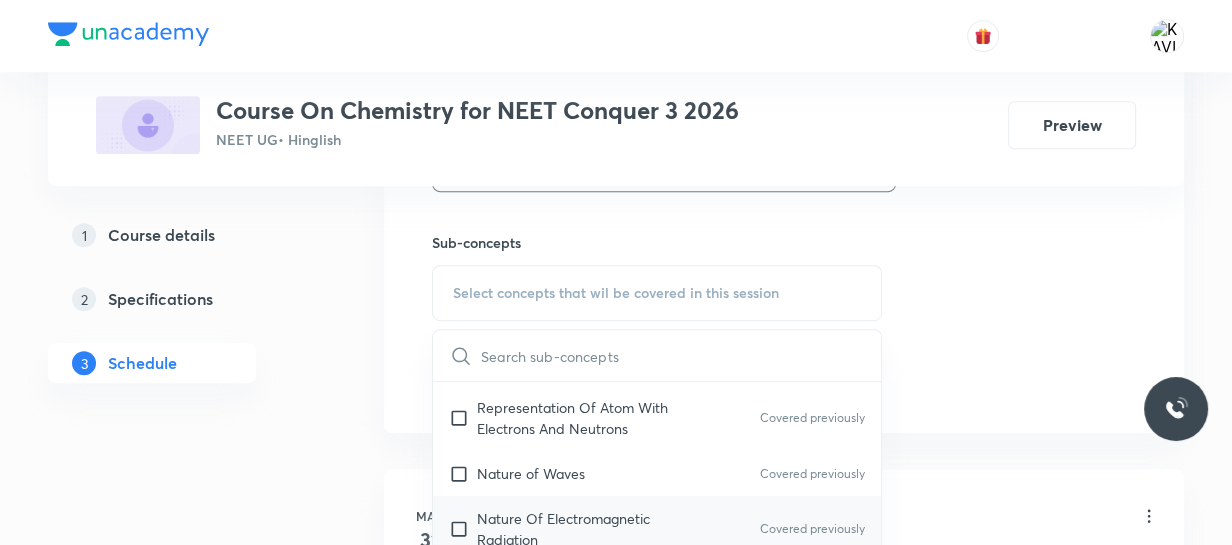 click on "Nature Of Electromagnetic Radiation" at bounding box center (578, 529) 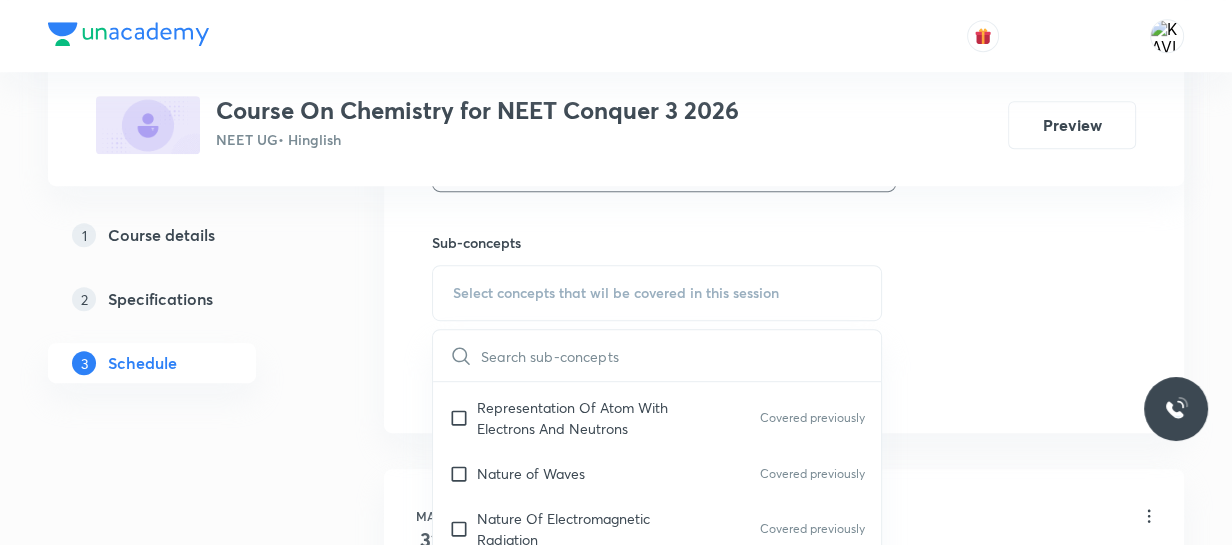 checkbox on "true" 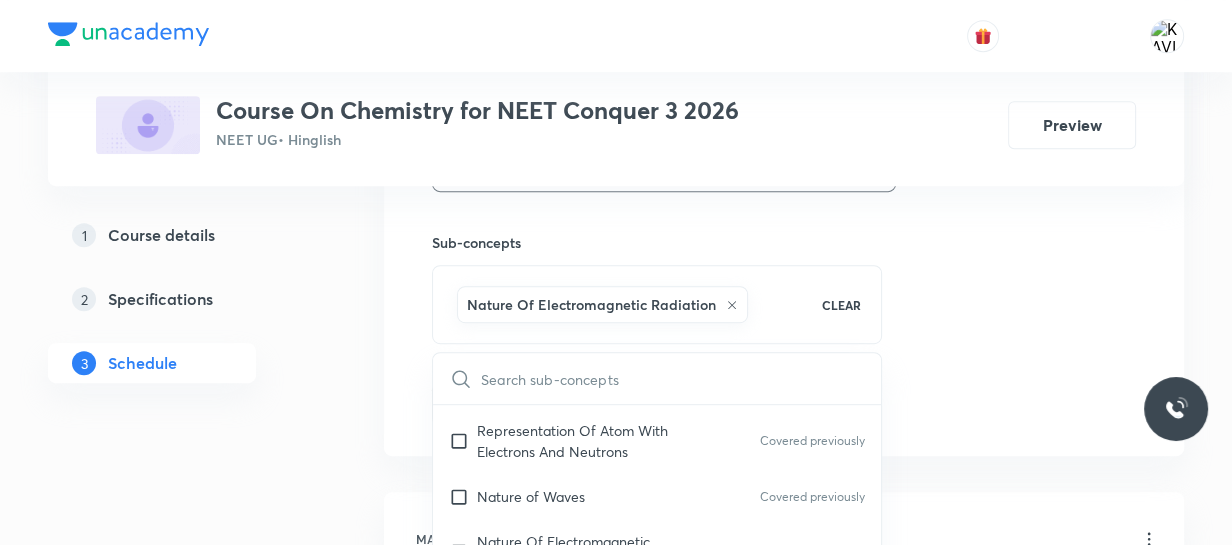 click on "Session  38 Live class Session title 40/99 Periodic Table & Periodic Properties -07 ​ Schedule for Jul 30, 2025, 1:00 PM ​ Duration (in minutes) 120 ​   Session type Online Offline Room ROOM NO 104 Sub-concepts Nature Of Electromagnetic Radiation CLEAR ​ Chemistry - Full Syllabus Mock Questions Chemistry - Full Syllabus Mock Questions Chemistry Previous Year Chemistry Previous Year Questions Chemistry Previous Year Questions General Topics & Mole Concept Basic Concepts Covered previously Mole – Basic Introduction Percentage Composition Stoichiometry Principle of Atom Conservation (POAC) Relation between Stoichiometric Quantities Application of Mole Concept: Gravimetric Analysis Electronic Configuration Of Atoms (Hund's rule) Covered previously  Quantum Numbers (Magnetic Quantum no.) Covered previously Quantum Numbers(Pauli's Exclusion law) Covered previously Mean Molar Mass or Molecular Mass Variation of Conductivity with Concentration Covered previously Mechanism of Corrosion Atomic Structure Wave" at bounding box center [784, -57] 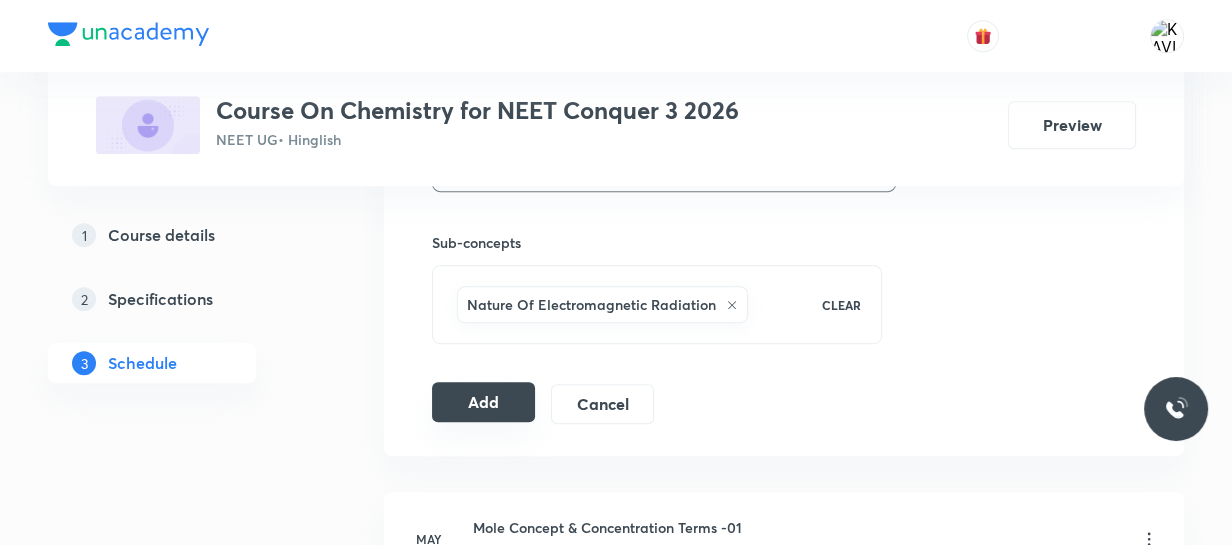 click on "Add" at bounding box center (483, 402) 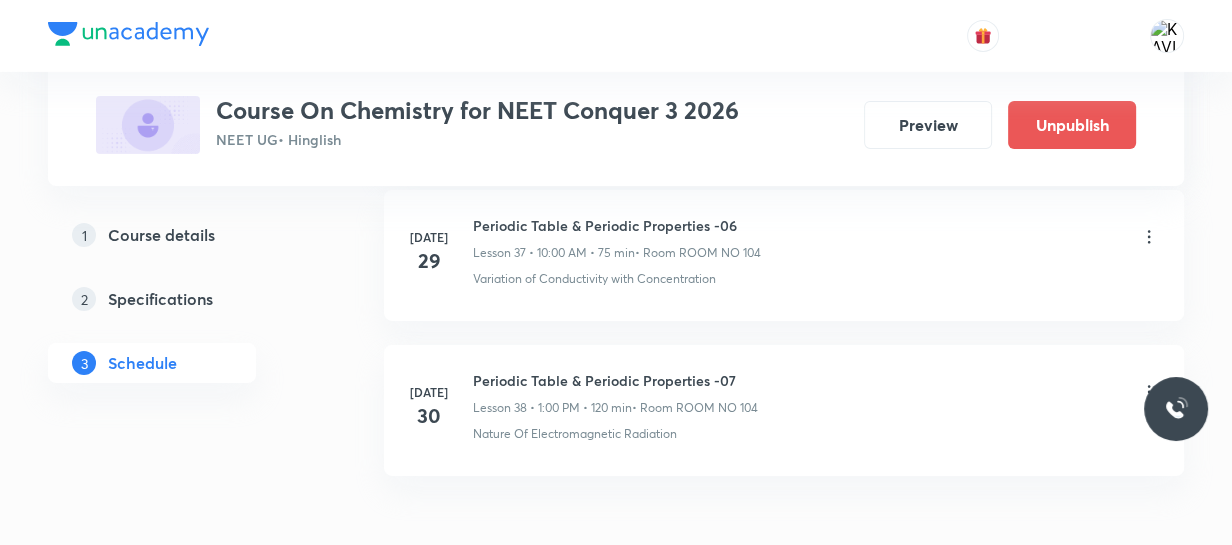 scroll, scrollTop: 6020, scrollLeft: 0, axis: vertical 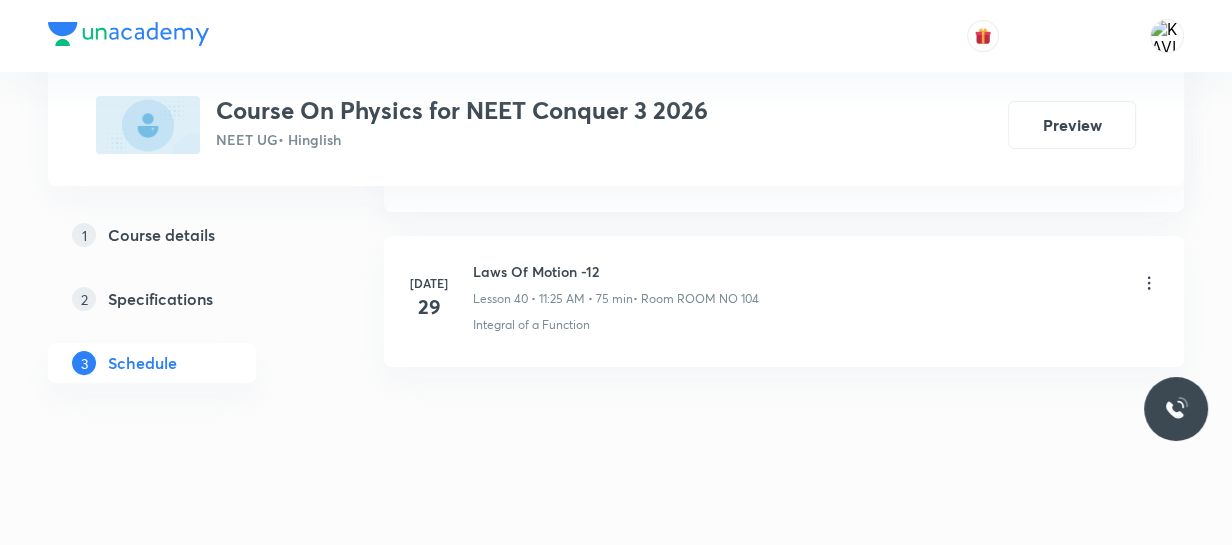 click on "Laws Of Motion -12" at bounding box center (616, 271) 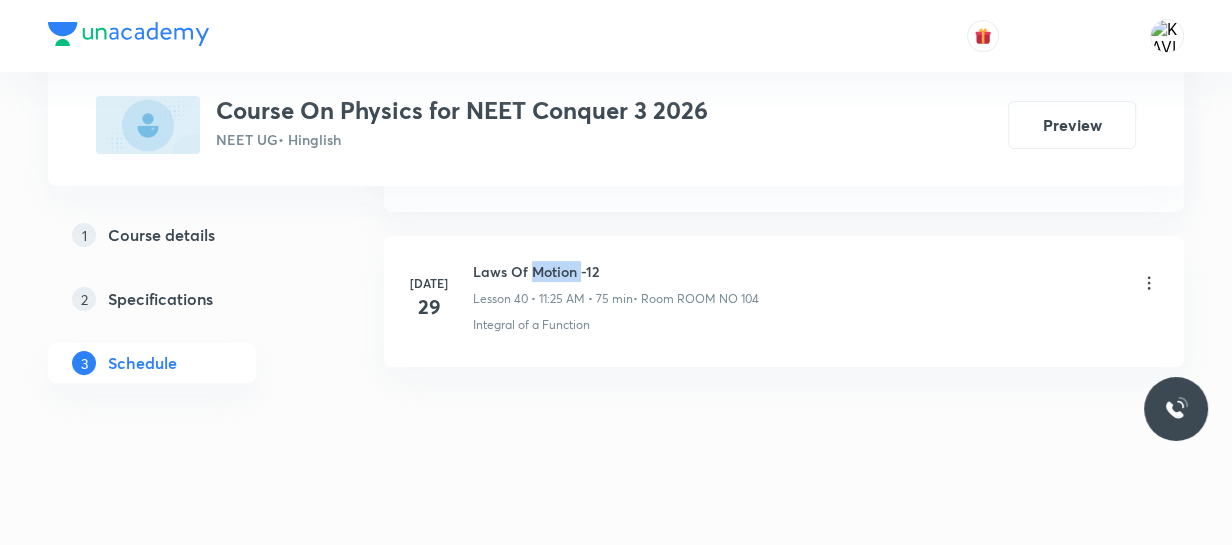 click on "Laws Of Motion -12" at bounding box center (616, 271) 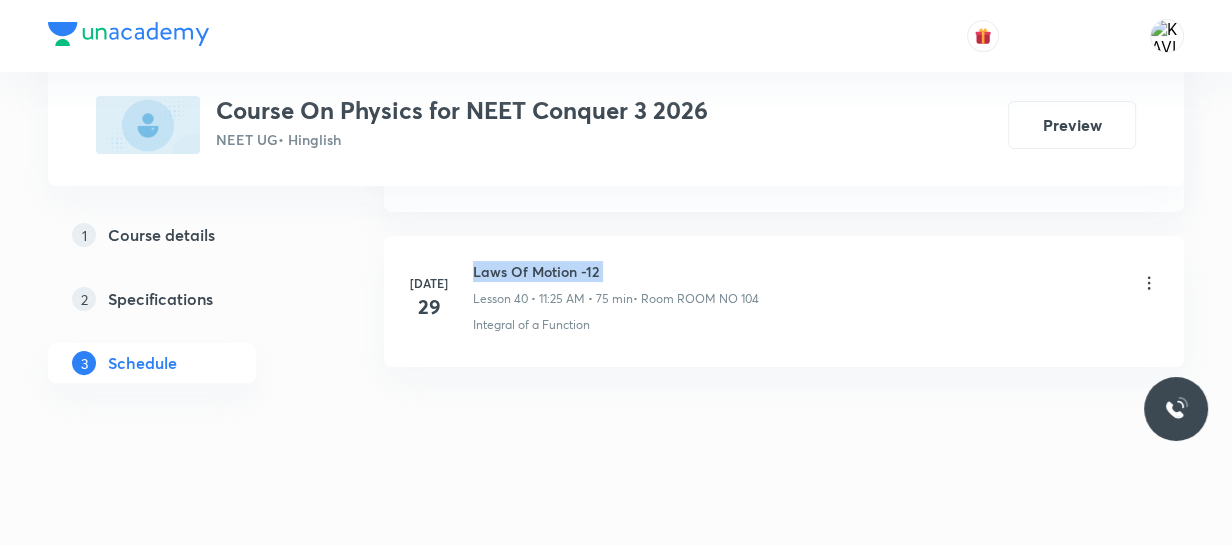 click on "Laws Of Motion -12" at bounding box center [616, 271] 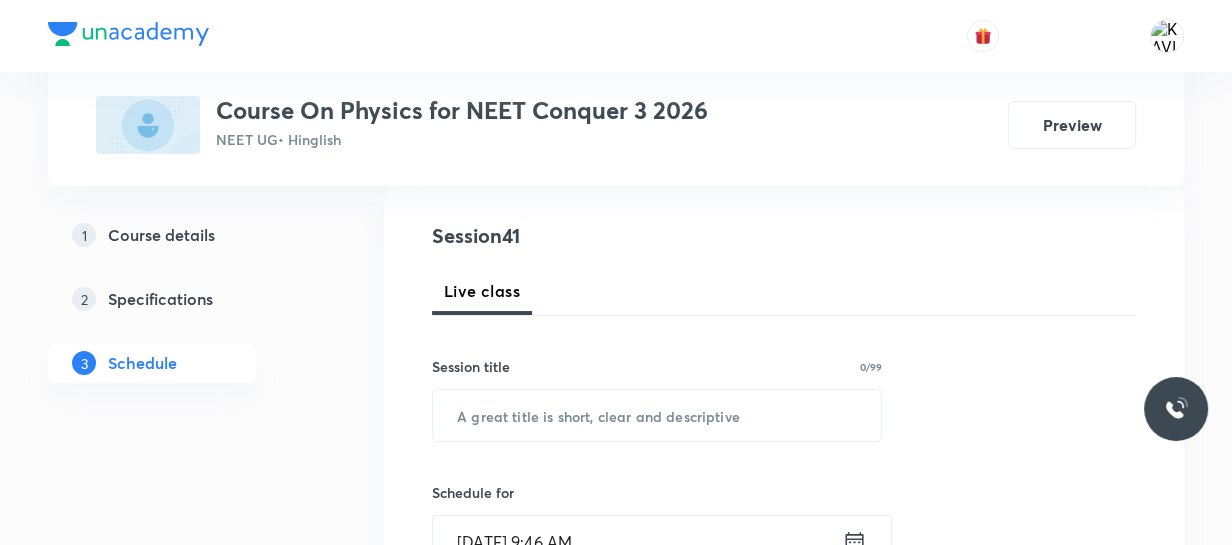 scroll, scrollTop: 225, scrollLeft: 0, axis: vertical 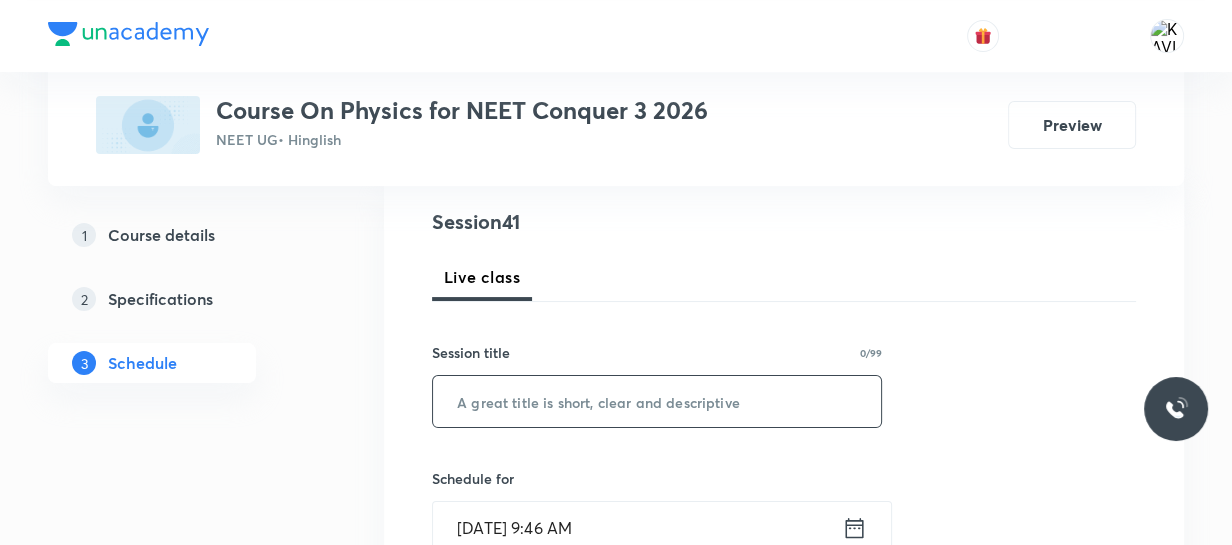 click at bounding box center (657, 401) 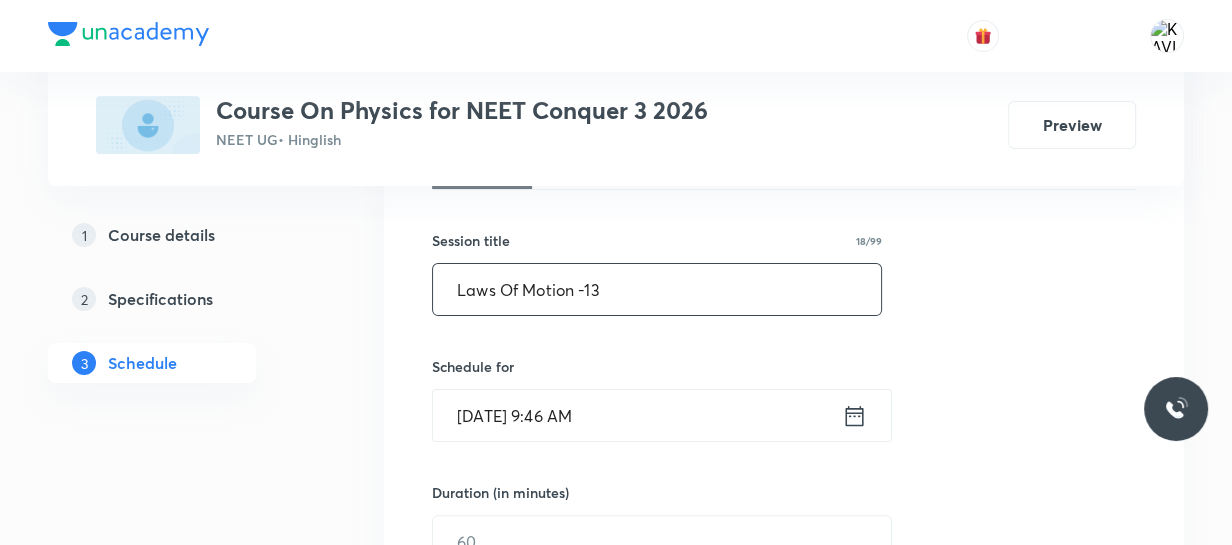 scroll, scrollTop: 338, scrollLeft: 0, axis: vertical 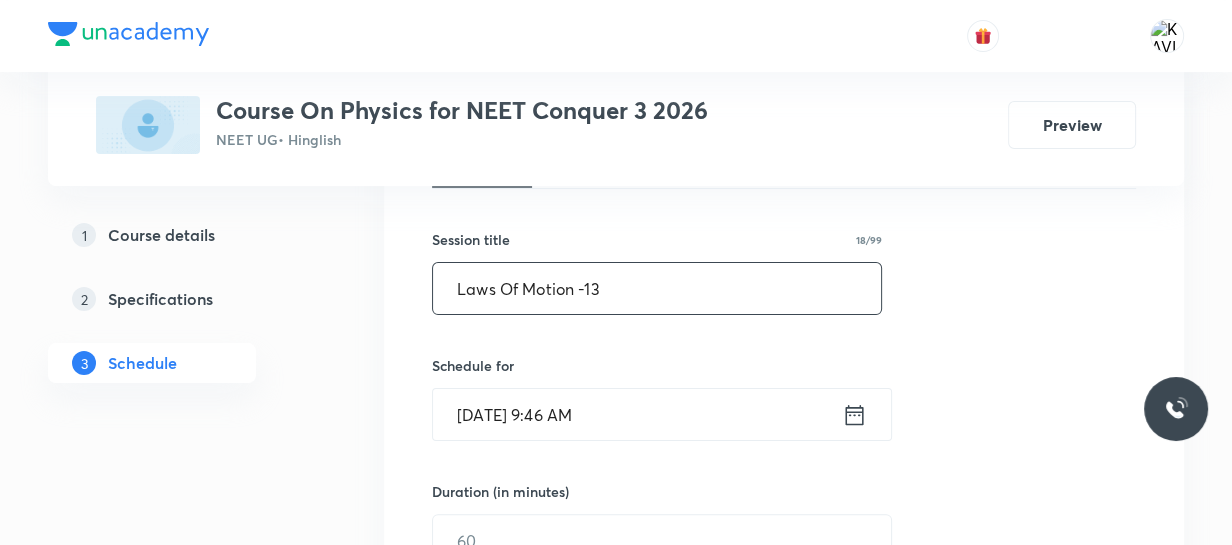 type on "Laws Of Motion -13" 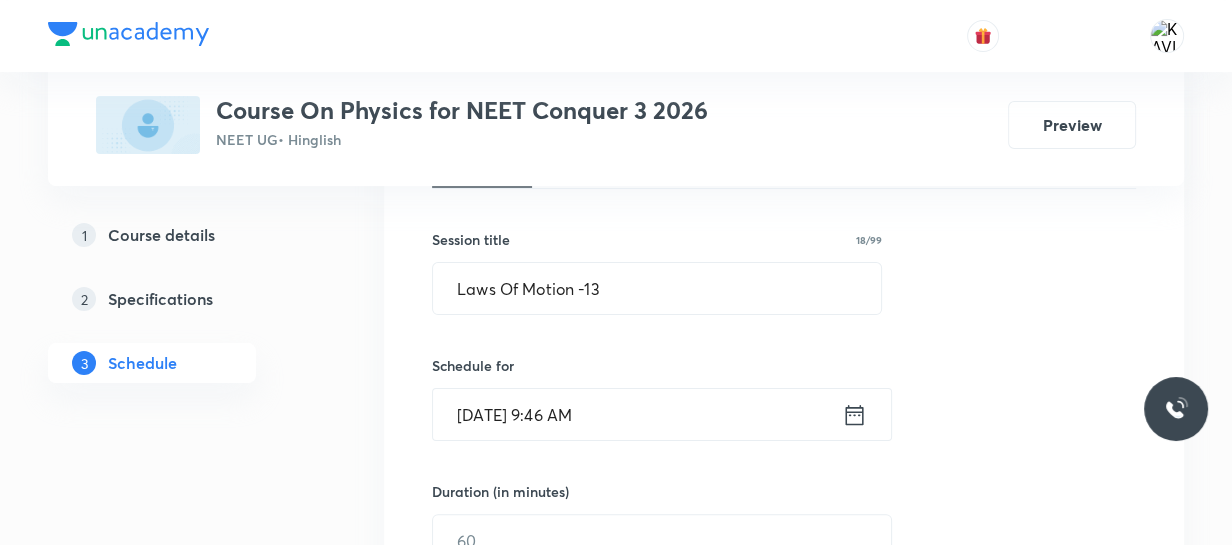 click 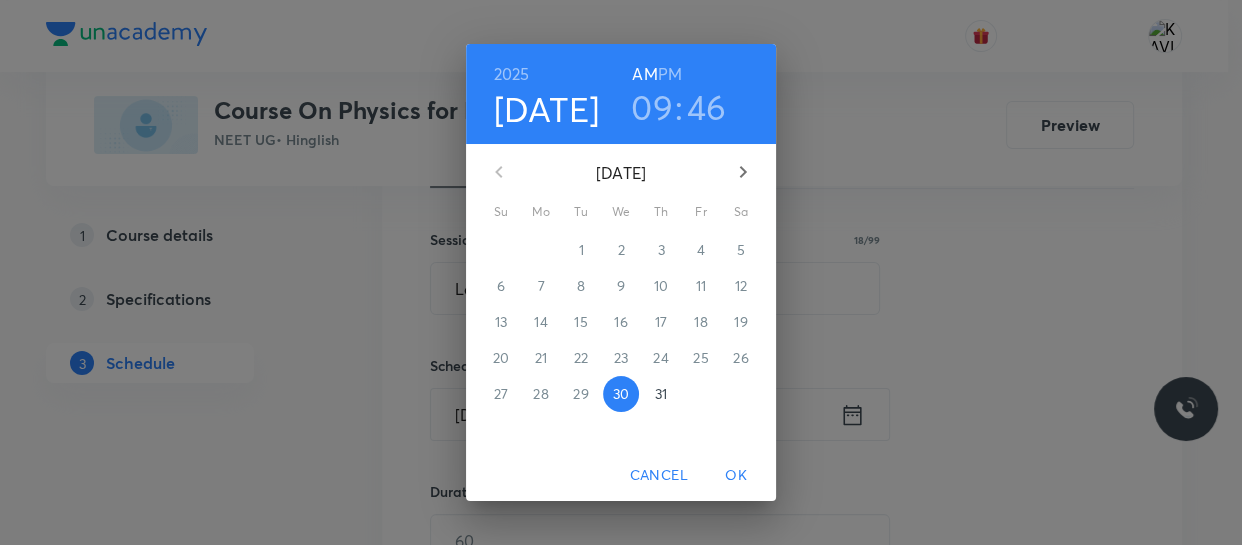 click on "PM" at bounding box center (670, 74) 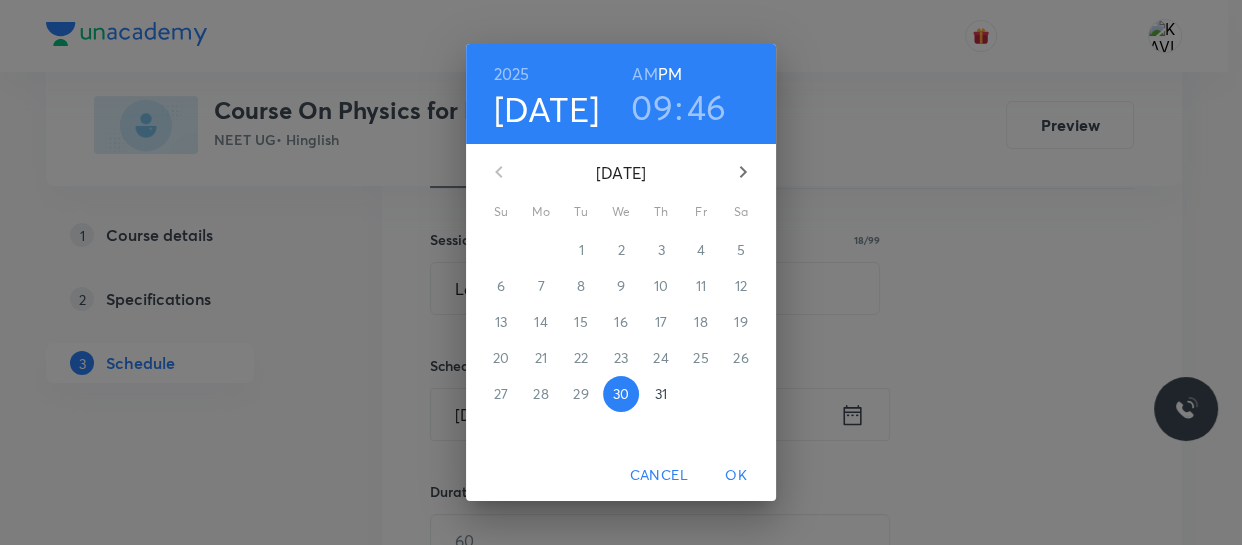 click on "09" at bounding box center [652, 107] 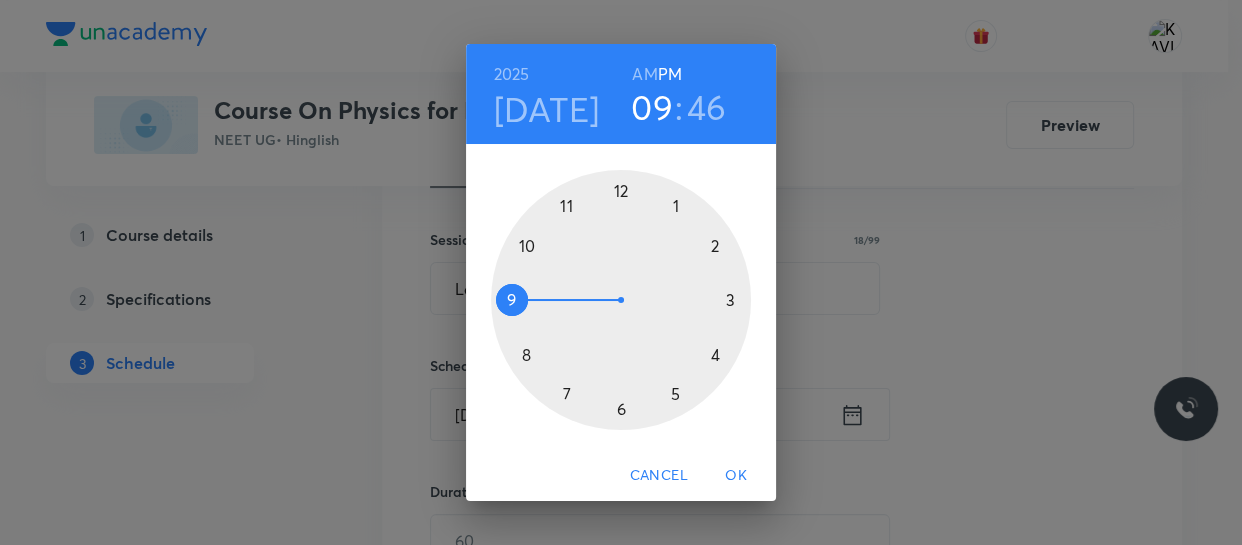 click at bounding box center [621, 300] 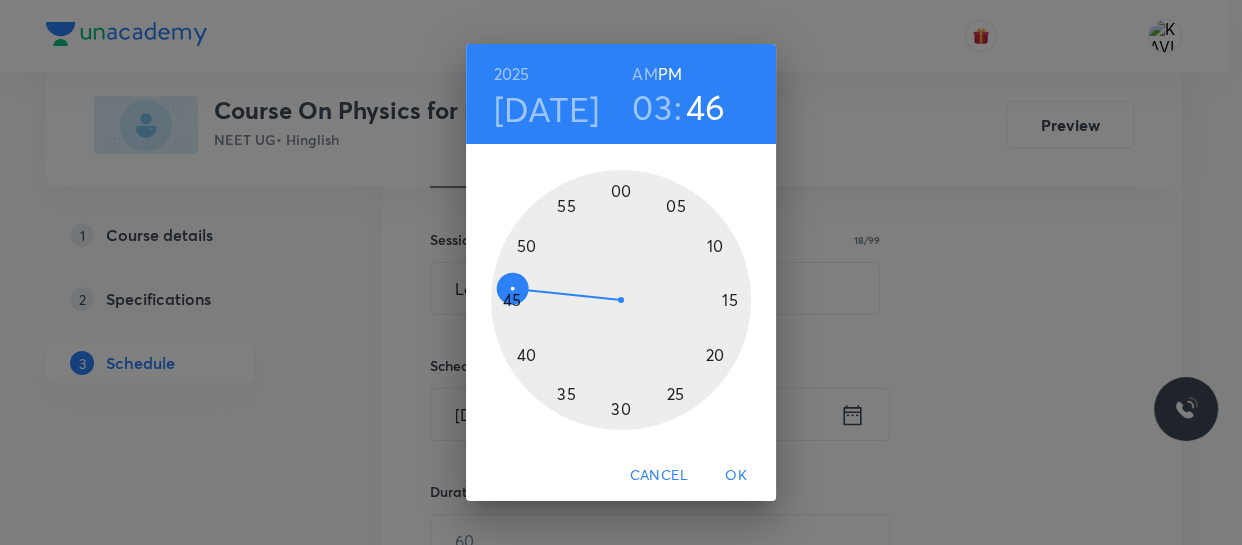 click at bounding box center [621, 300] 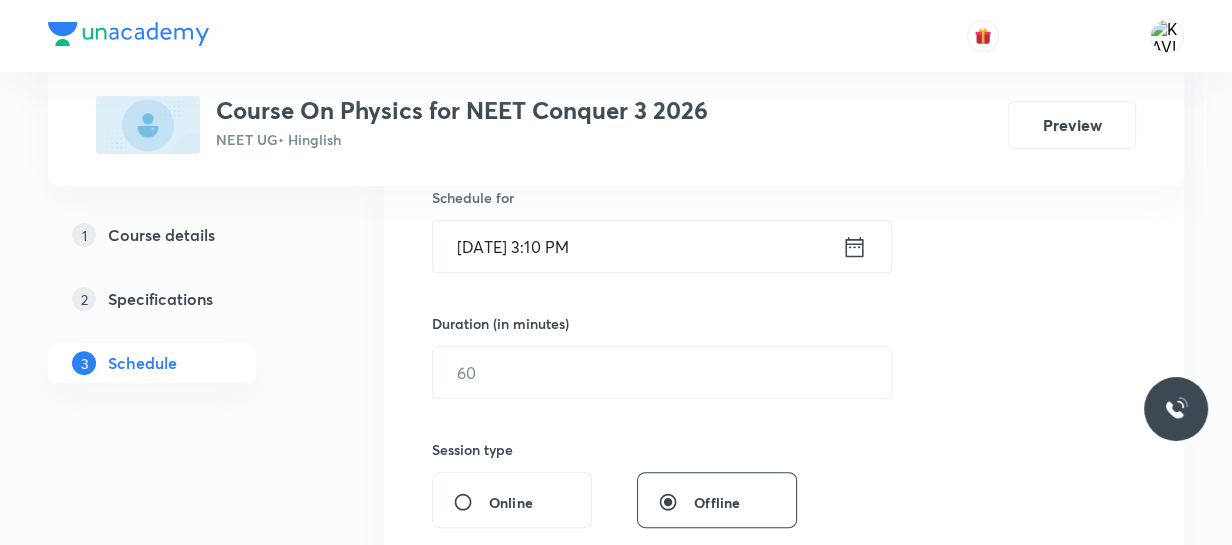scroll, scrollTop: 507, scrollLeft: 0, axis: vertical 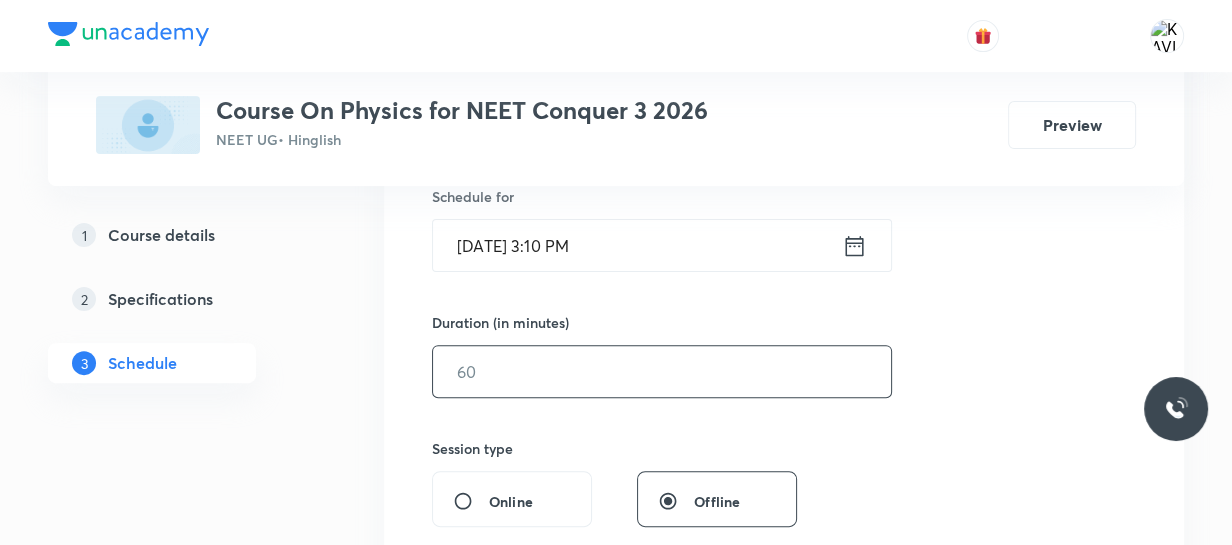 click at bounding box center (662, 371) 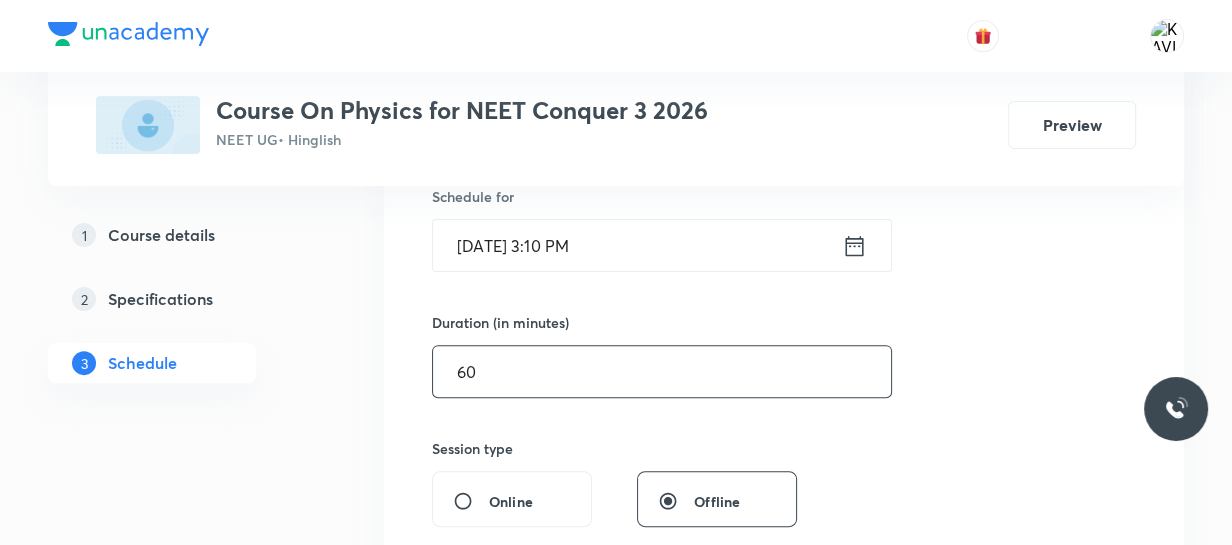 type on "6" 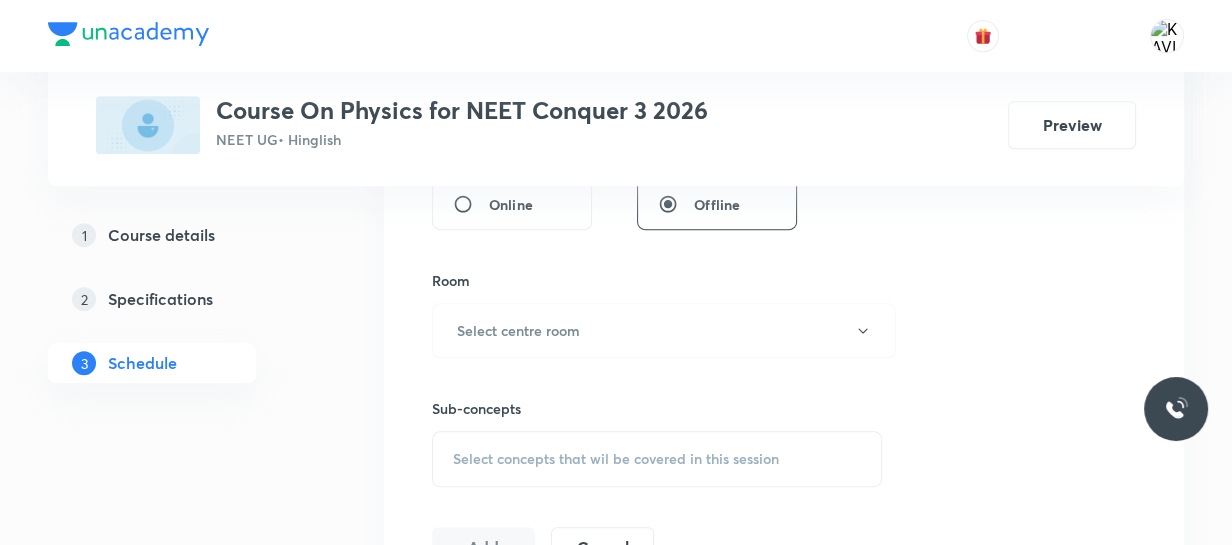 scroll, scrollTop: 815, scrollLeft: 0, axis: vertical 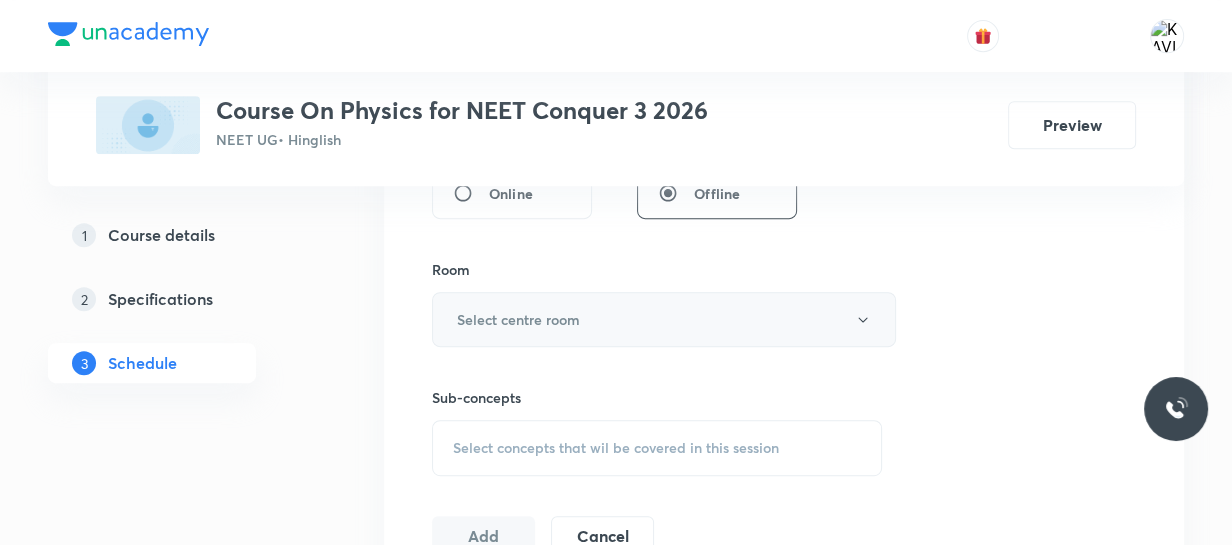 type on "120" 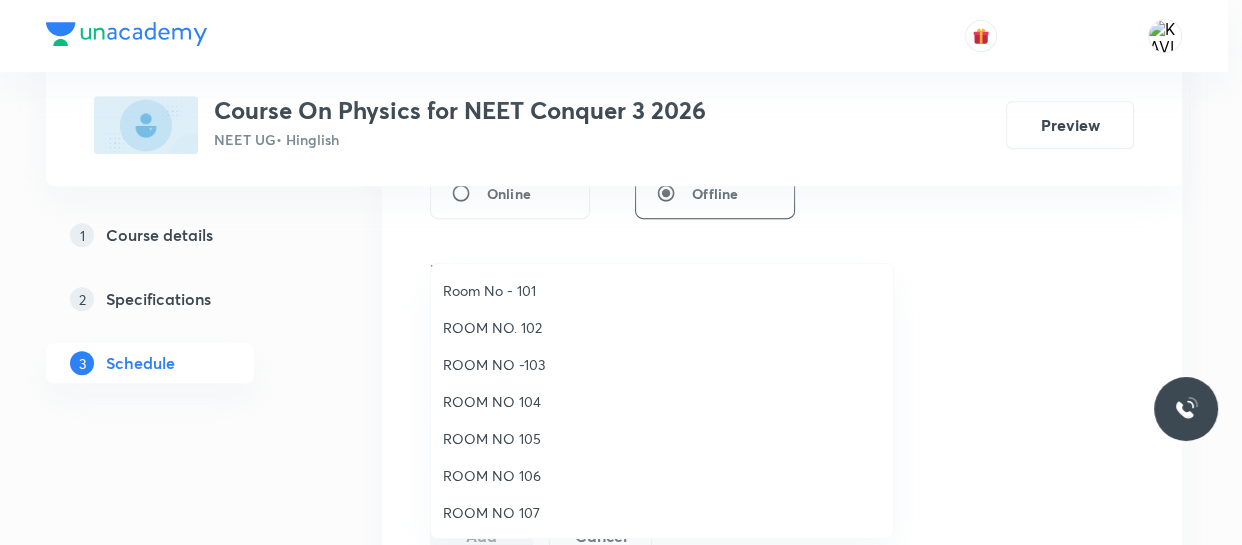 click on "ROOM NO 104" at bounding box center (662, 401) 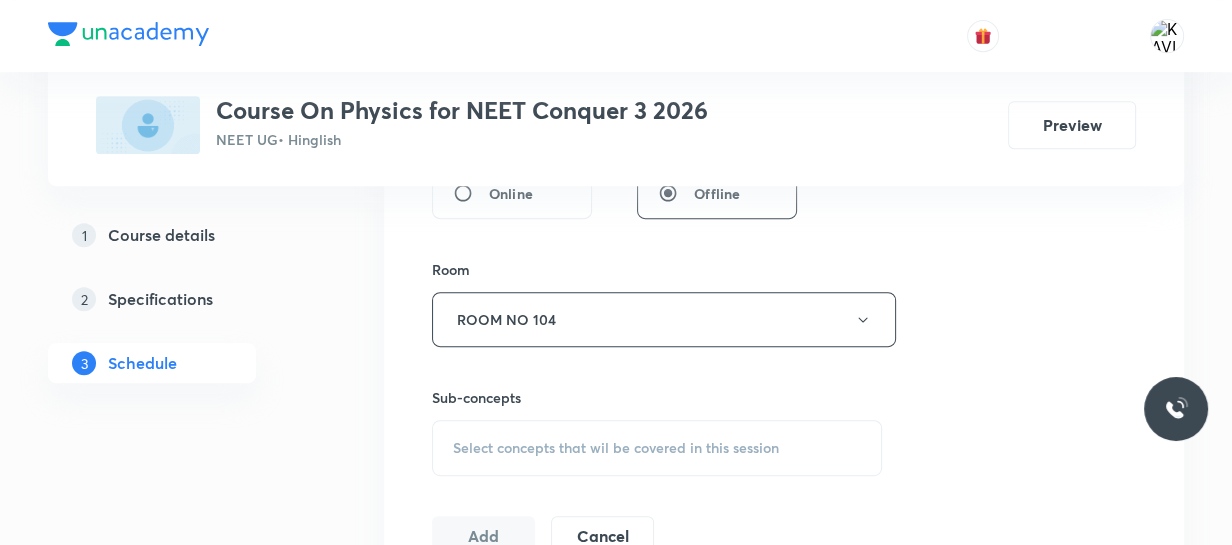 scroll, scrollTop: 941, scrollLeft: 0, axis: vertical 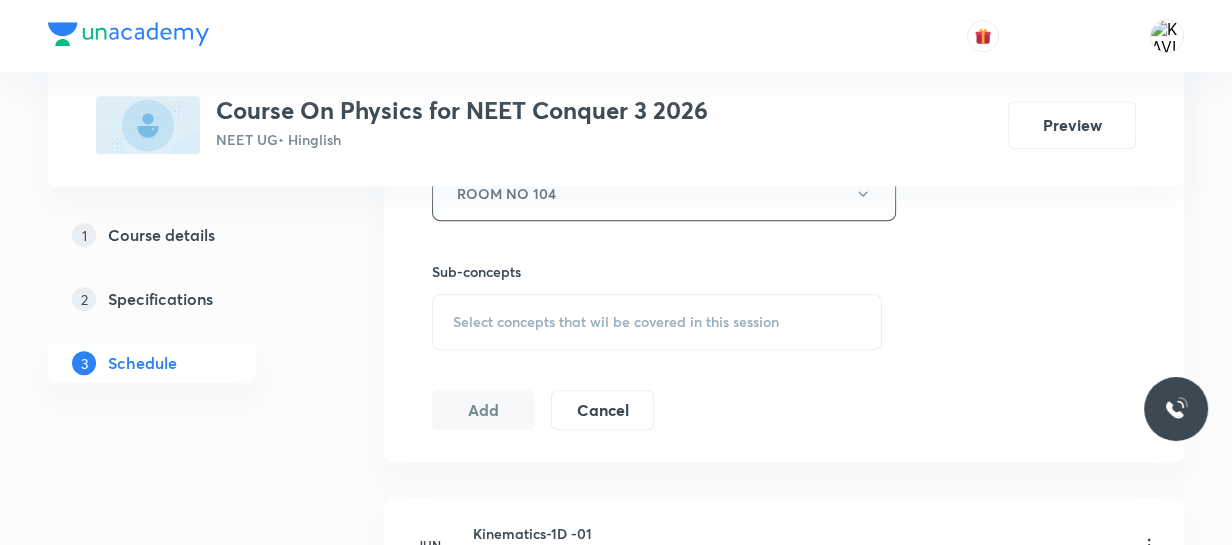 click on "Select concepts that wil be covered in this session" at bounding box center (657, 322) 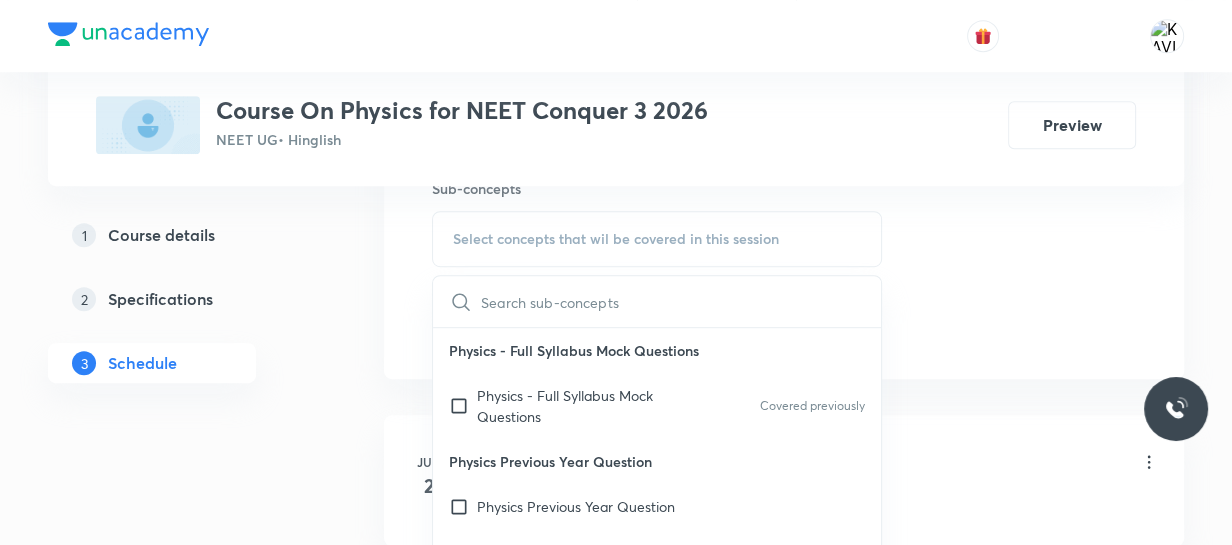 scroll, scrollTop: 1028, scrollLeft: 0, axis: vertical 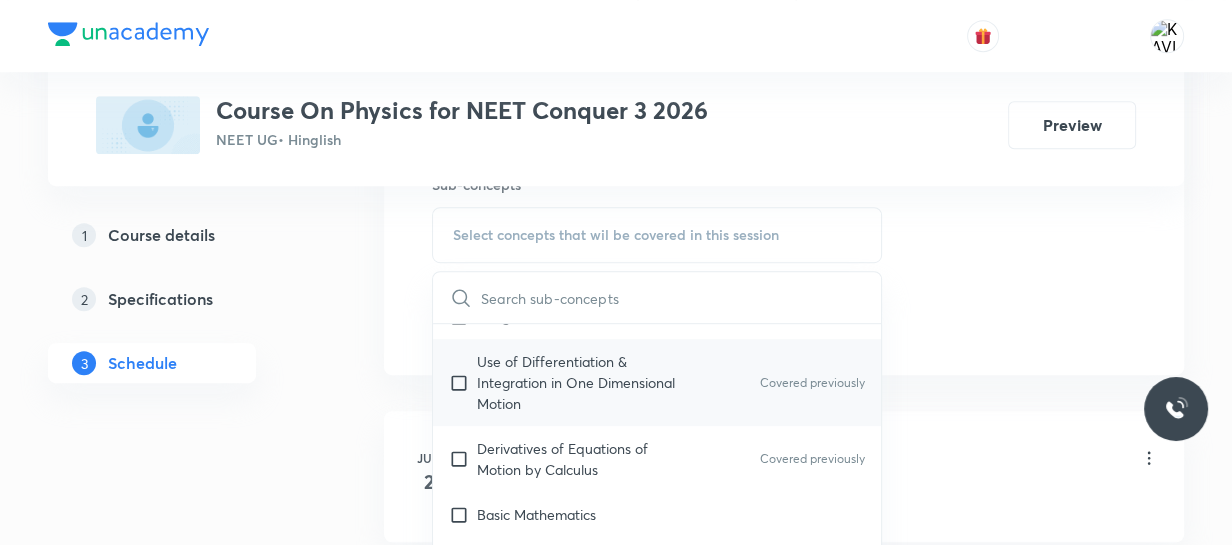 click on "Use of Differentiation & Integration in One Dimensional Motion" at bounding box center (578, 382) 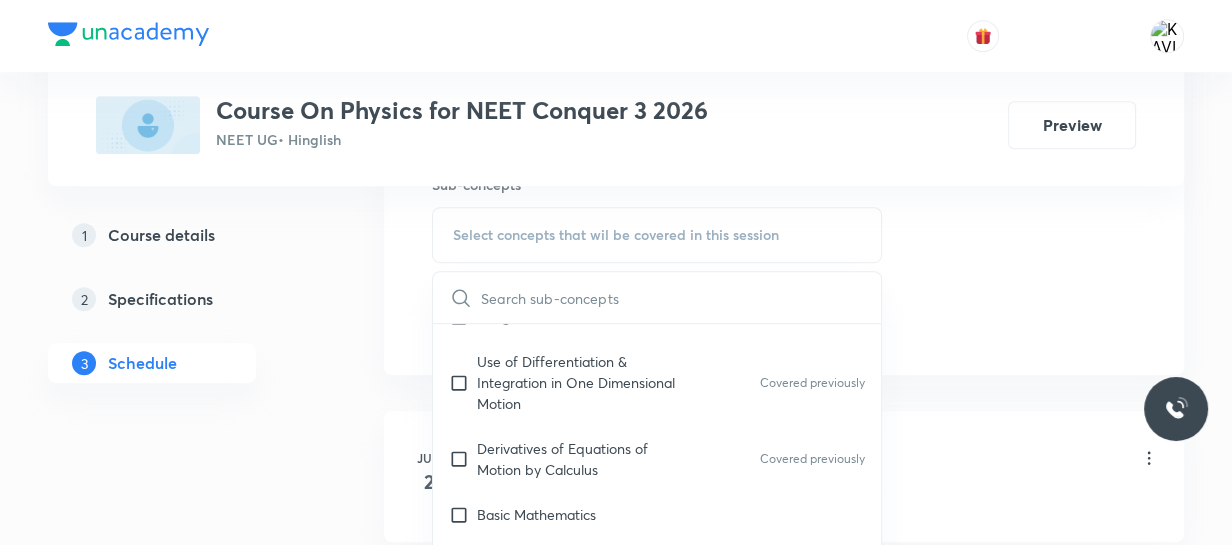 checkbox on "true" 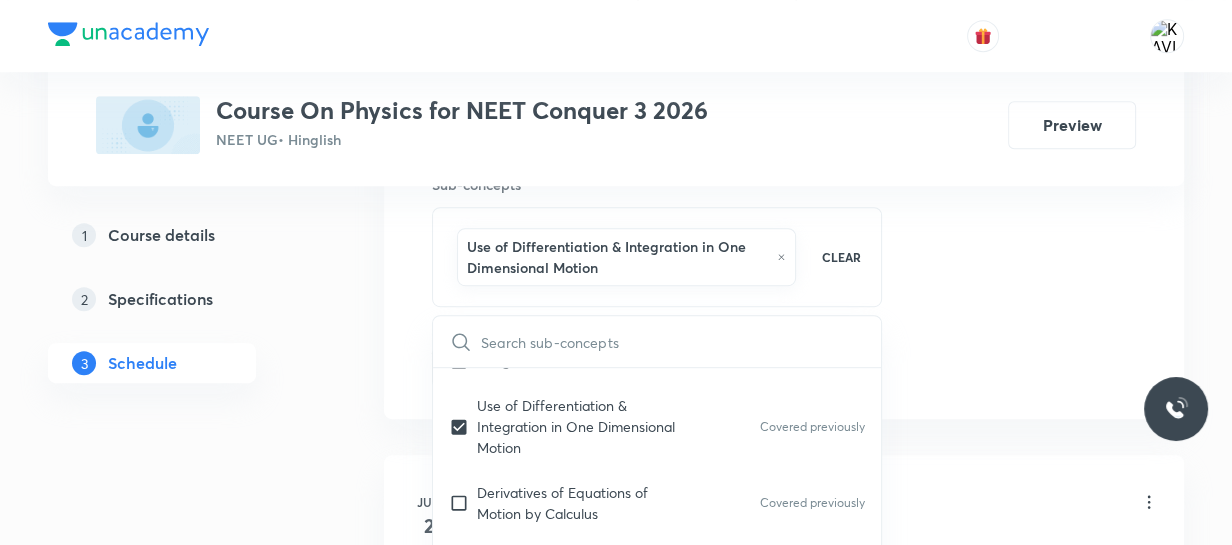 click on "Session  41 Live class Session title 18/99 Laws Of Motion -13 ​ Schedule for Jul 30, 2025, 3:10 PM ​ Duration (in minutes) 120 ​   Session type Online Offline Room ROOM NO 104 Sub-concepts Use of Differentiation & Integration in One Dimensional Motion CLEAR ​ Physics - Full Syllabus Mock Questions Physics - Full Syllabus Mock Questions Covered previously Physics Previous Year Question Physics Previous Year Question Units & Dimensions Physical quantity Applications of Dimensional Analysis Significant Figures Units of Physical Quantities System of Units Dimensions of Some Mathematical Functions Unit and Dimension Covered previously Product of Two Vectors Covered previously Subtraction of Vectors Cross Product Covered previously Least Count Analysis Errors of Measurement Vernier Callipers Screw Gauge Covered previously Zero Error Covered previously Basic Mathematics Elementary Algebra Covered previously Elementary Trigonometry Basic Coordinate Geometry Covered previously Functions Covered previously Heat" at bounding box center (784, -105) 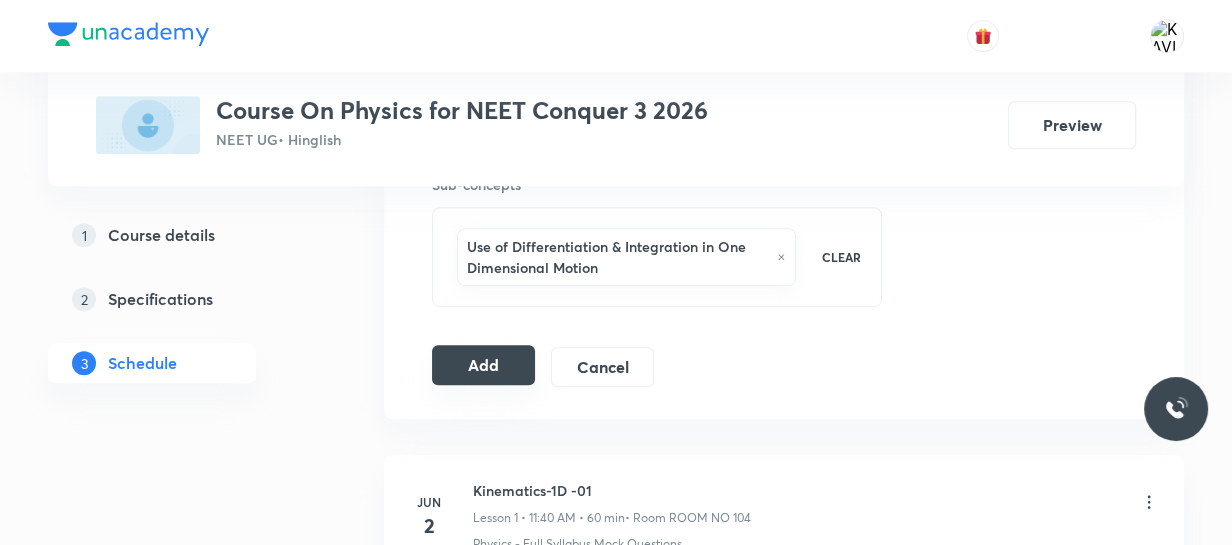 click on "Add" at bounding box center [483, 365] 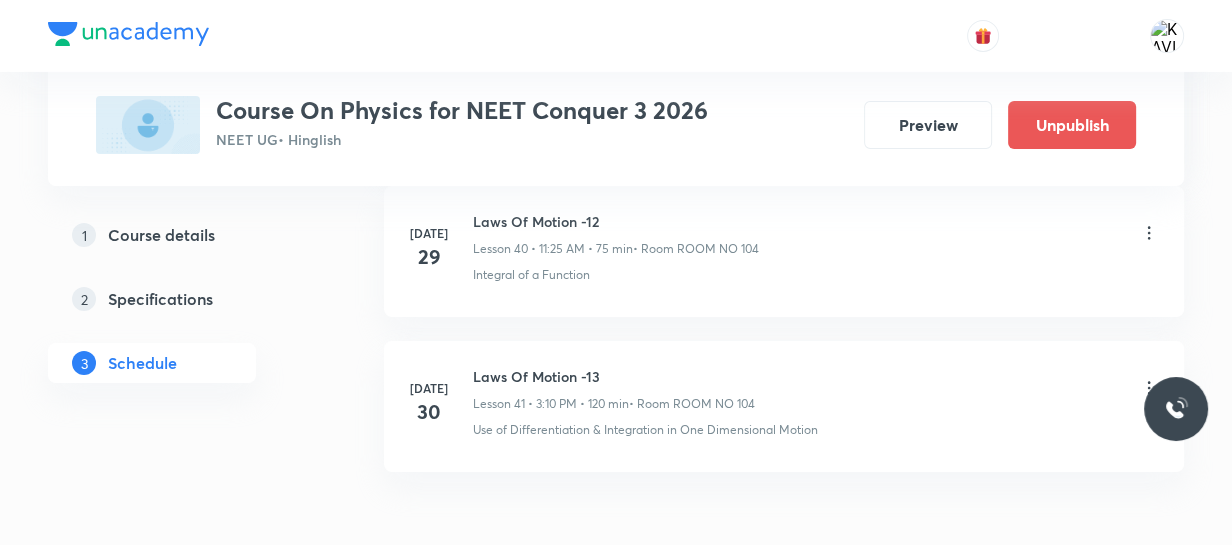 scroll, scrollTop: 6485, scrollLeft: 0, axis: vertical 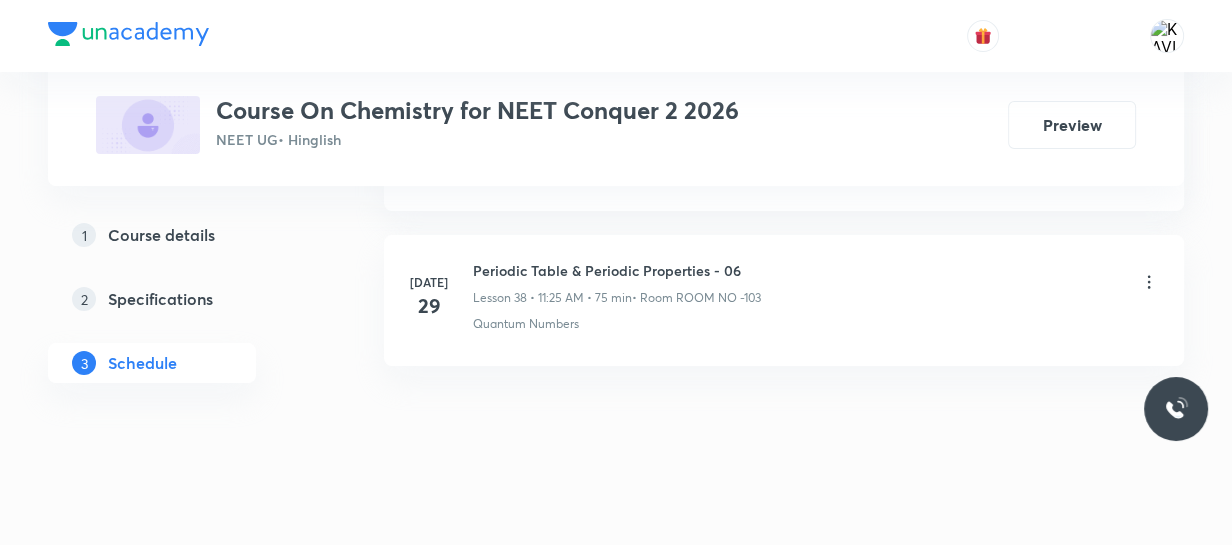 click on "[DATE] Periodic Table & Periodic Properties - 06 Lesson 38 • 11:25 AM • 75 min  • Room ROOM NO -103 Quantum Numbers" at bounding box center (784, 300) 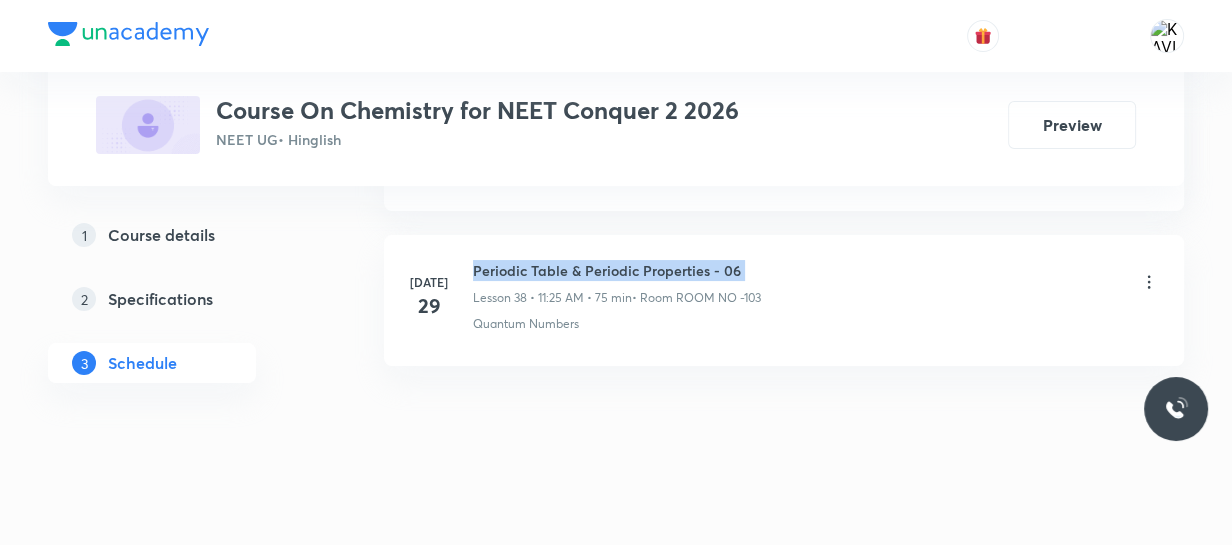 click on "[DATE] Periodic Table & Periodic Properties - 06 Lesson 38 • 11:25 AM • 75 min  • Room ROOM NO -103 Quantum Numbers" at bounding box center [784, 300] 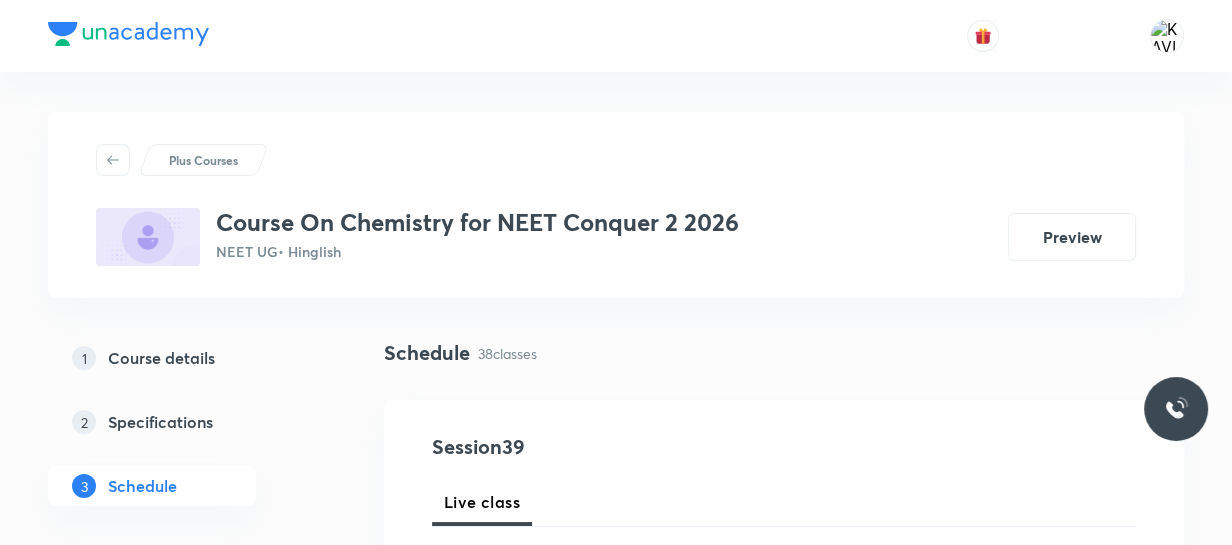 scroll, scrollTop: 319, scrollLeft: 0, axis: vertical 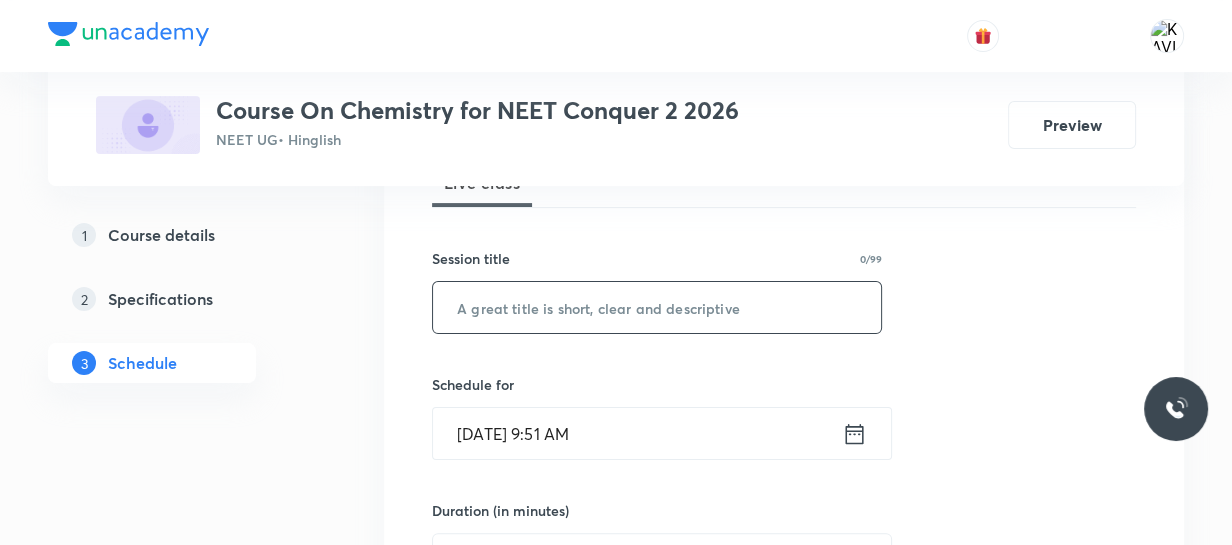 click at bounding box center [657, 307] 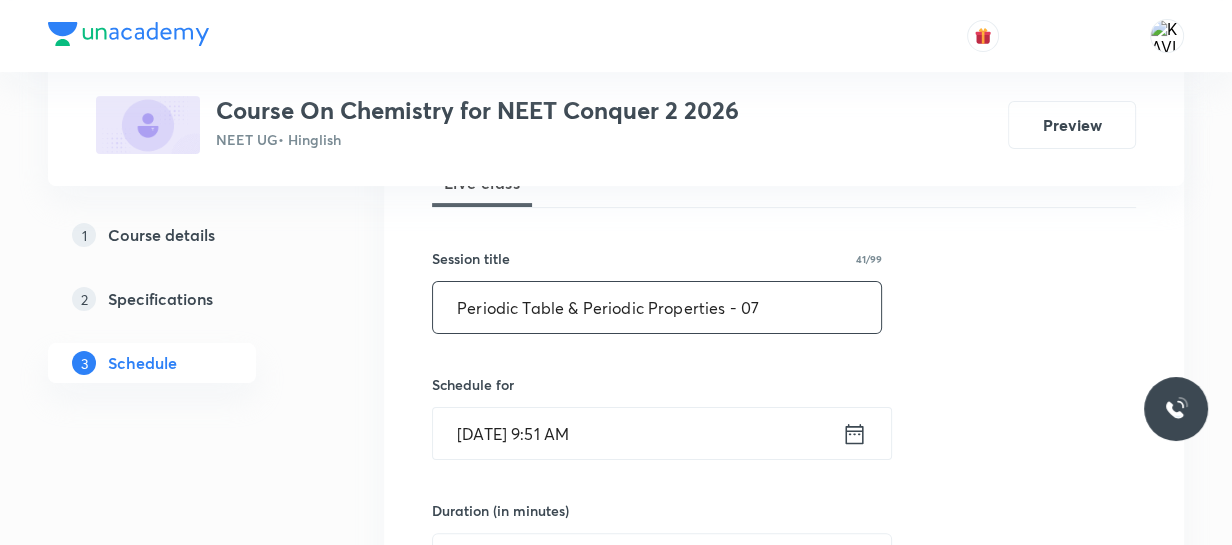 scroll, scrollTop: 501, scrollLeft: 0, axis: vertical 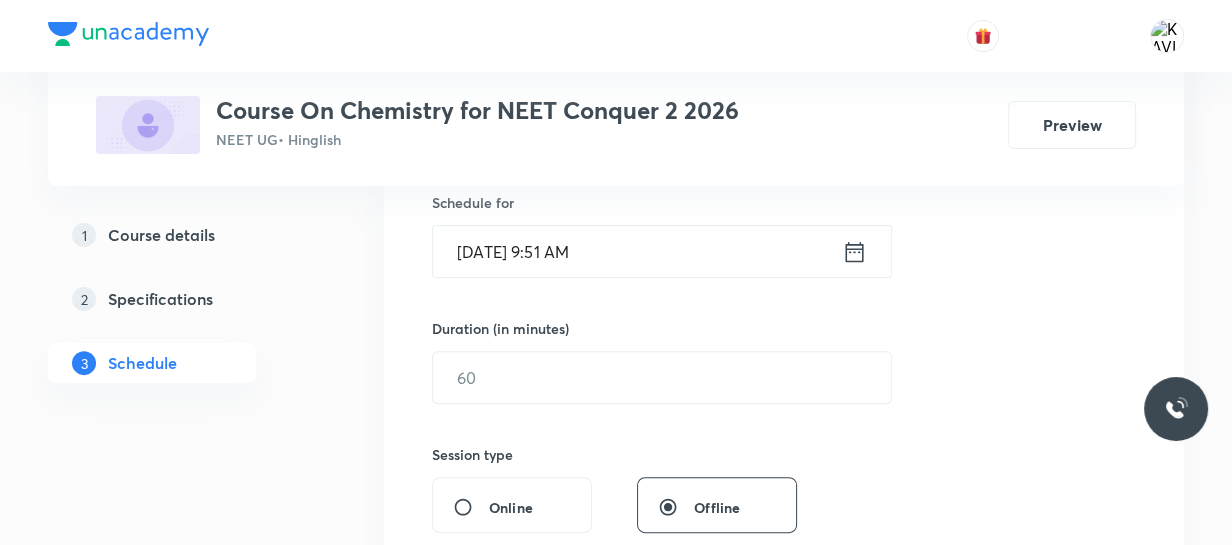 type on "Periodic Table & Periodic Properties - 07" 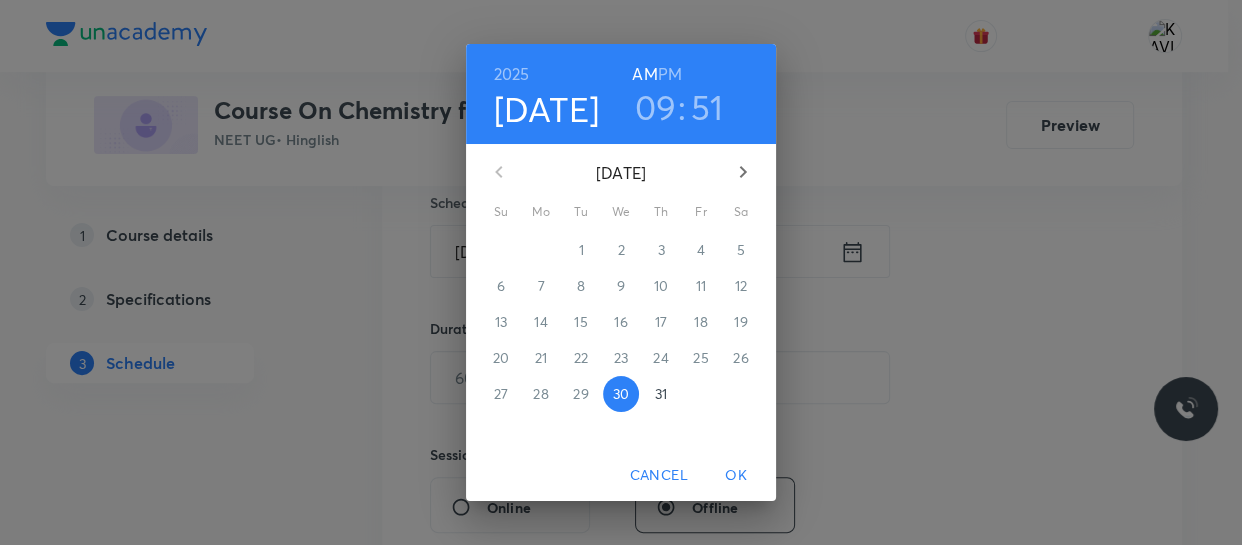 click on "PM" at bounding box center [670, 74] 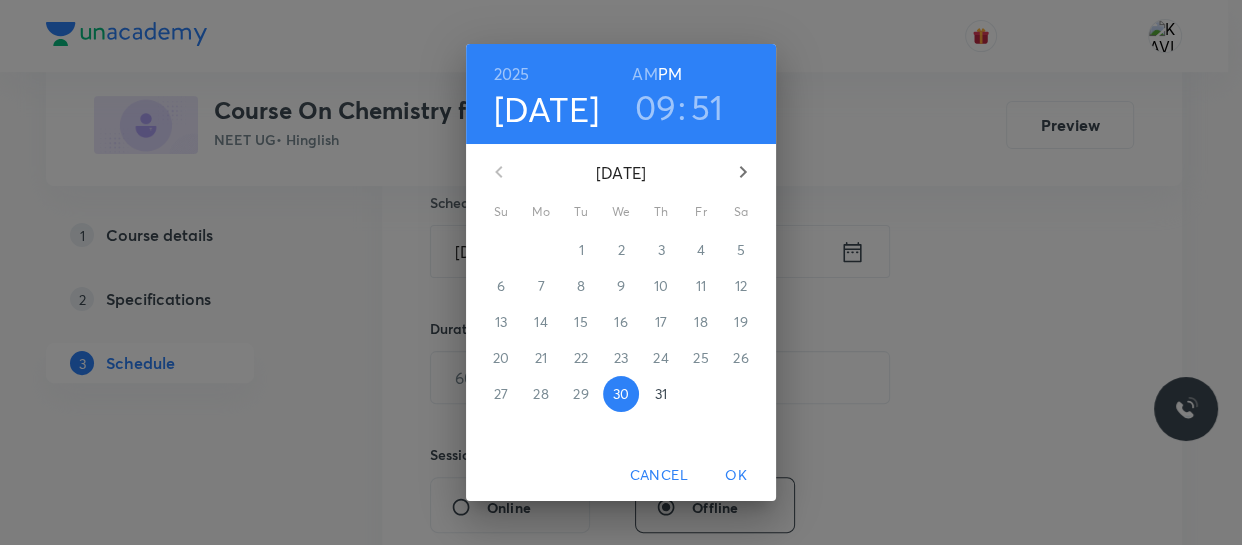 click on "09" at bounding box center [656, 107] 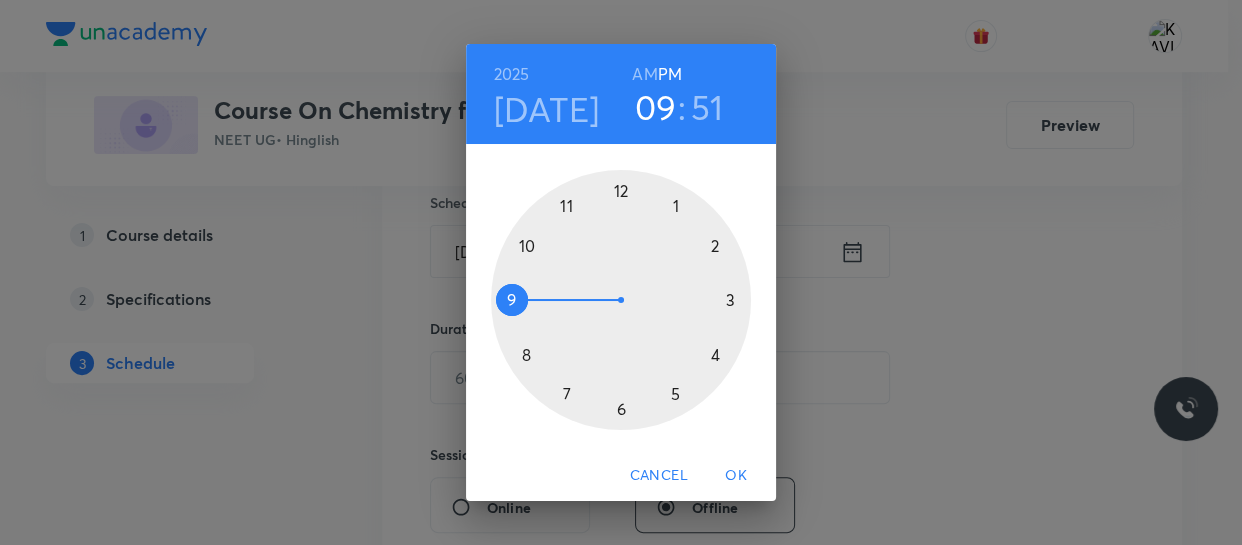 click at bounding box center (621, 300) 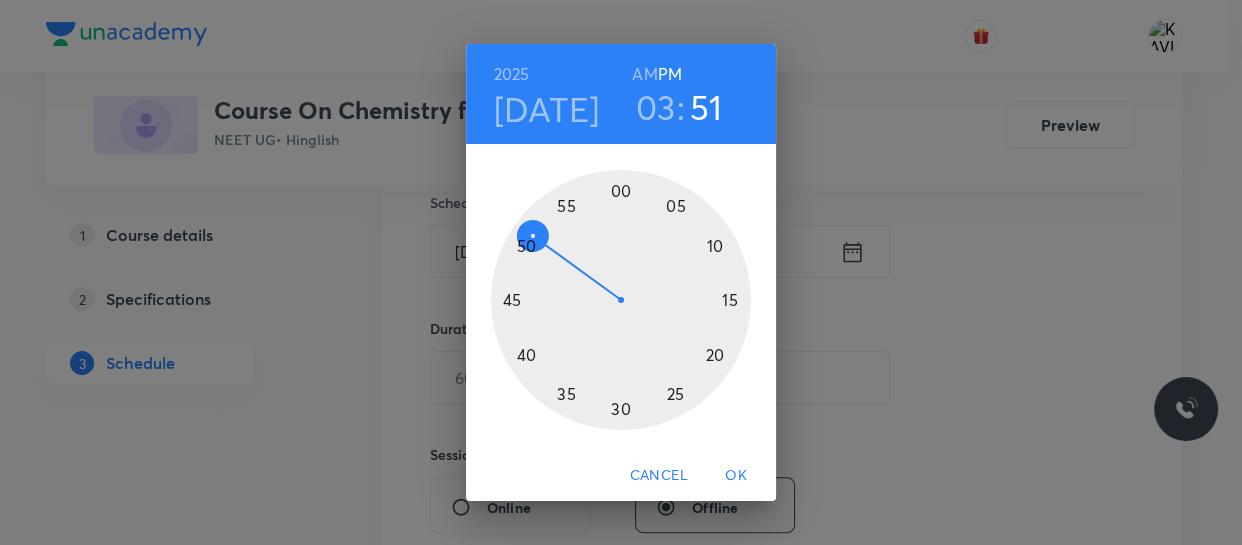 click at bounding box center (621, 300) 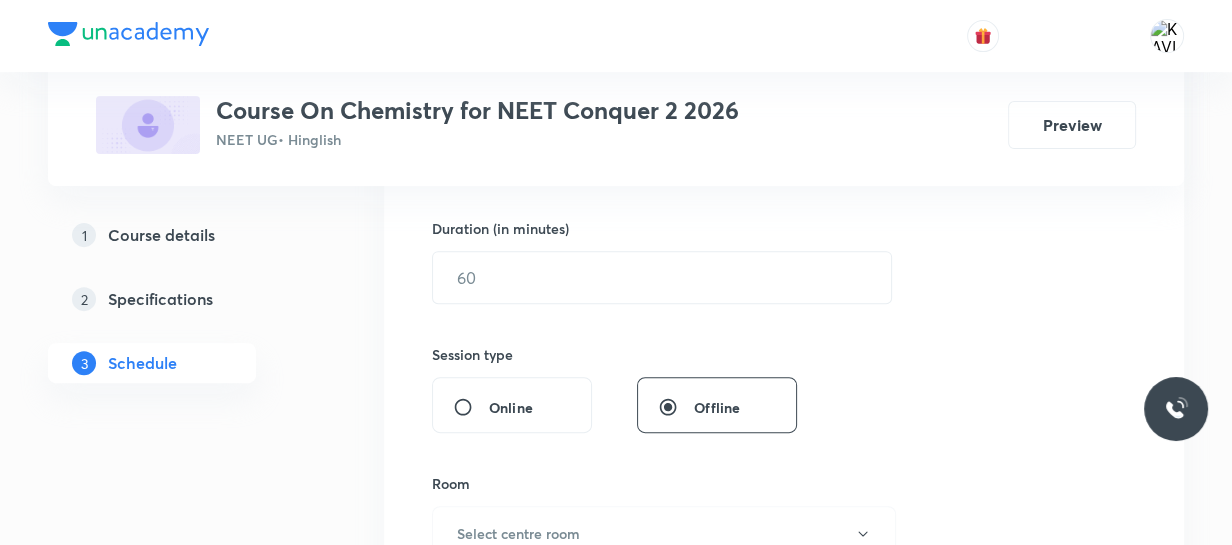 scroll, scrollTop: 602, scrollLeft: 0, axis: vertical 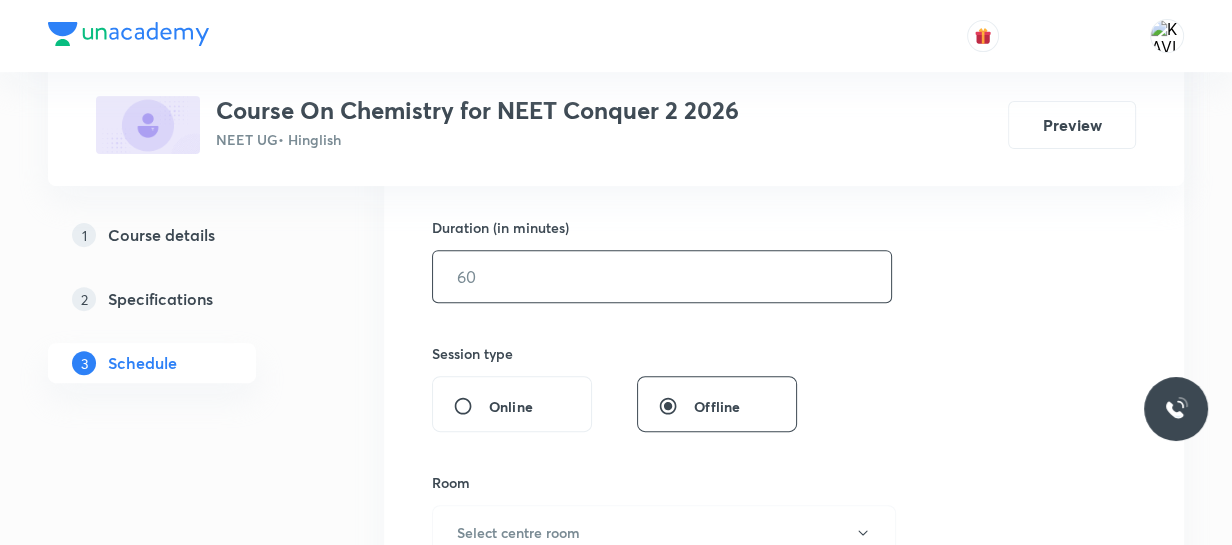 click at bounding box center [662, 276] 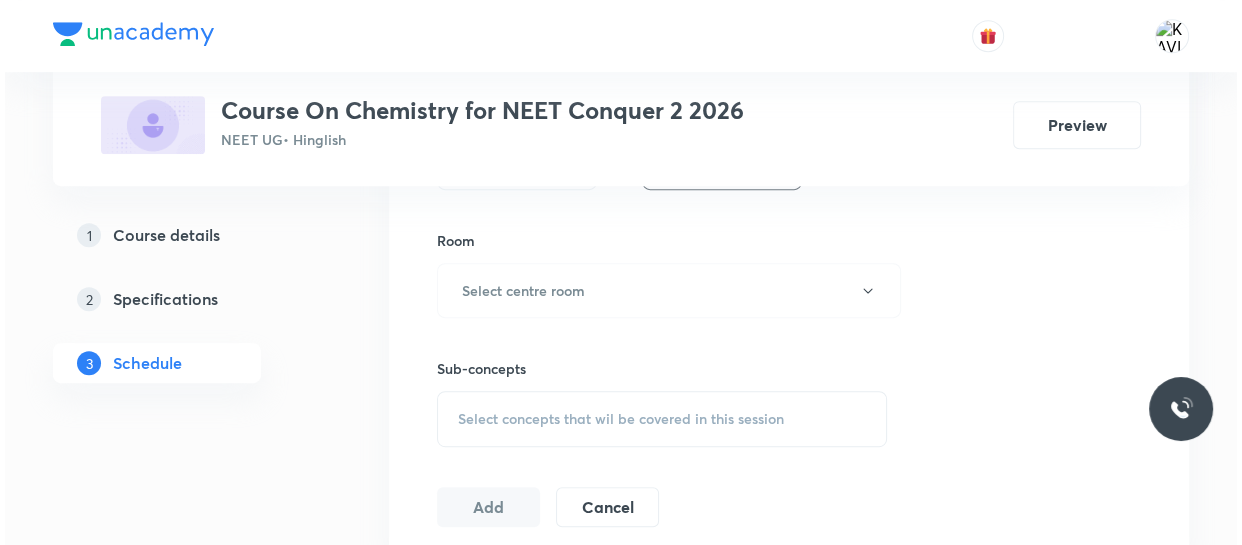 scroll, scrollTop: 840, scrollLeft: 0, axis: vertical 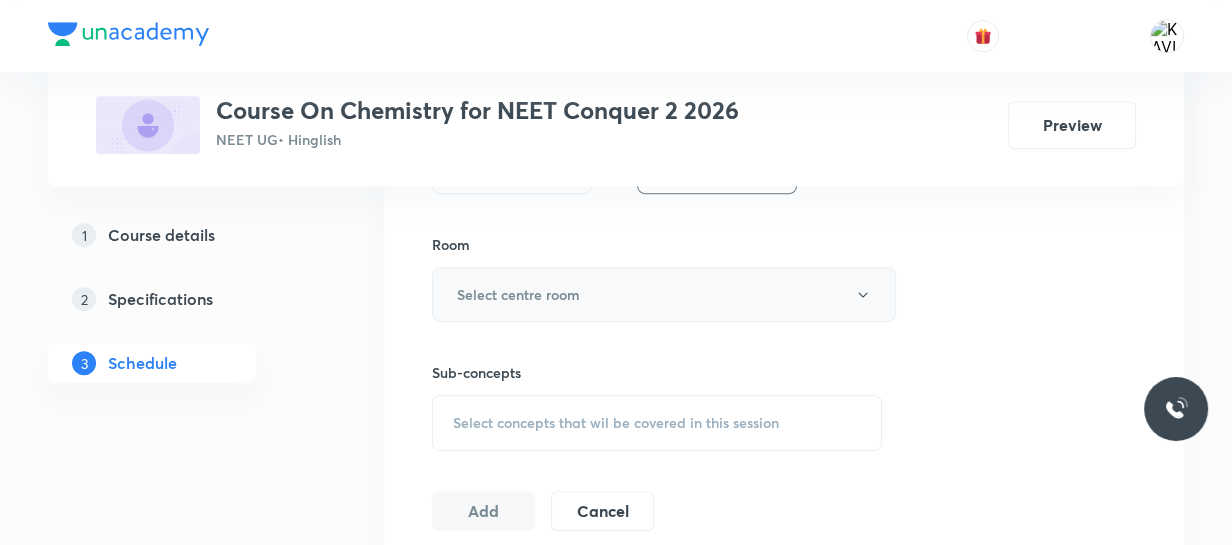 type on "120" 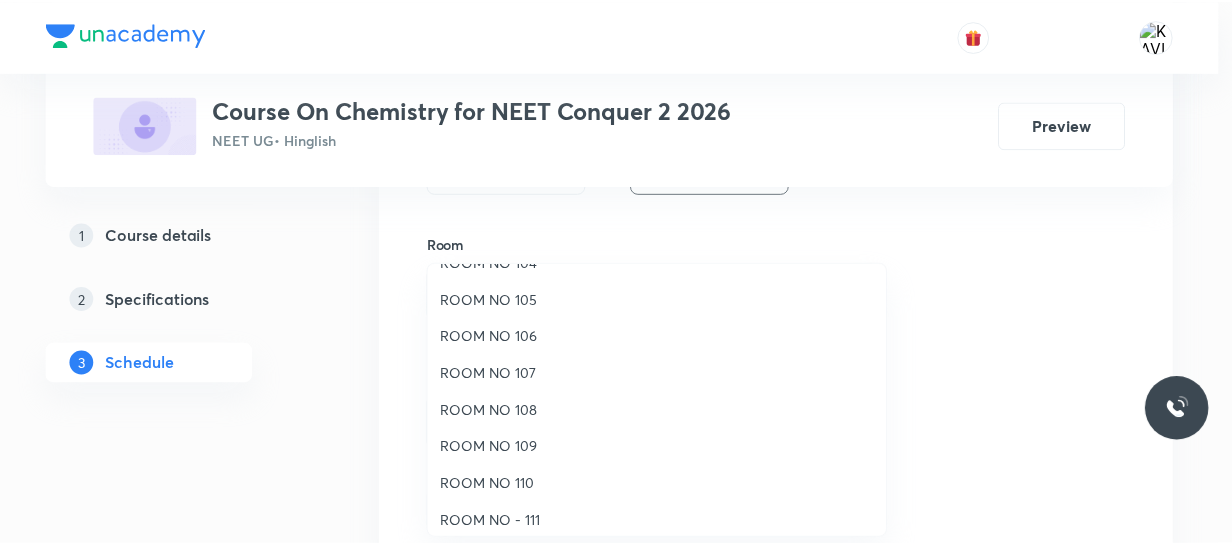 scroll, scrollTop: 0, scrollLeft: 0, axis: both 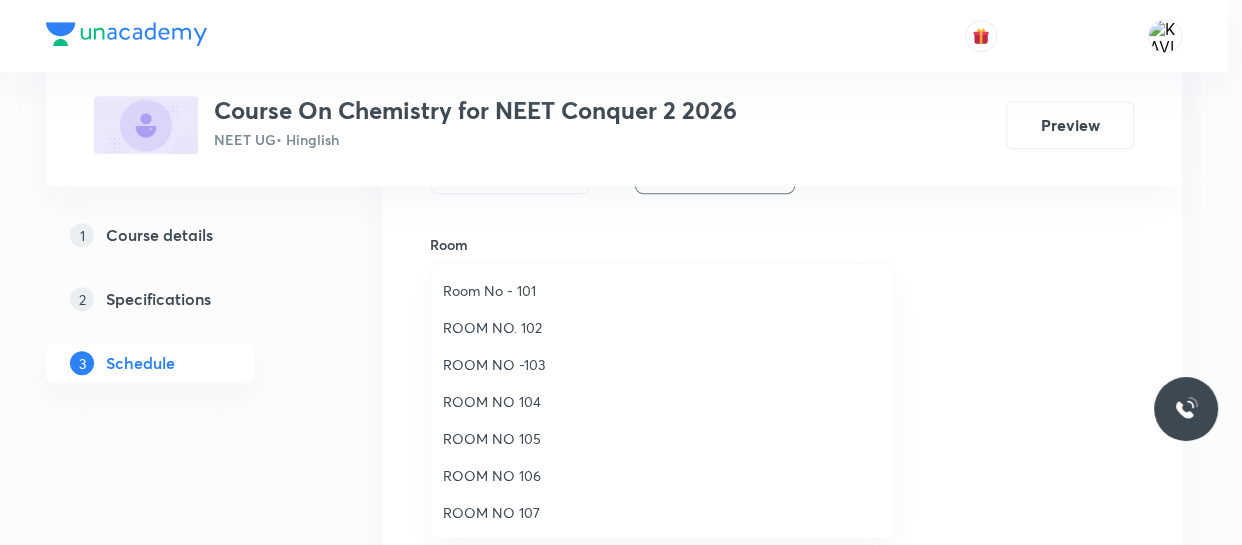 click on "ROOM NO -103" at bounding box center [662, 364] 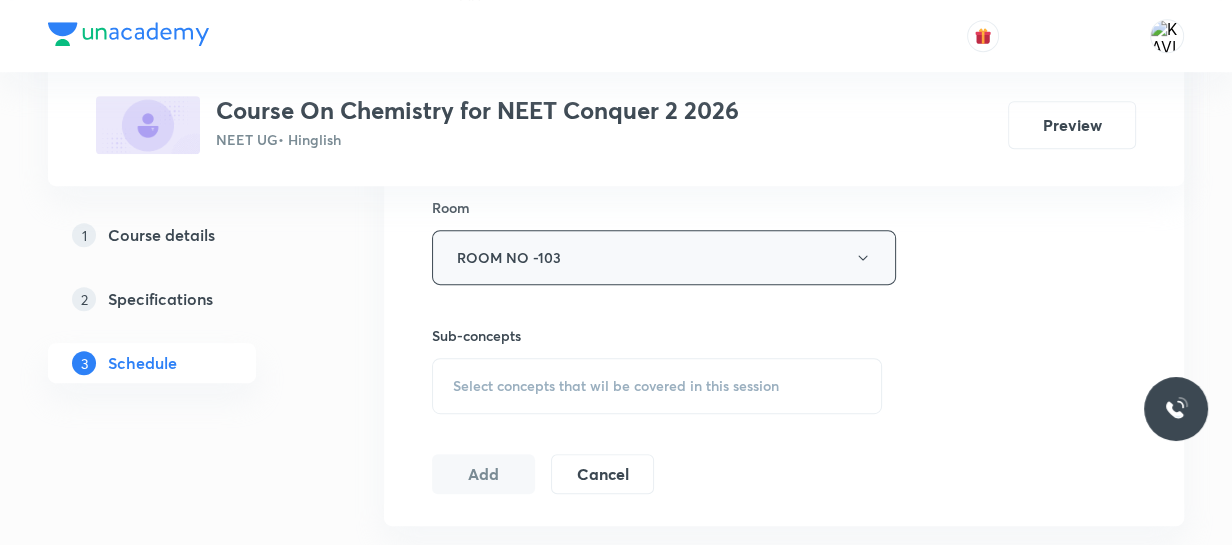 scroll, scrollTop: 920, scrollLeft: 0, axis: vertical 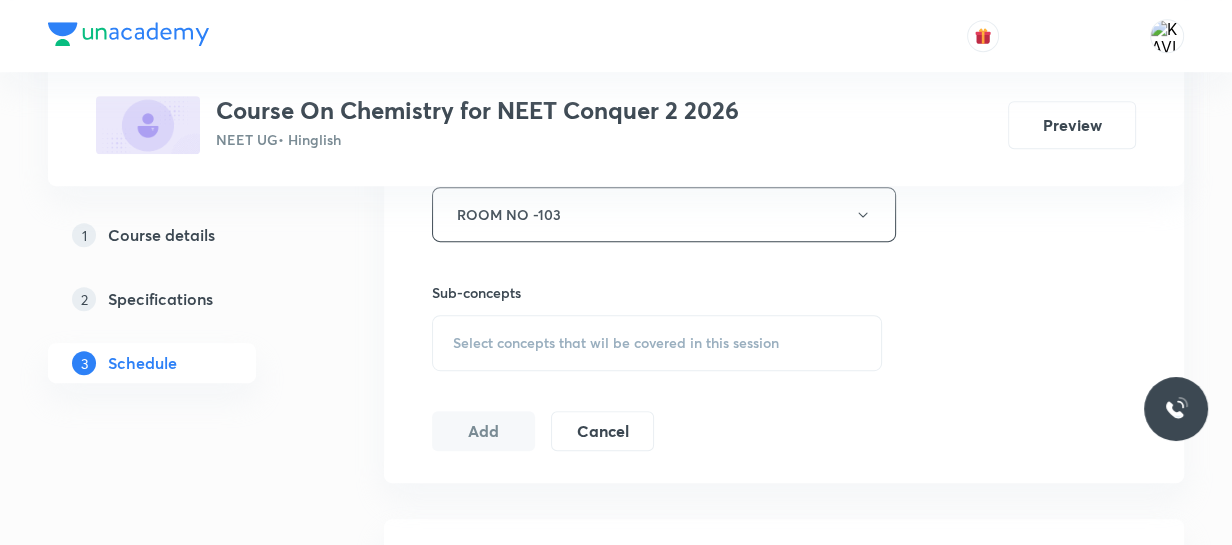 click on "Select concepts that wil be covered in this session" at bounding box center (616, 343) 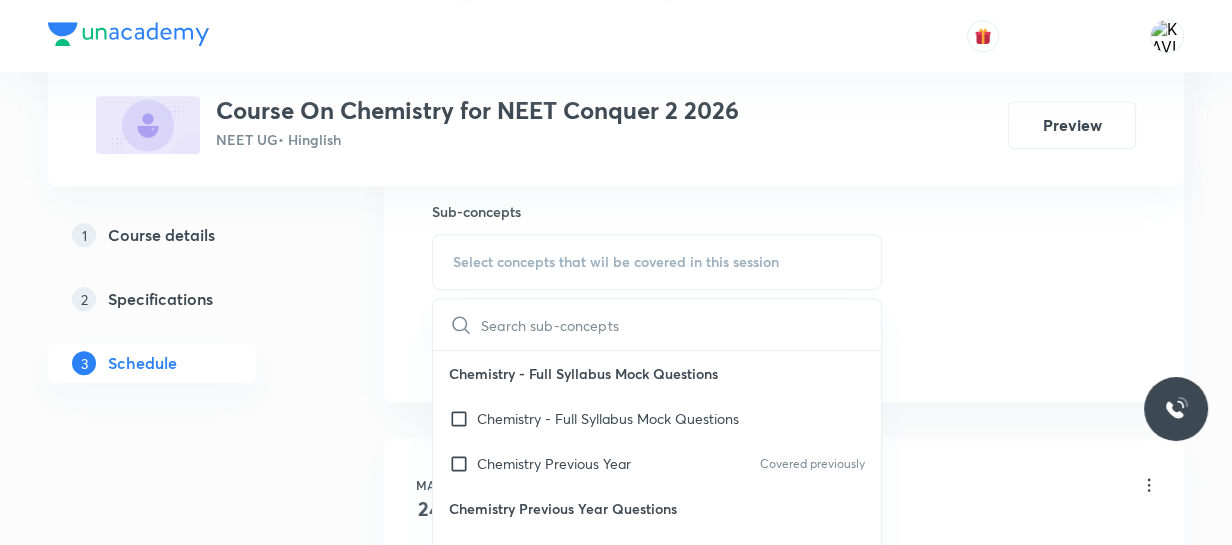 scroll, scrollTop: 1007, scrollLeft: 0, axis: vertical 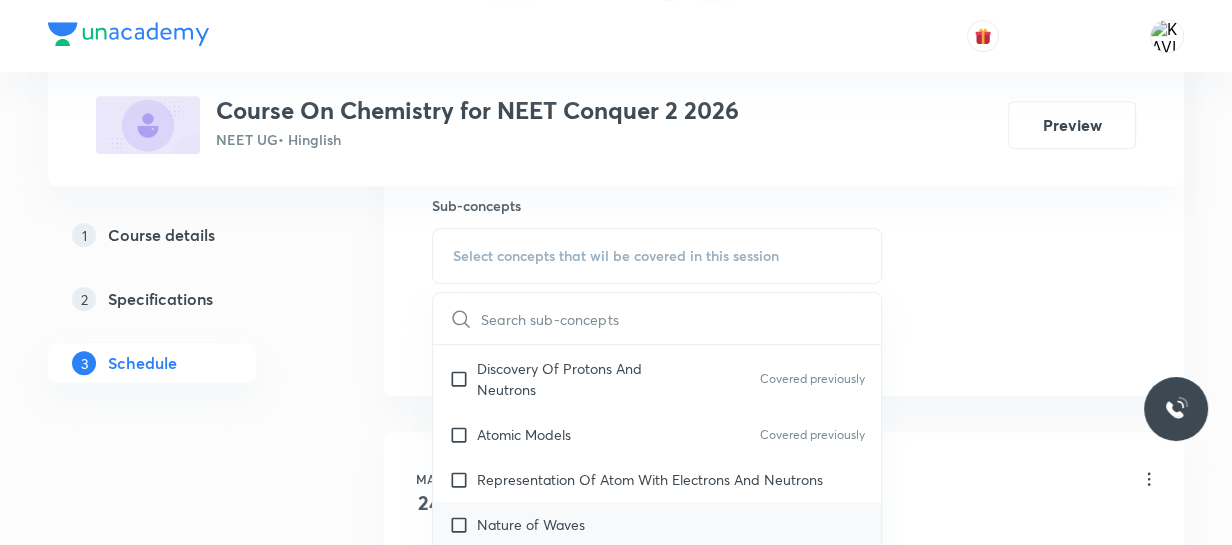 click on "Nature of Waves" at bounding box center (657, 524) 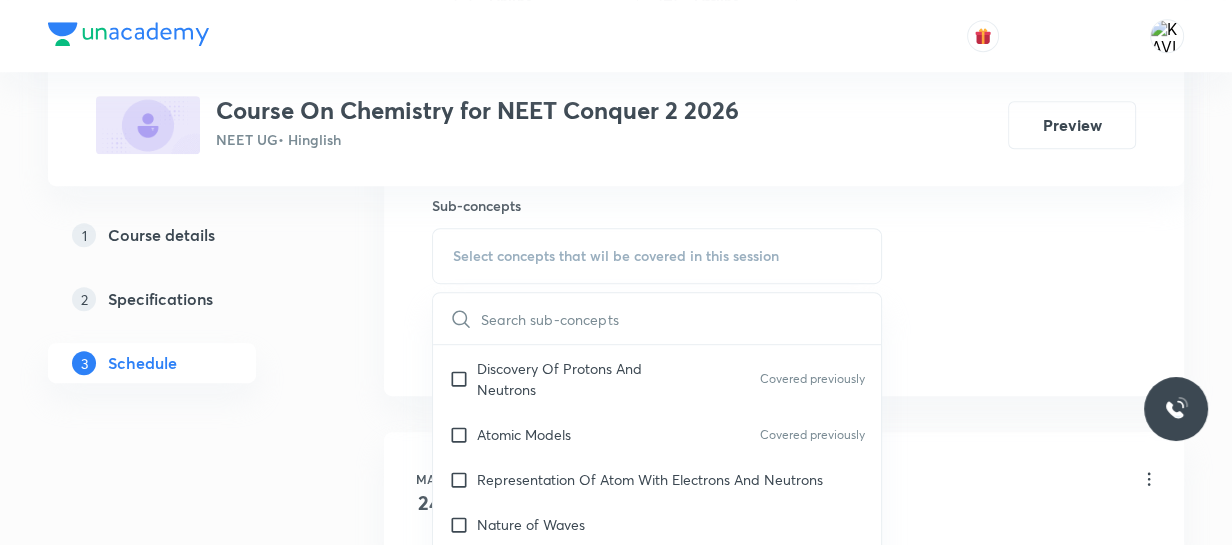 checkbox on "true" 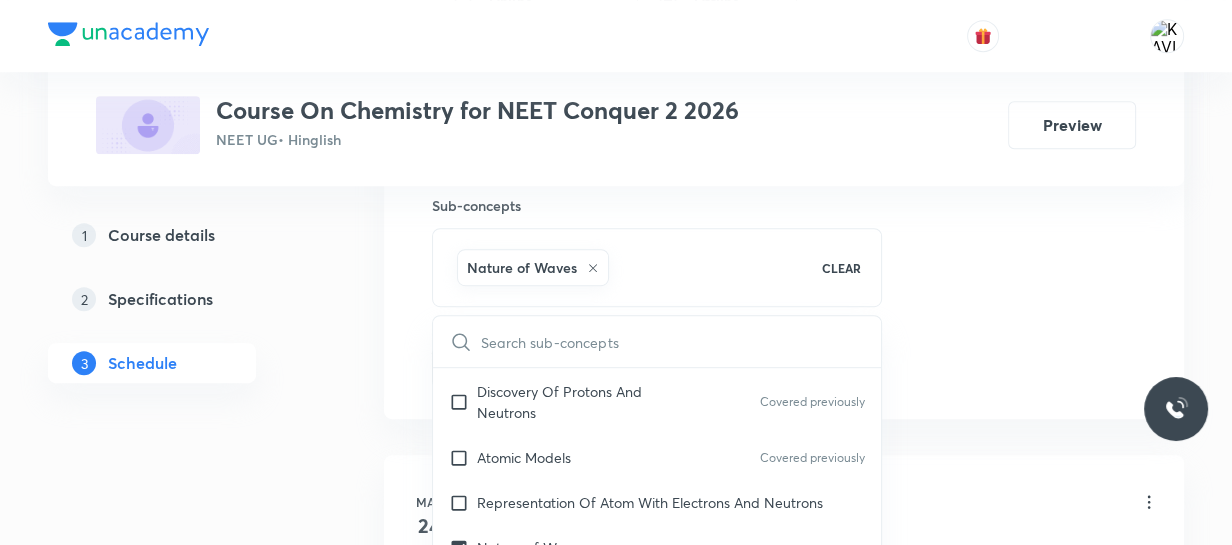 click on "Session  39 Live class Session title 41/99 Periodic Table & Periodic Properties - 07 ​ Schedule for [DATE] 3:10 PM ​ Duration (in minutes) 120 ​   Session type Online Offline Room ROOM NO -103 Sub-concepts Nature of Waves CLEAR ​ Chemistry - Full Syllabus Mock Questions Chemistry - Full Syllabus Mock Questions Chemistry Previous Year Covered previously Chemistry Previous Year Questions Chemistry Previous Year Questions Covered previously General Topics & Mole Concept Basic Concepts Mole – Basic Introduction Percentage Composition Covered previously Stoichiometry Principle of Atom Conservation (POAC) Covered previously Relation between Stoichiometric Quantities Covered previously Application of Mole Concept: Gravimetric Analysis Electronic Configuration Of Atoms (Hund's rule)  Quantum Numbers (Magnetic Quantum no.) Quantum Numbers([PERSON_NAME] Exclusion law) Mean [MEDICAL_DATA] Mass or Molecular Mass Covered previously Variation of Conductivity with Concentration Covered previously Mechanism of Corrosion pH" at bounding box center (784, -94) 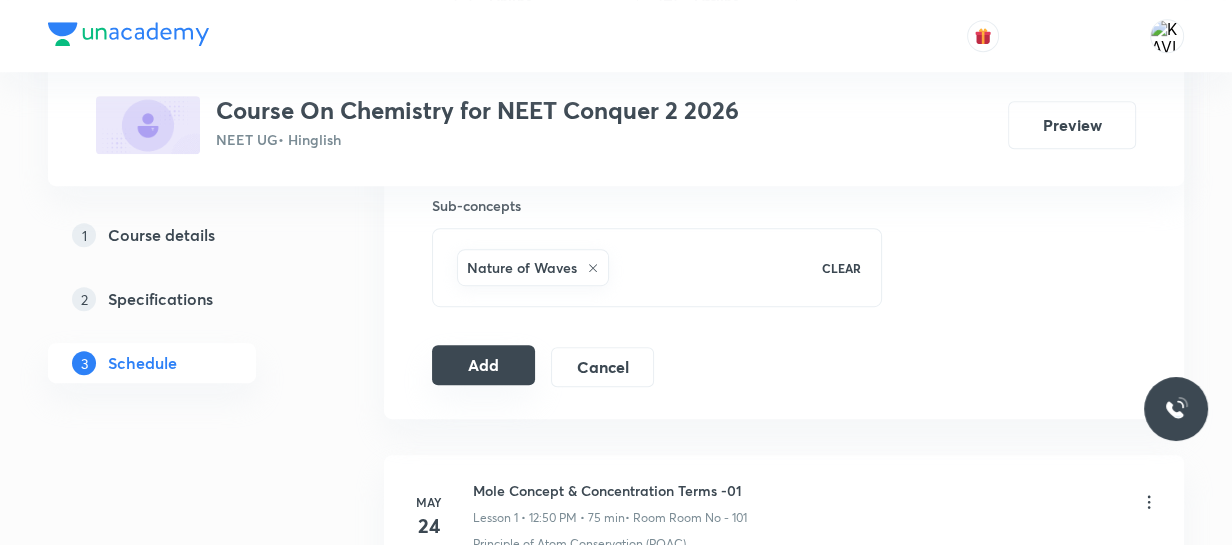 click on "Add" at bounding box center [483, 365] 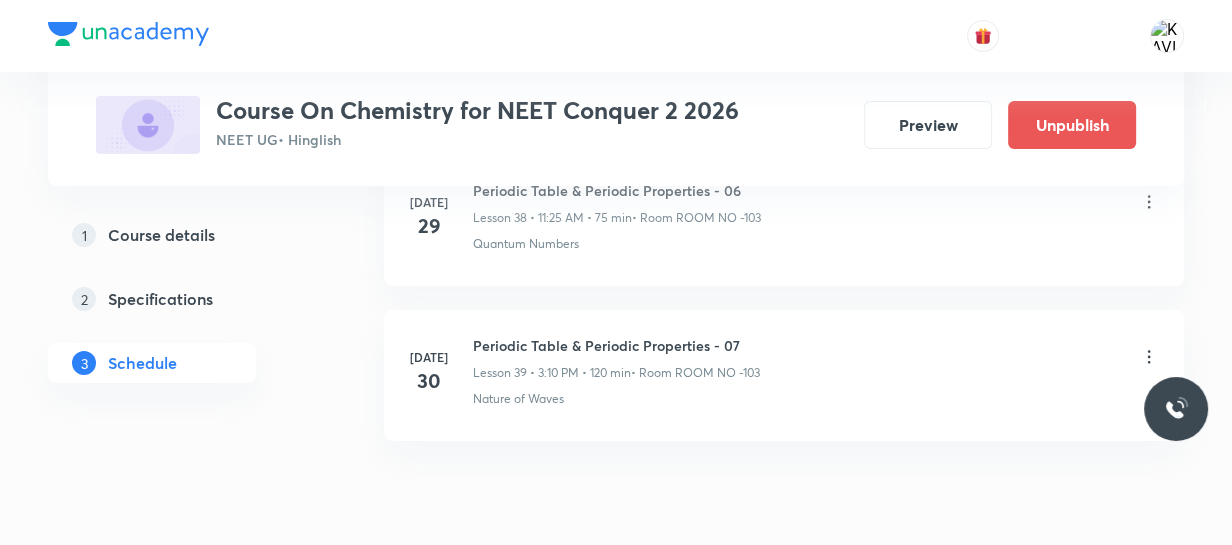 scroll, scrollTop: 6175, scrollLeft: 0, axis: vertical 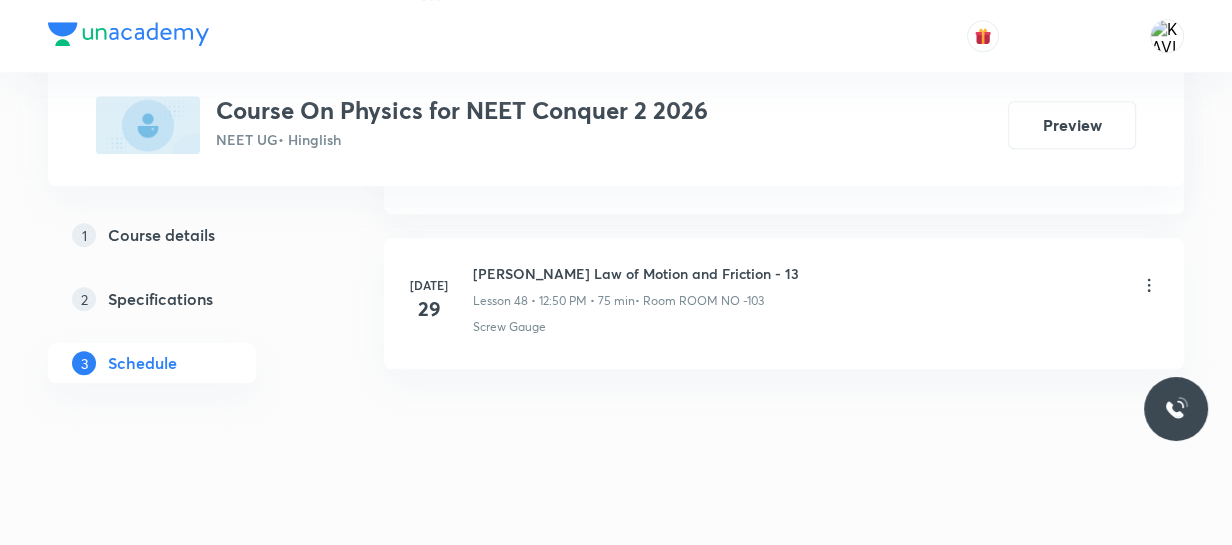 click on "Newton's Law of Motion and Friction - 13" at bounding box center [636, 273] 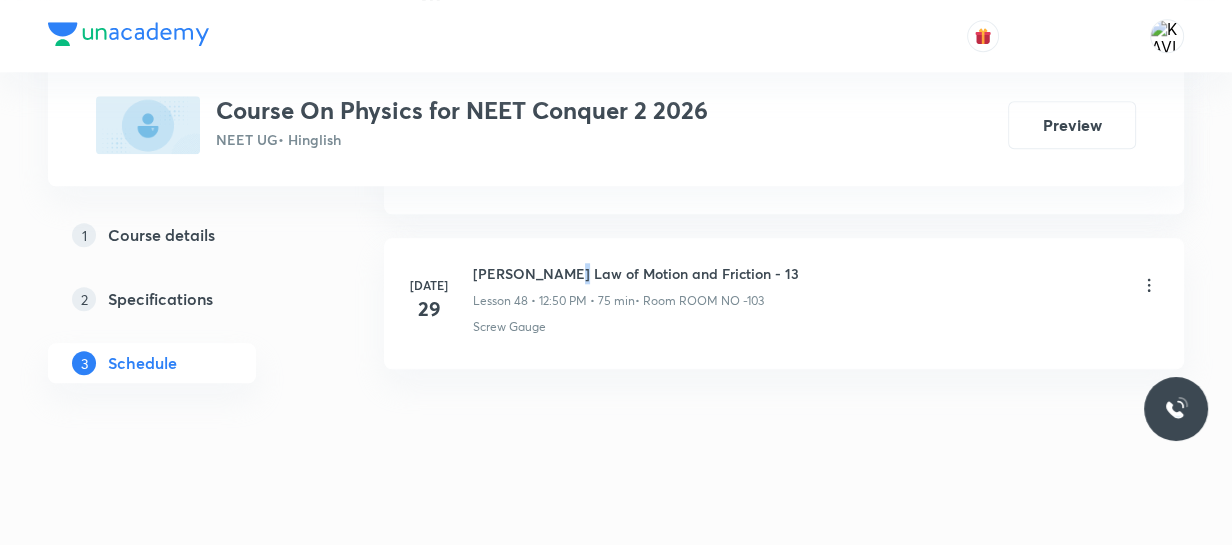 click on "Newton's Law of Motion and Friction - 13" at bounding box center (636, 273) 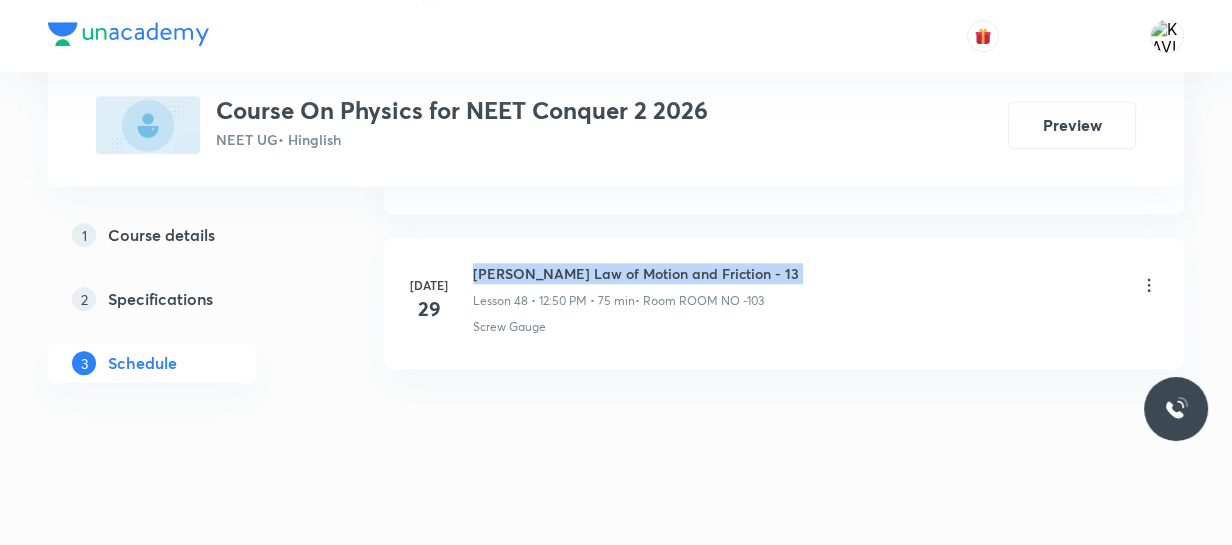 click on "Newton's Law of Motion and Friction - 13" at bounding box center [636, 273] 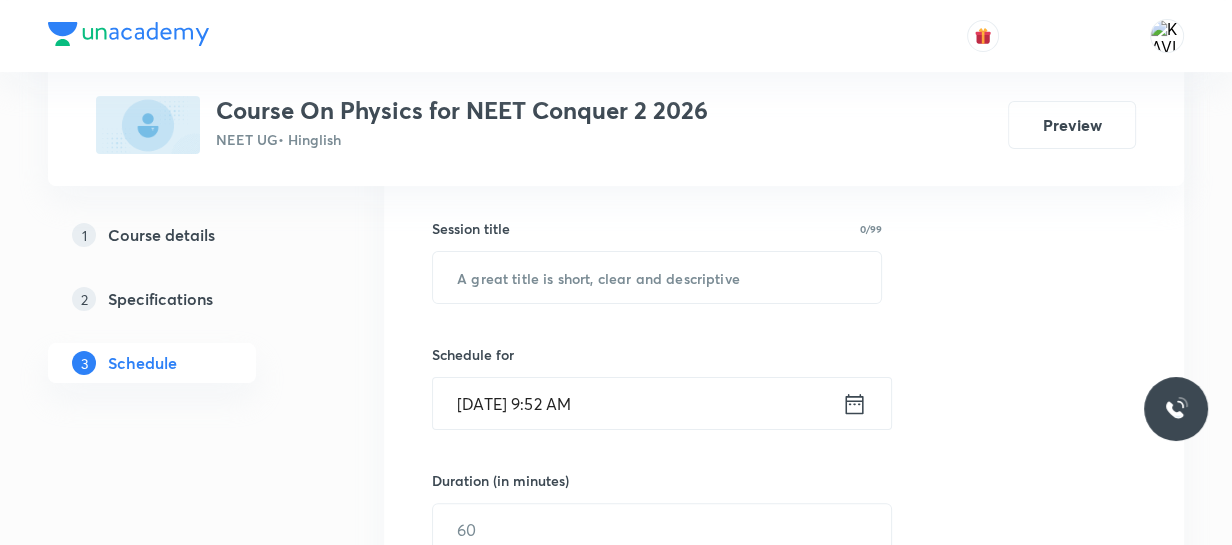 scroll, scrollTop: 352, scrollLeft: 0, axis: vertical 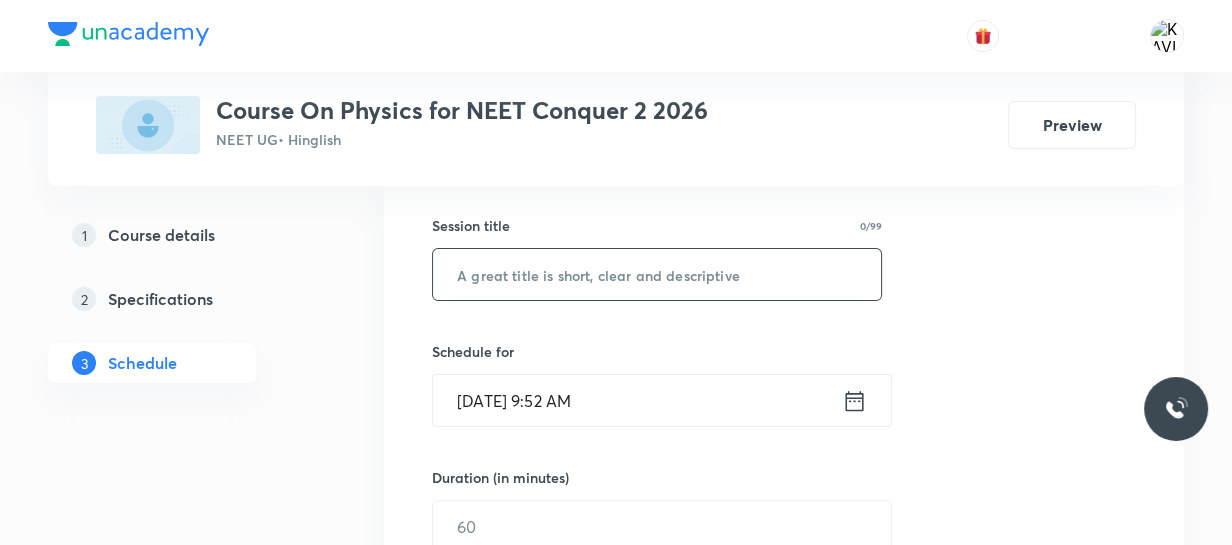 click at bounding box center [657, 274] 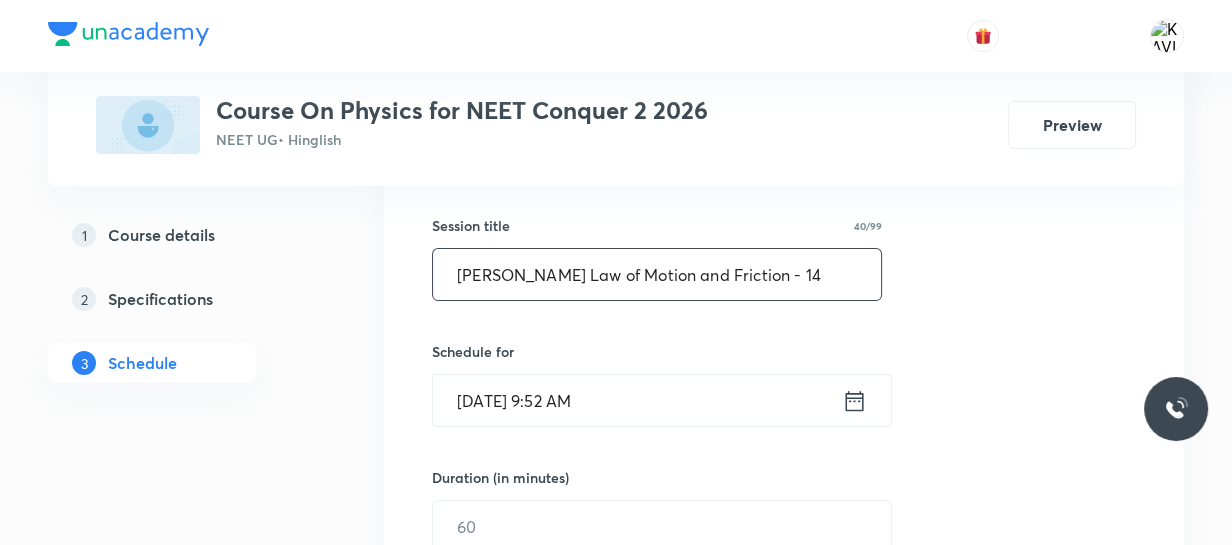 type on "Newton's Law of Motion and Friction - 14" 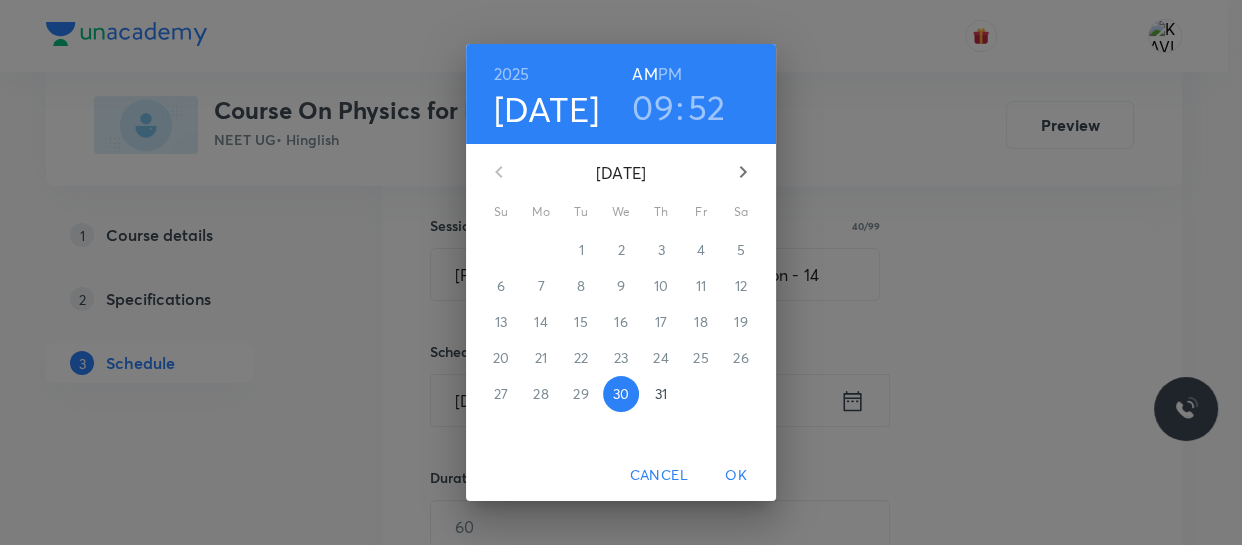 click on "09" at bounding box center [653, 107] 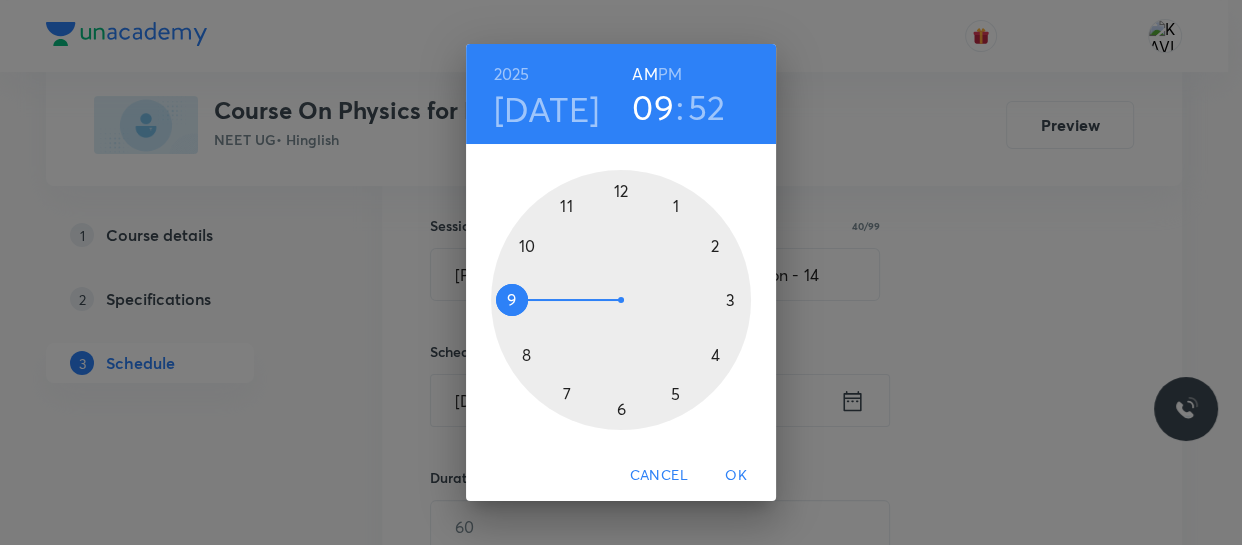 click on "PM" at bounding box center (670, 74) 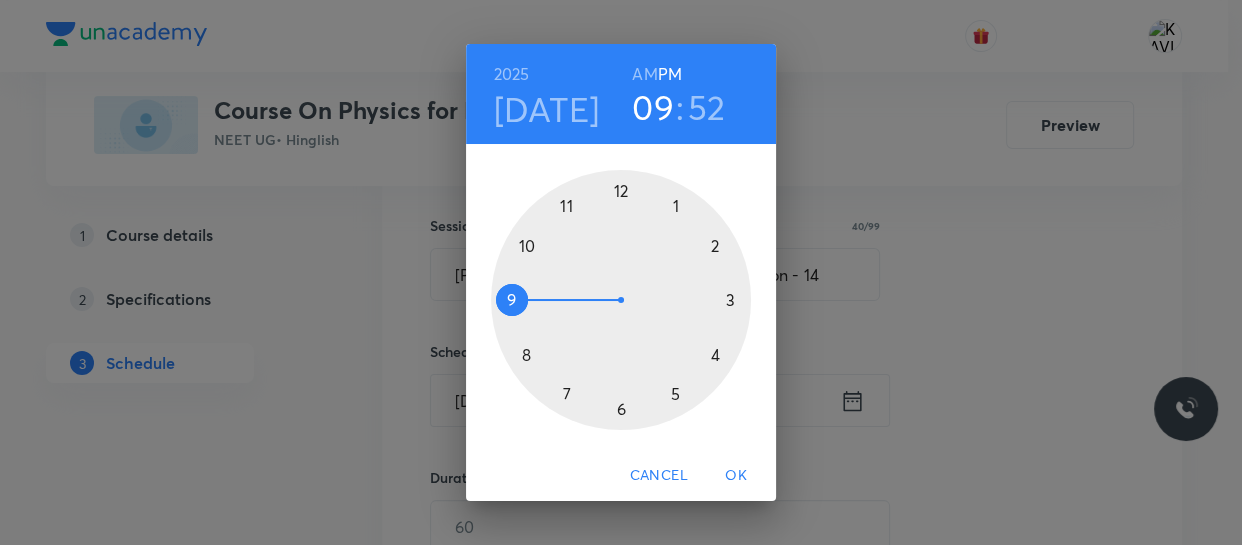 click at bounding box center (621, 300) 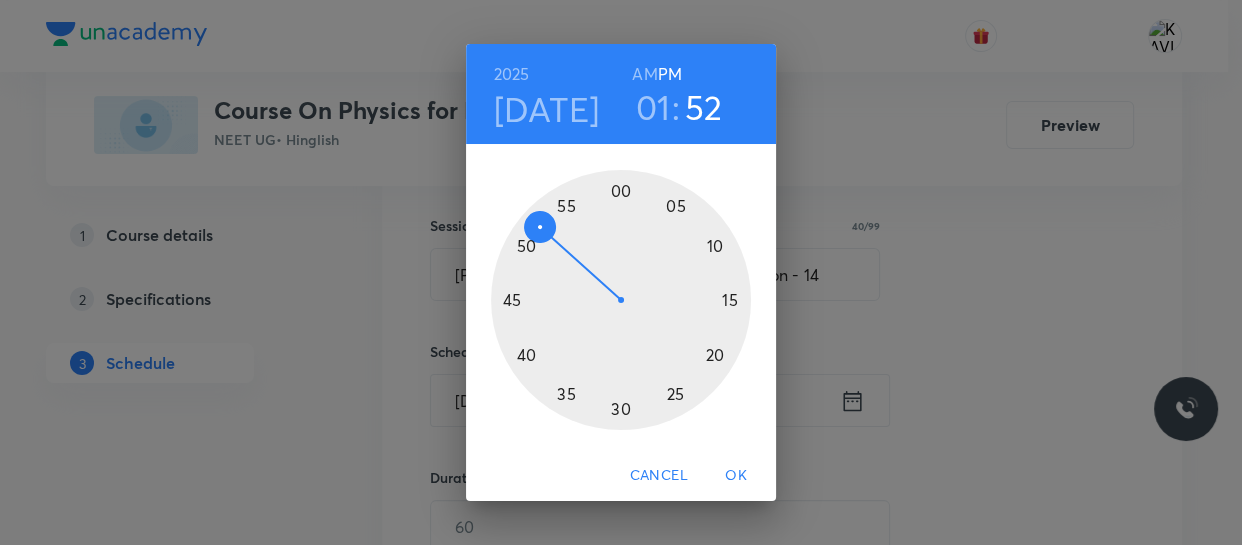 click at bounding box center (621, 300) 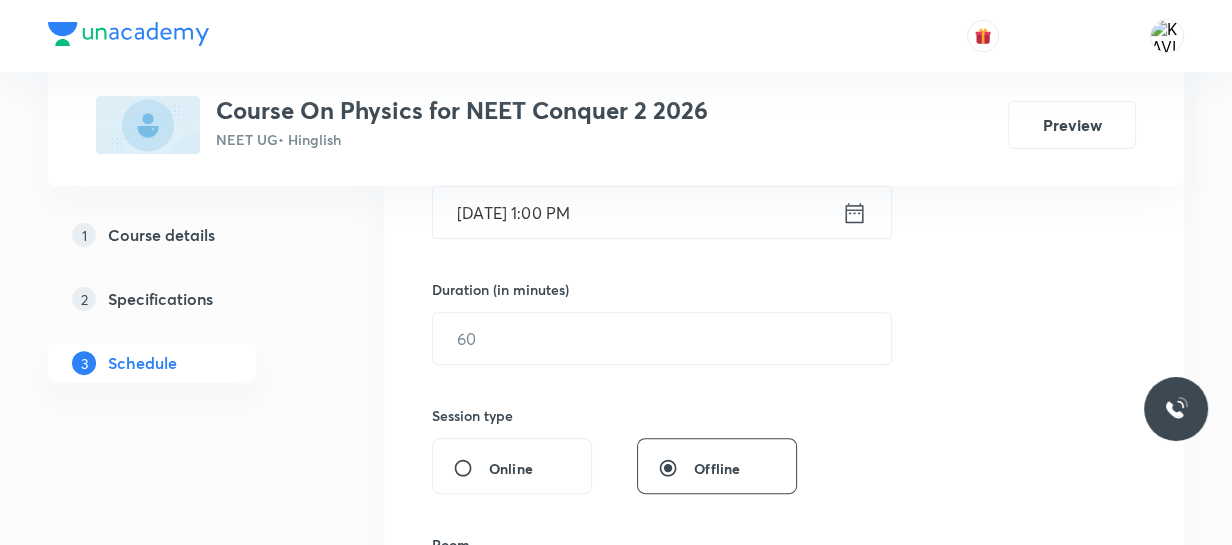 scroll, scrollTop: 541, scrollLeft: 0, axis: vertical 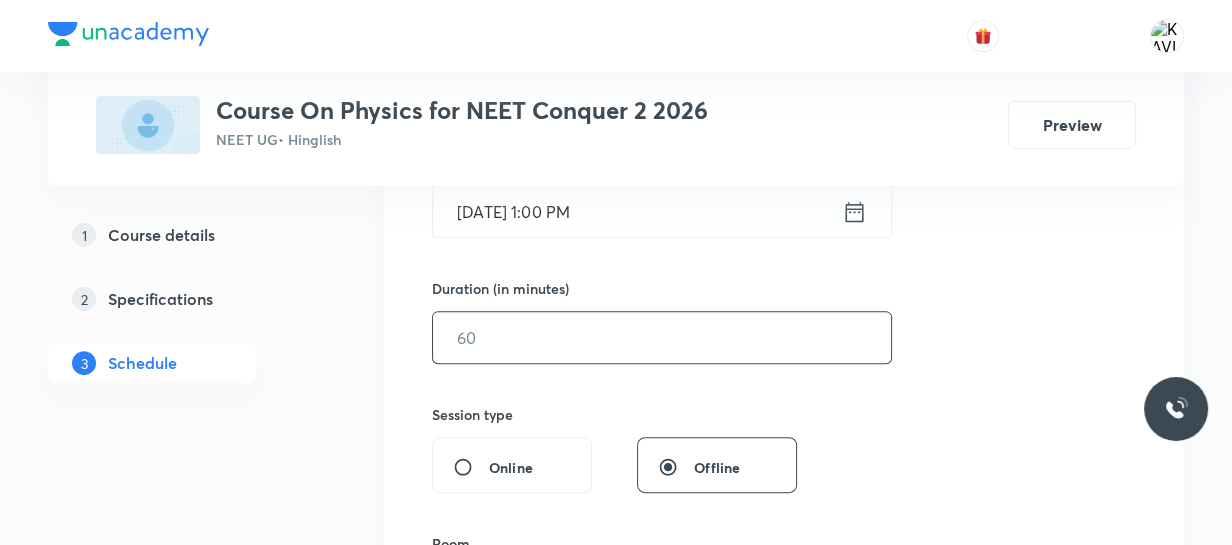 click at bounding box center [662, 337] 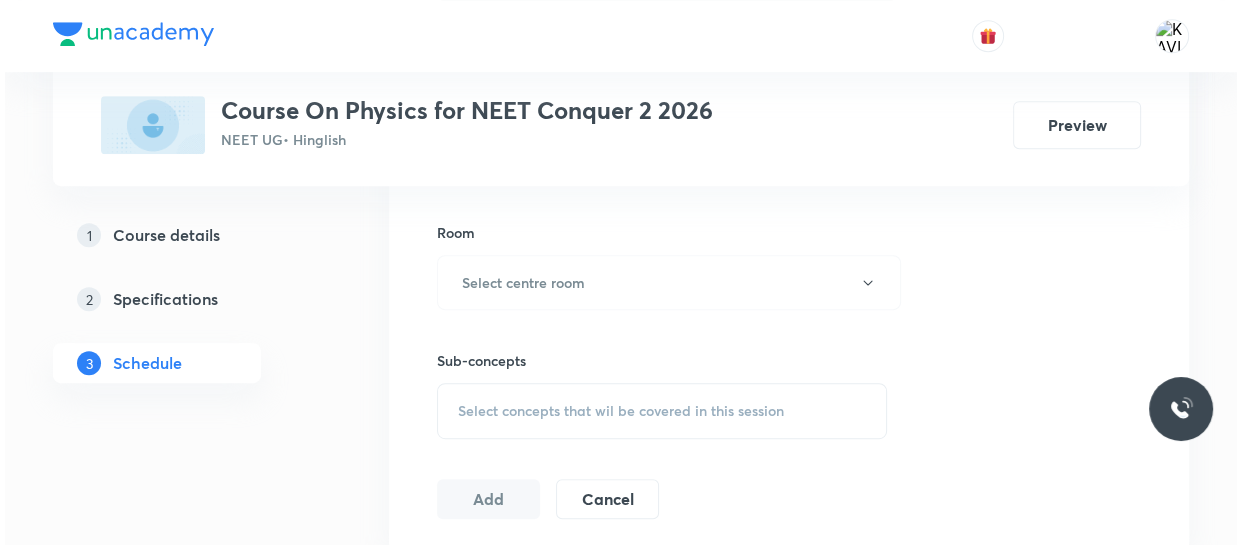 scroll, scrollTop: 856, scrollLeft: 0, axis: vertical 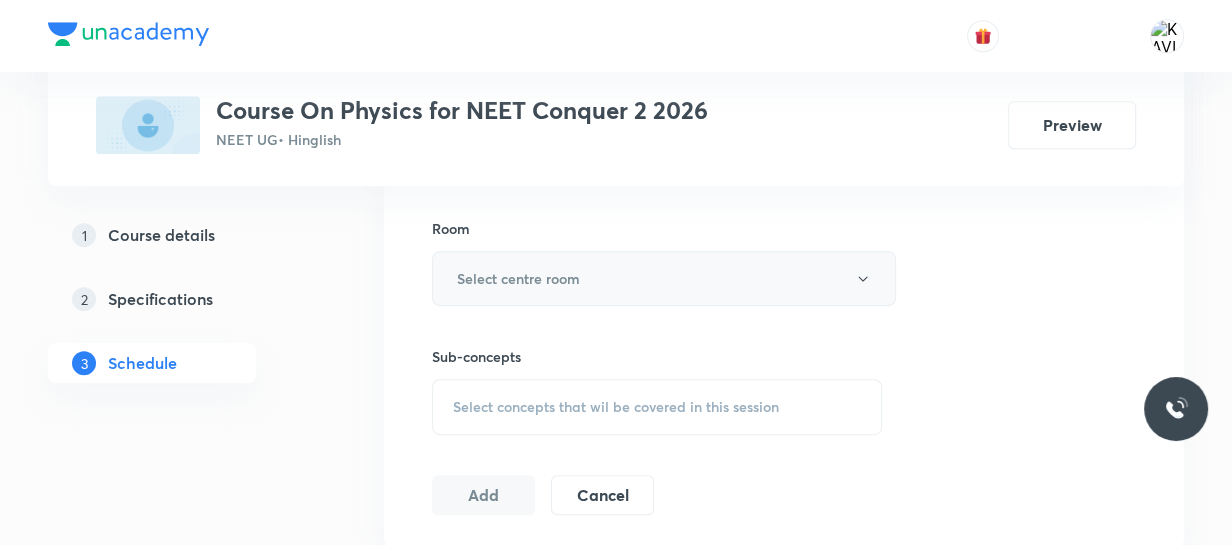 type on "120" 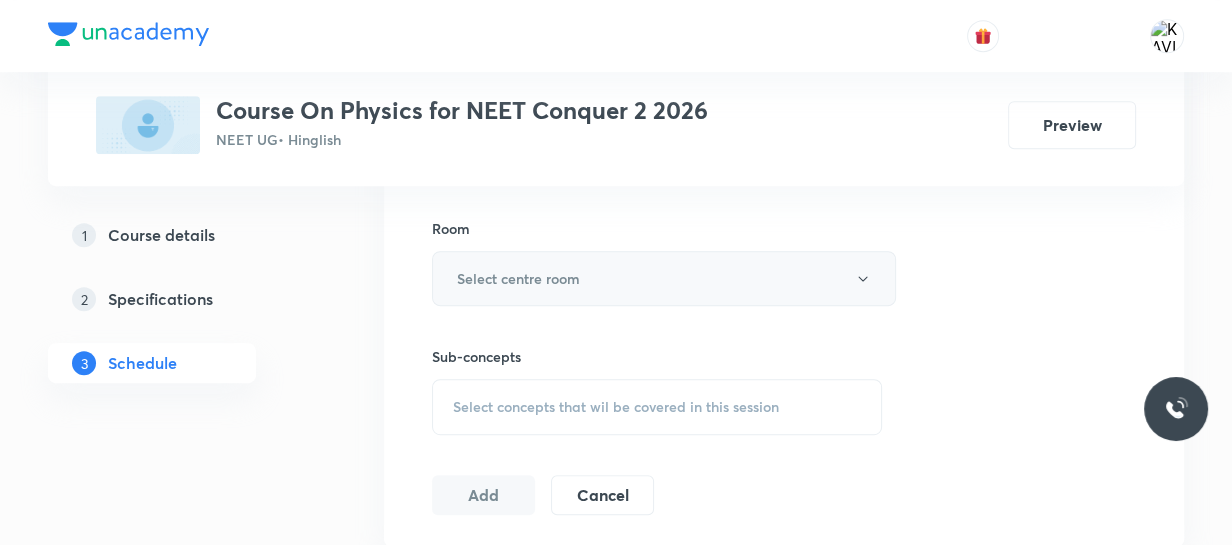 click on "Select centre room" at bounding box center [518, 278] 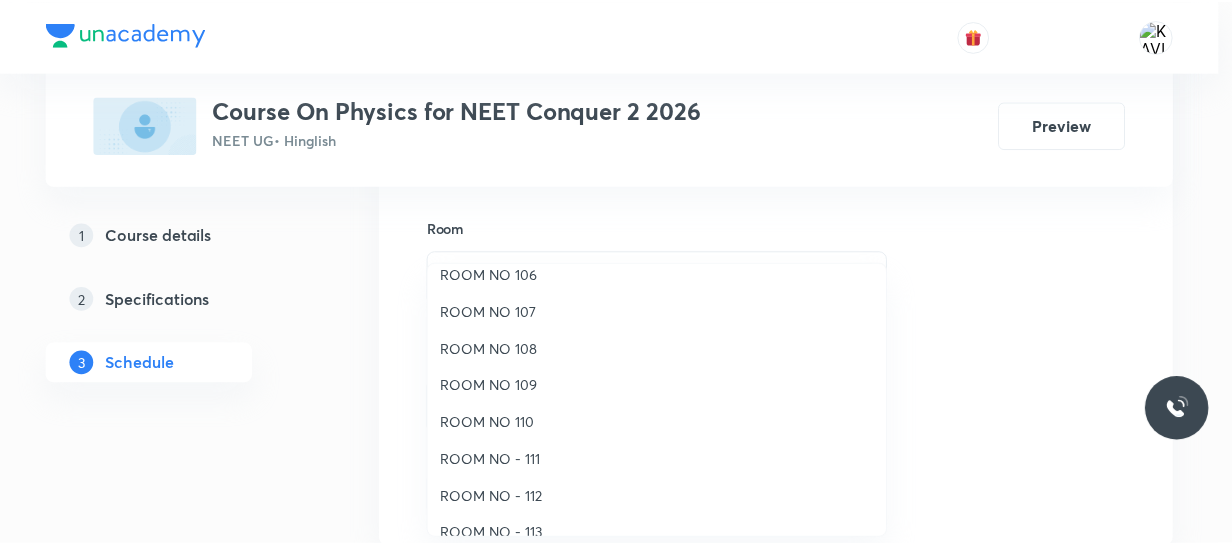 scroll, scrollTop: 0, scrollLeft: 0, axis: both 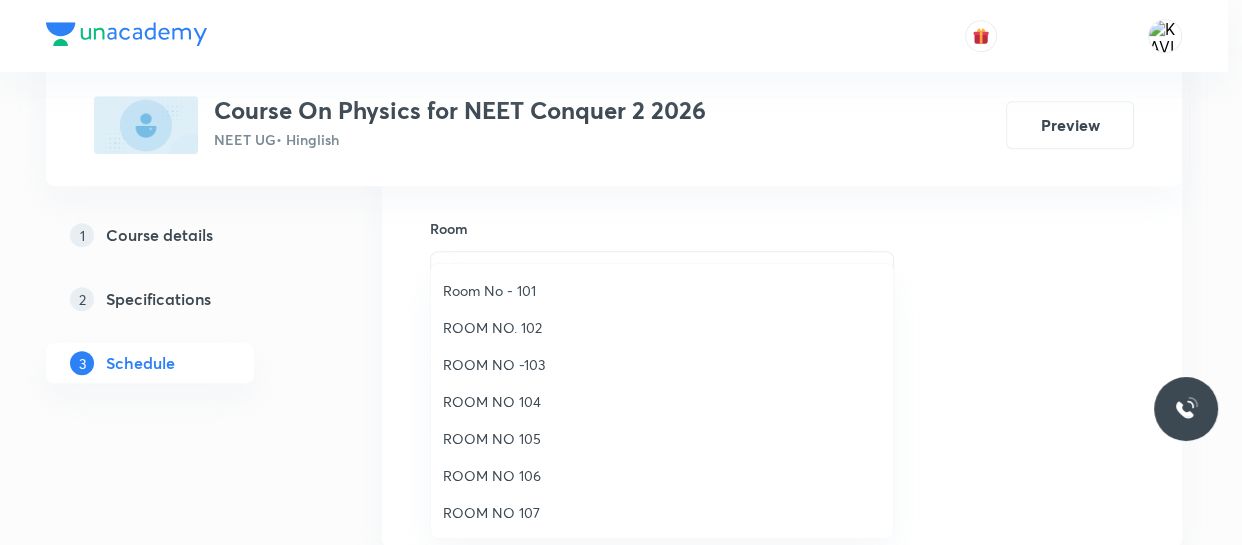 click on "ROOM NO -103" at bounding box center (662, 364) 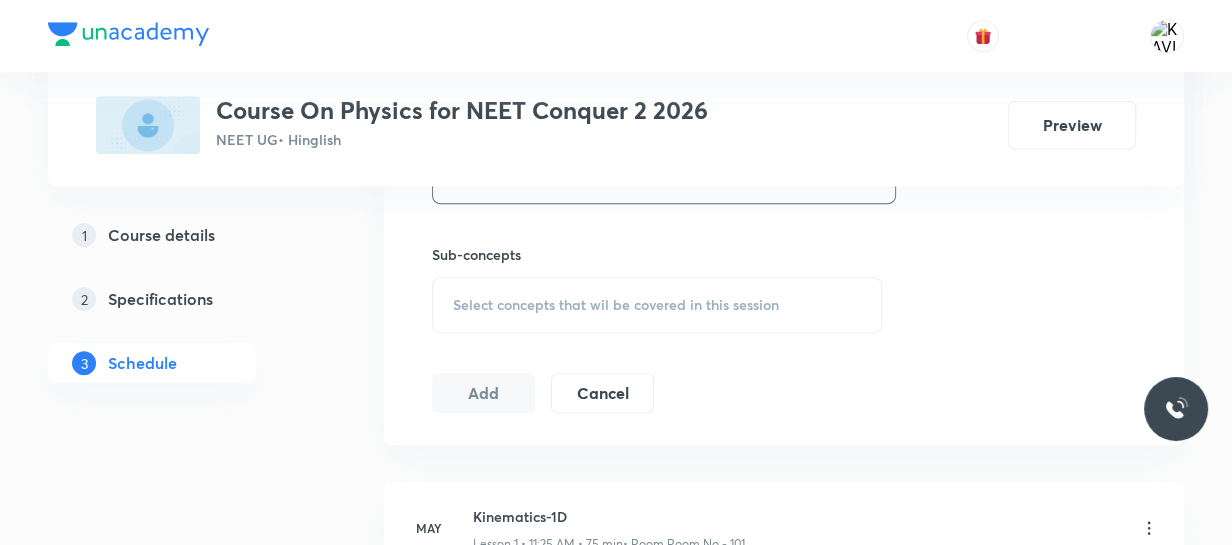scroll, scrollTop: 959, scrollLeft: 0, axis: vertical 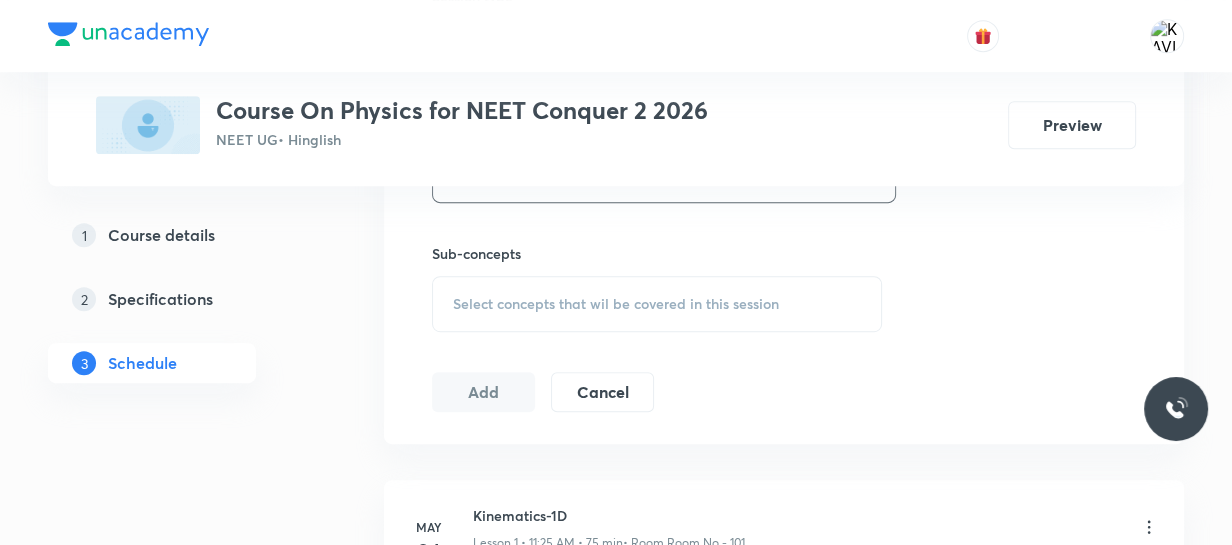 click on "Select concepts that wil be covered in this session" at bounding box center (616, 304) 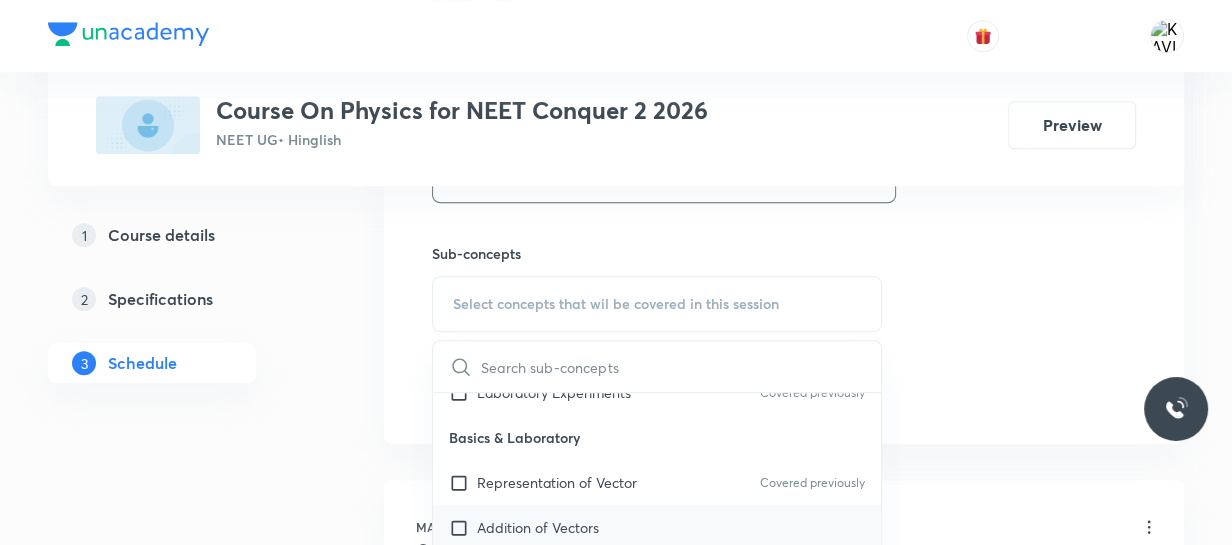 scroll, scrollTop: 1484, scrollLeft: 0, axis: vertical 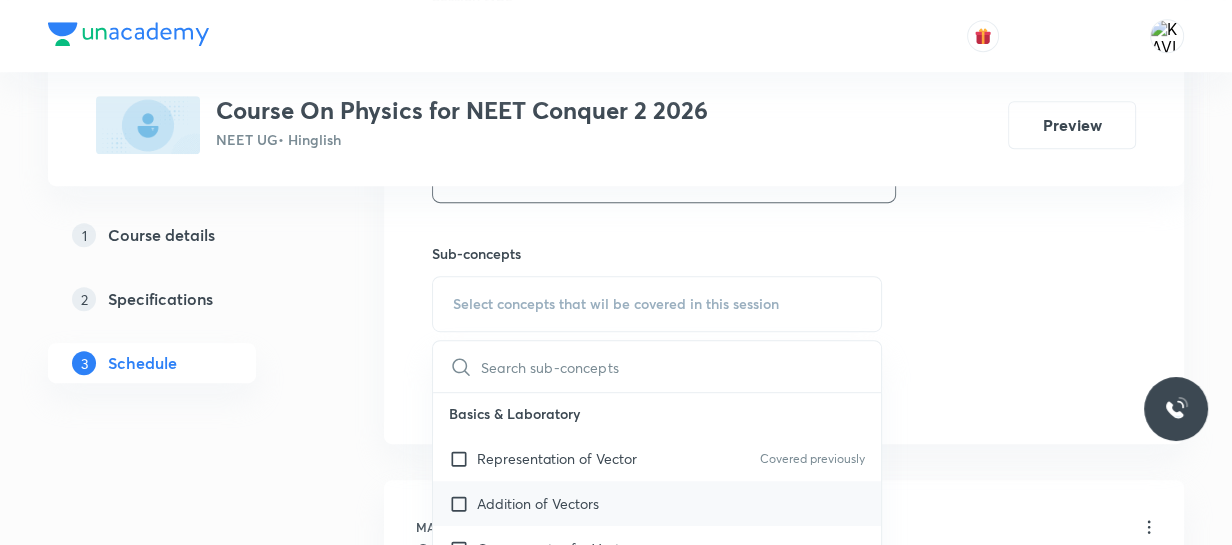 click on "Addition of Vectors" at bounding box center [538, 503] 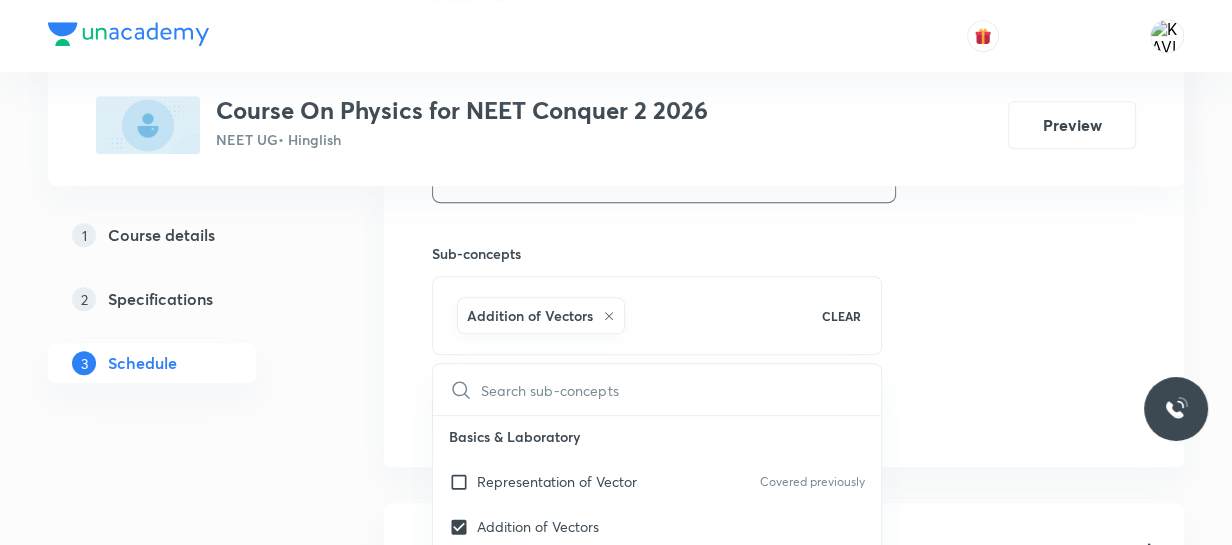 click on "Session  49 Live class Session title 40/99 Newton's Law of Motion and Friction - 14 ​ Schedule for Jul 30, 2025, 1:00 PM ​ Duration (in minutes) 120 ​   Session type Online Offline Room ROOM NO -103 Sub-concepts Addition of Vectors CLEAR ​ Physics - Full Syllabus Mock Questions Physics - Full Syllabus Mock Questions Physics Previous Year Question Physics Previous Year Question Covered previously Units & Dimensions Physical quantity Covered previously Applications of Dimensional Analysis Significant Figures Units of Physical Quantities Covered previously System of Units Covered previously Dimensions of Some Mathematical Functions Unit and Dimension Covered previously Product of Two Vectors Subtraction of Vectors Covered previously Cross Product Covered previously Least Count Analysis Errors of Measurement Covered previously Vernier Callipers Covered previously Screw Gauge Covered previously Zero Error Covered previously Basic Mathematics Elementary Algebra Covered previously Elementary Trigonometry Add" at bounding box center [784, -46] 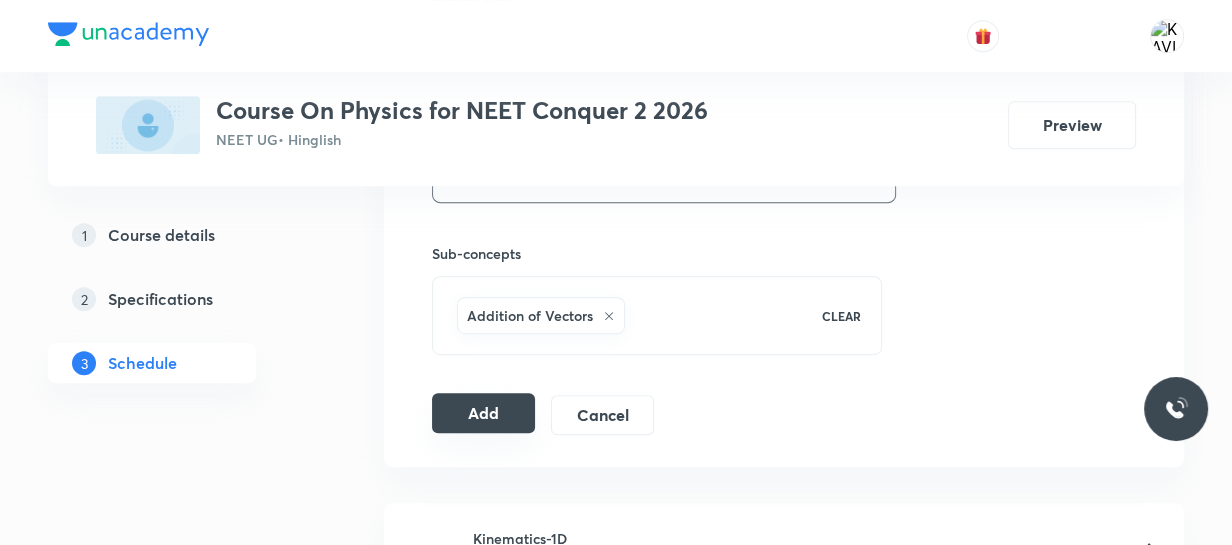click on "Add" at bounding box center [483, 413] 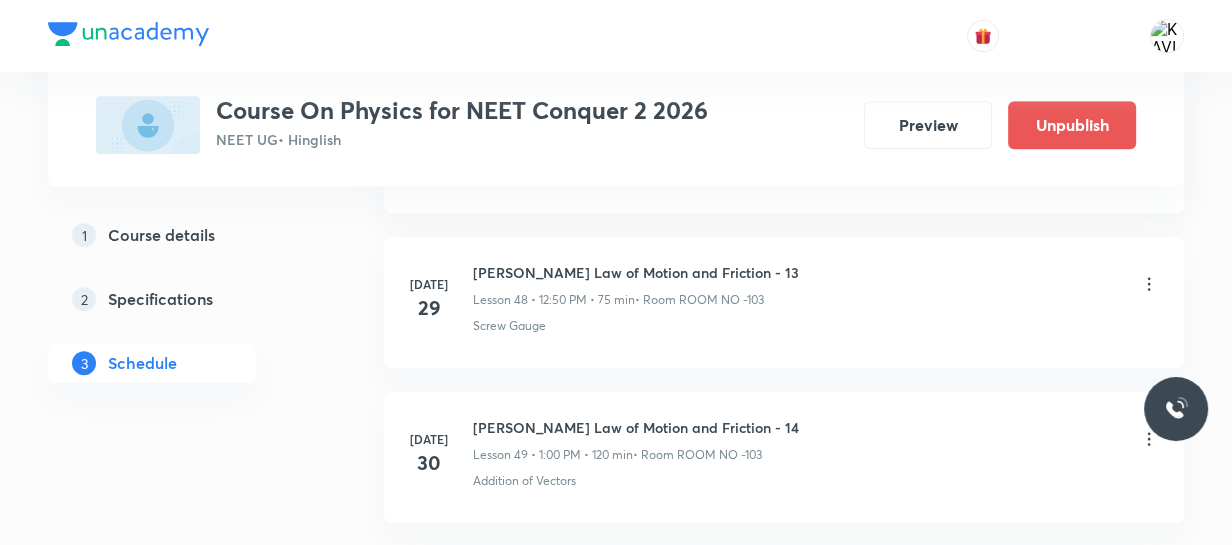scroll, scrollTop: 7723, scrollLeft: 0, axis: vertical 